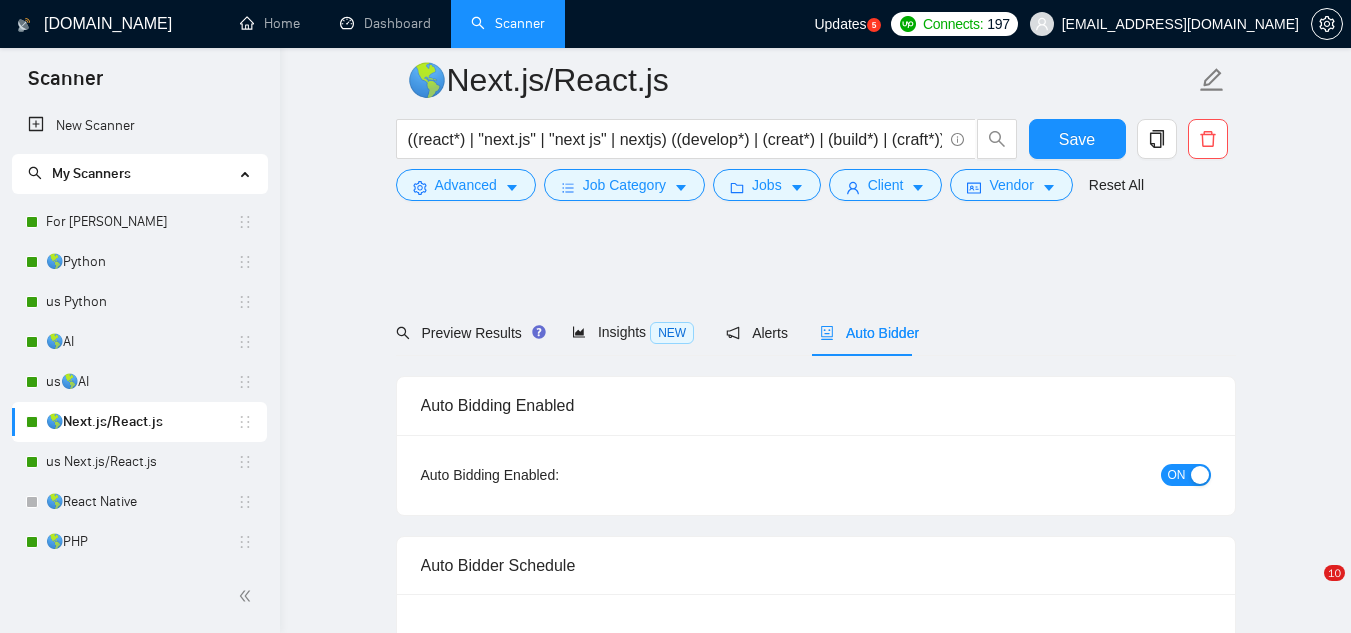 scroll, scrollTop: 4080, scrollLeft: 0, axis: vertical 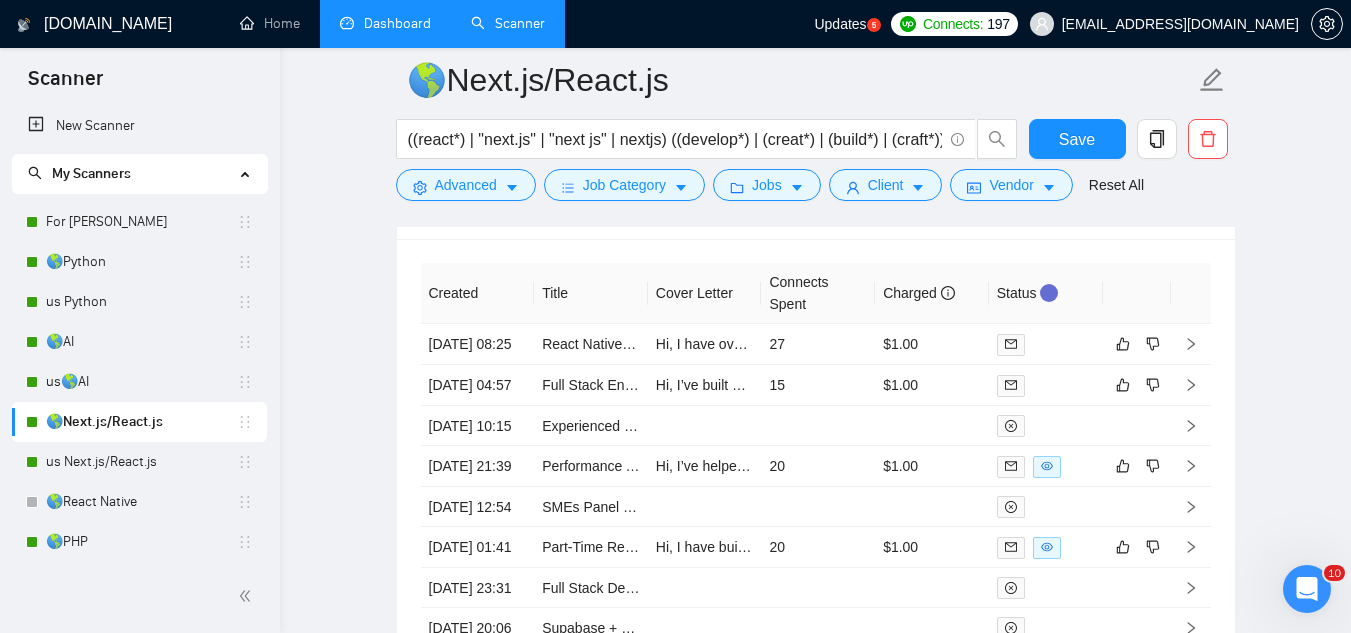 click on "Dashboard" at bounding box center [385, 23] 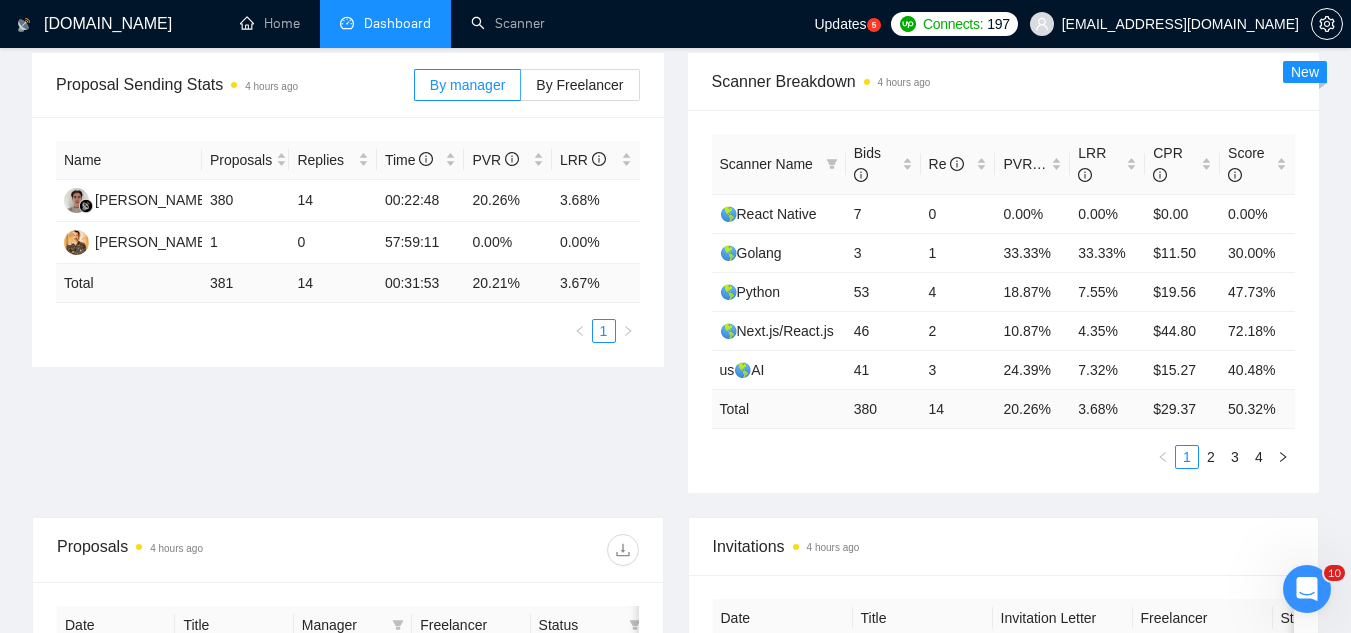 scroll, scrollTop: 479, scrollLeft: 0, axis: vertical 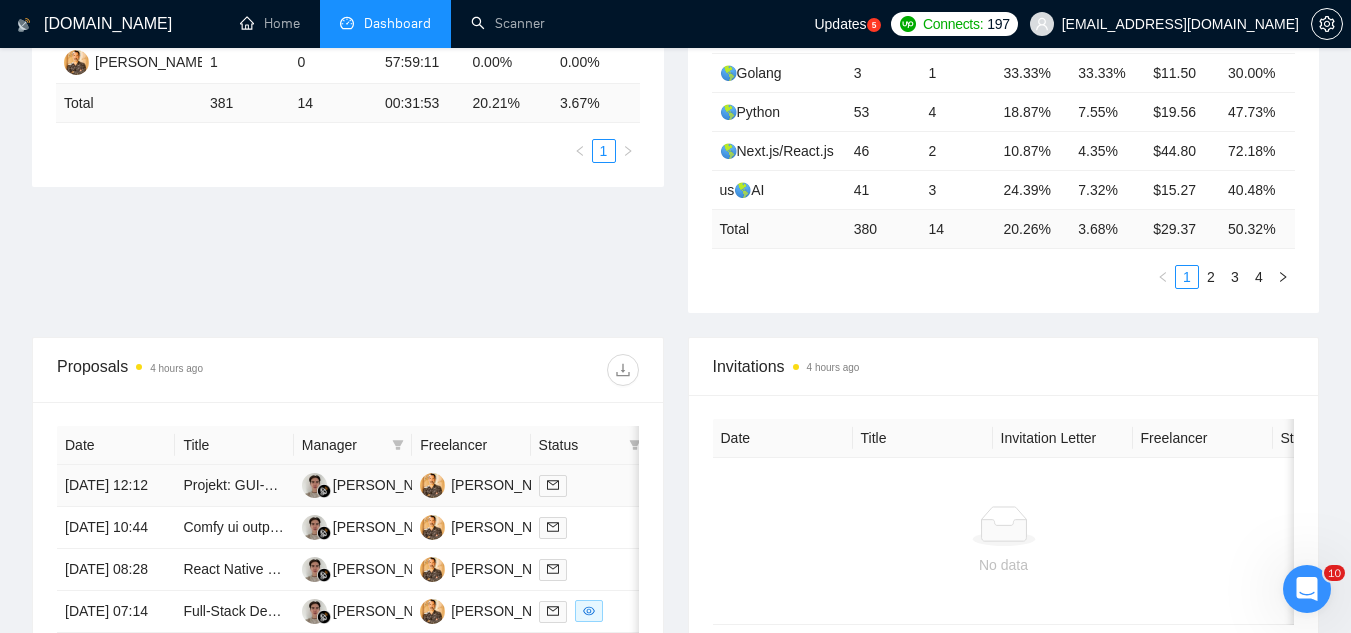click on "Projekt: GUI-Entwicklung für 4D Systems Display in Workshop5" at bounding box center [234, 486] 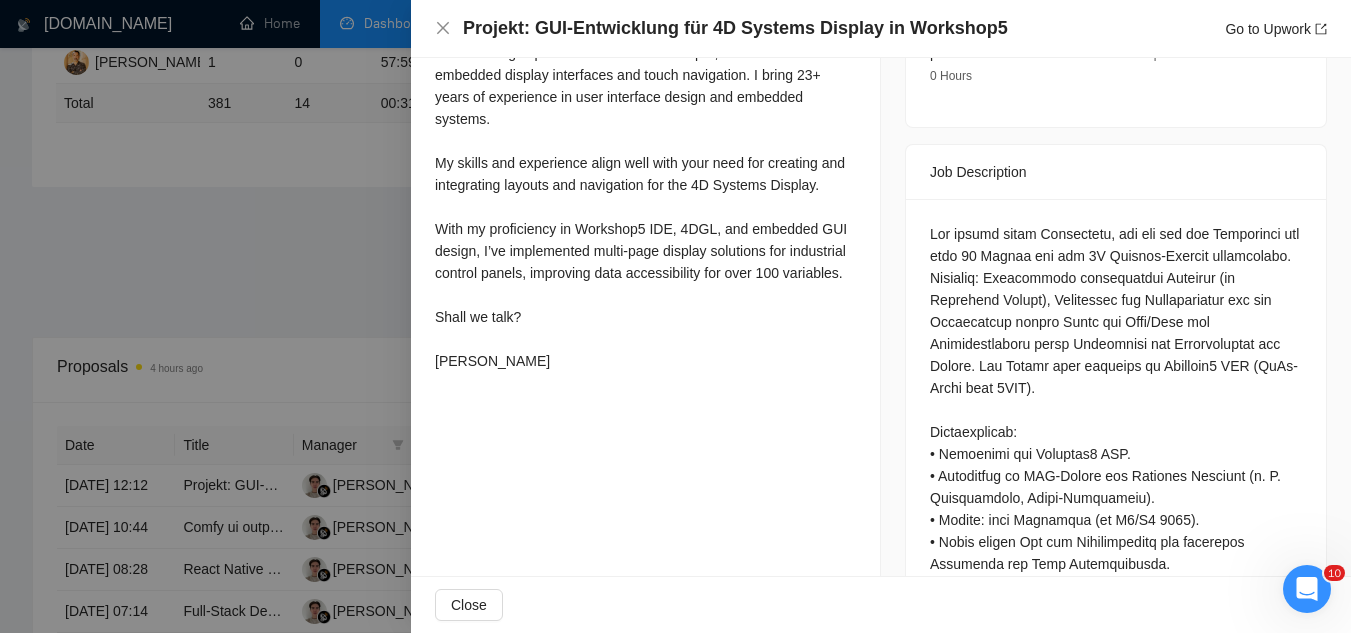 scroll, scrollTop: 600, scrollLeft: 0, axis: vertical 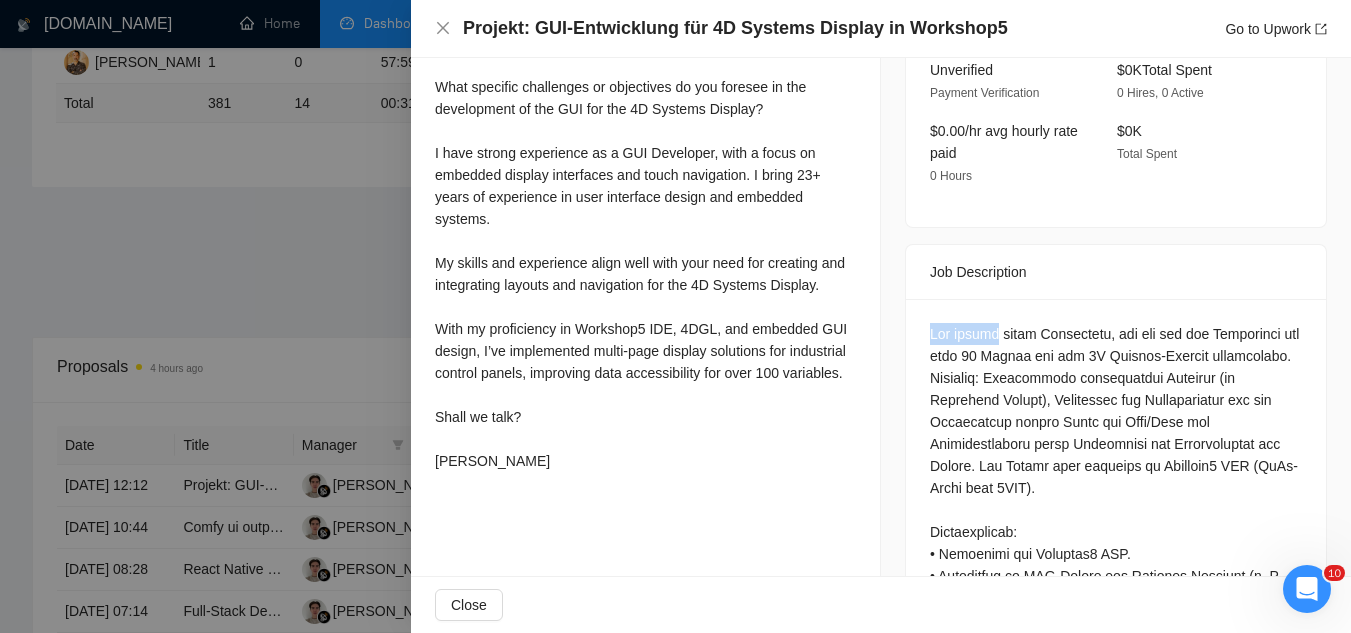 drag, startPoint x: 923, startPoint y: 309, endPoint x: 989, endPoint y: 304, distance: 66.189125 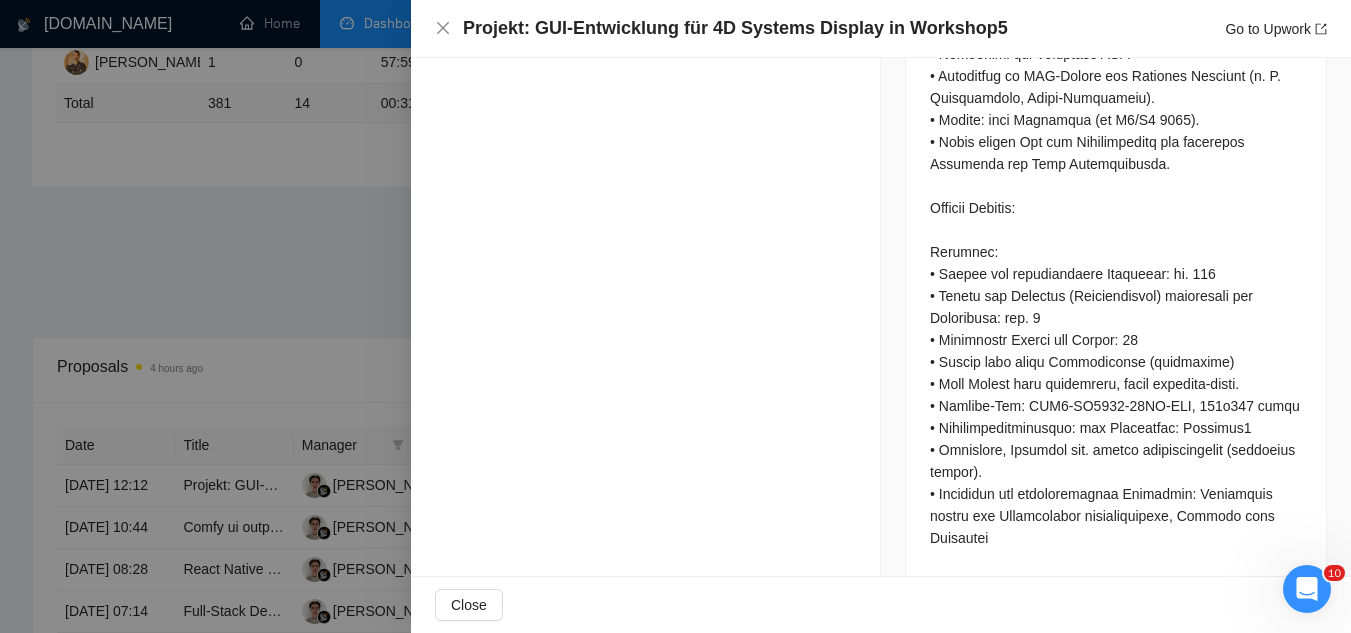 scroll, scrollTop: 1300, scrollLeft: 0, axis: vertical 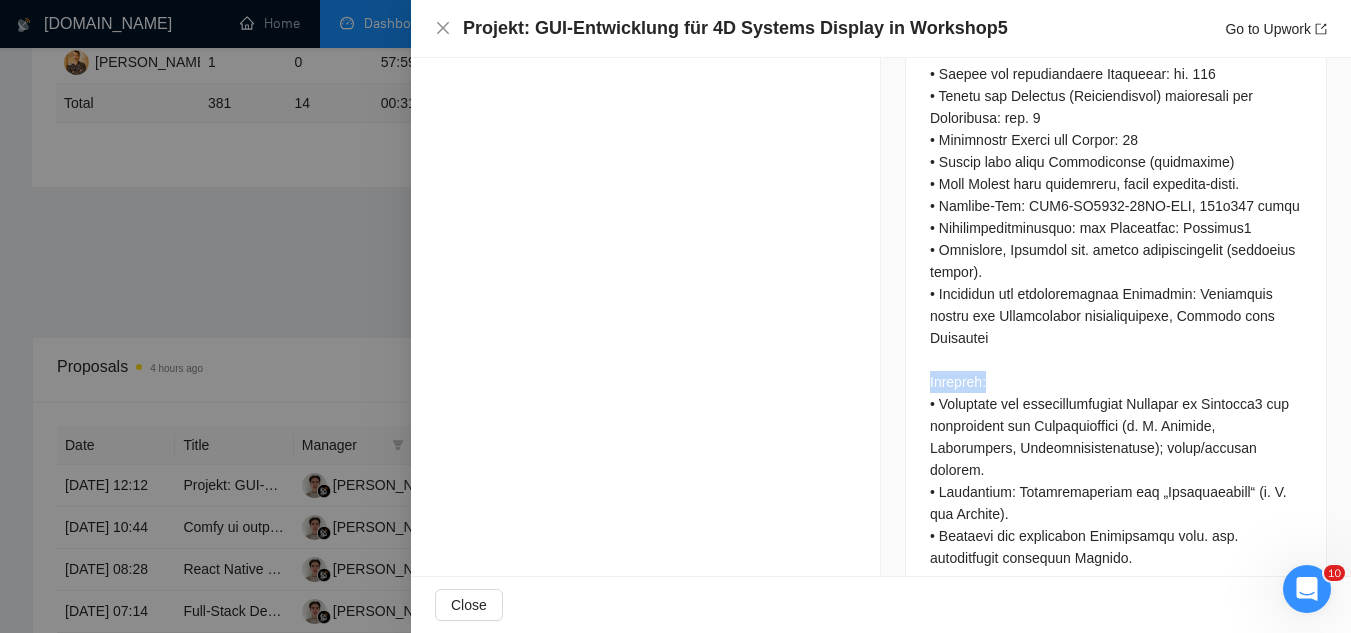 drag, startPoint x: 1004, startPoint y: 355, endPoint x: 925, endPoint y: 356, distance: 79.00633 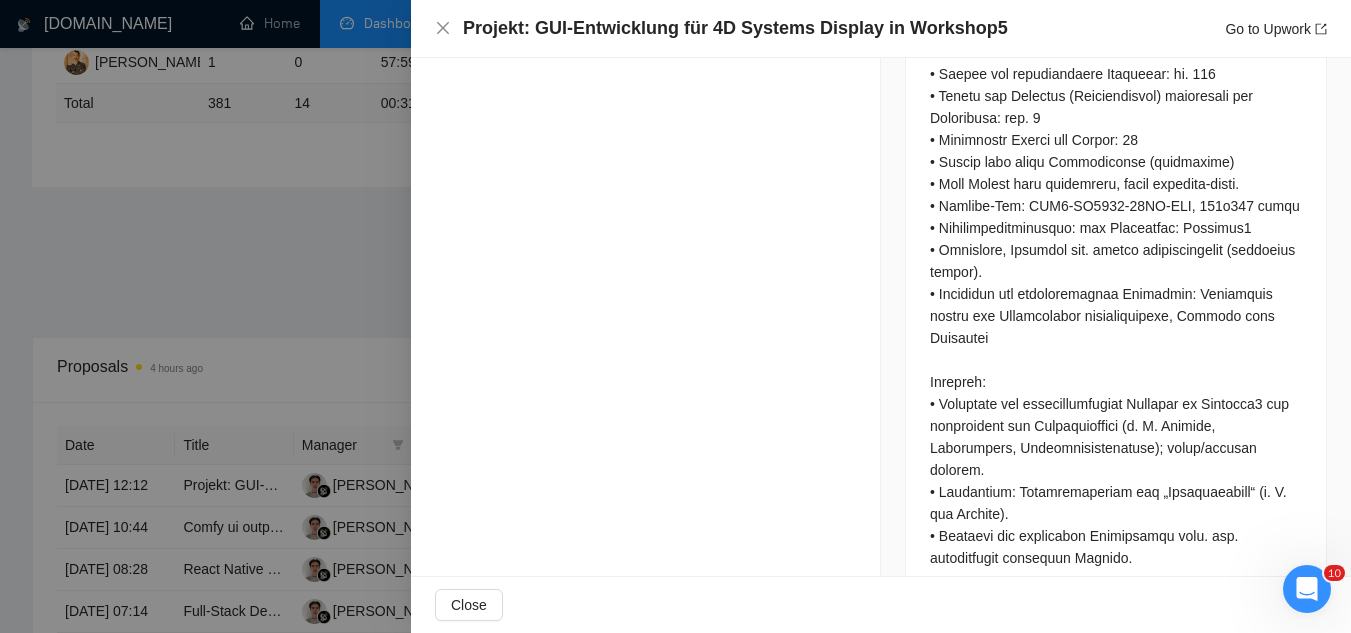 click on "Proposal Details Date: [DATE] 12:12 Scanner: For [PERSON_NAME] Status: Sent     Manager: [PERSON_NAME]   Freelancer: [PERSON_NAME]   Profile: Full Stack Development Connects Spent: 10 Bid Amount: $20000/hr GigRadar Score: 37% Application Time: 00:12:02 Type: Outbound Cover Letter Hey,
What specific challenges or objectives do you foresee in the development of the GUI for the 4D Systems Display?
I have strong experience as a GUI Developer, with a focus on embedded display interfaces and touch navigation. I bring 23+ years of experience in user interface design and embedded systems.
My skills and experience align well with your need for creating and integrating layouts and navigation for the 4D Systems Display.
With my proficiency in Workshop5 IDE, 4DGL, and embedded GUI design, I’ve implemented multi-page display solutions for industrial control panels, improving data accessibility for over 100 variables.
Shall we talk?
[PERSON_NAME]" at bounding box center (646, -308) 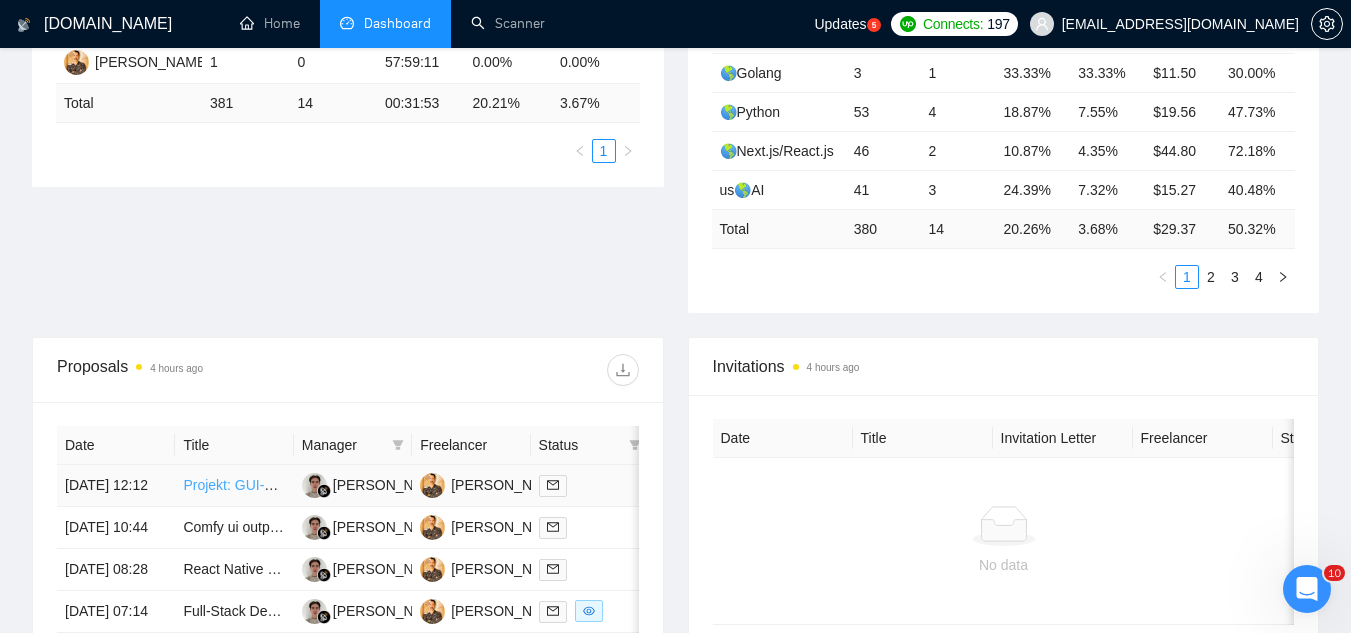 click on "Projekt: GUI-Entwicklung für 4D Systems Display in Workshop5" at bounding box center (380, 485) 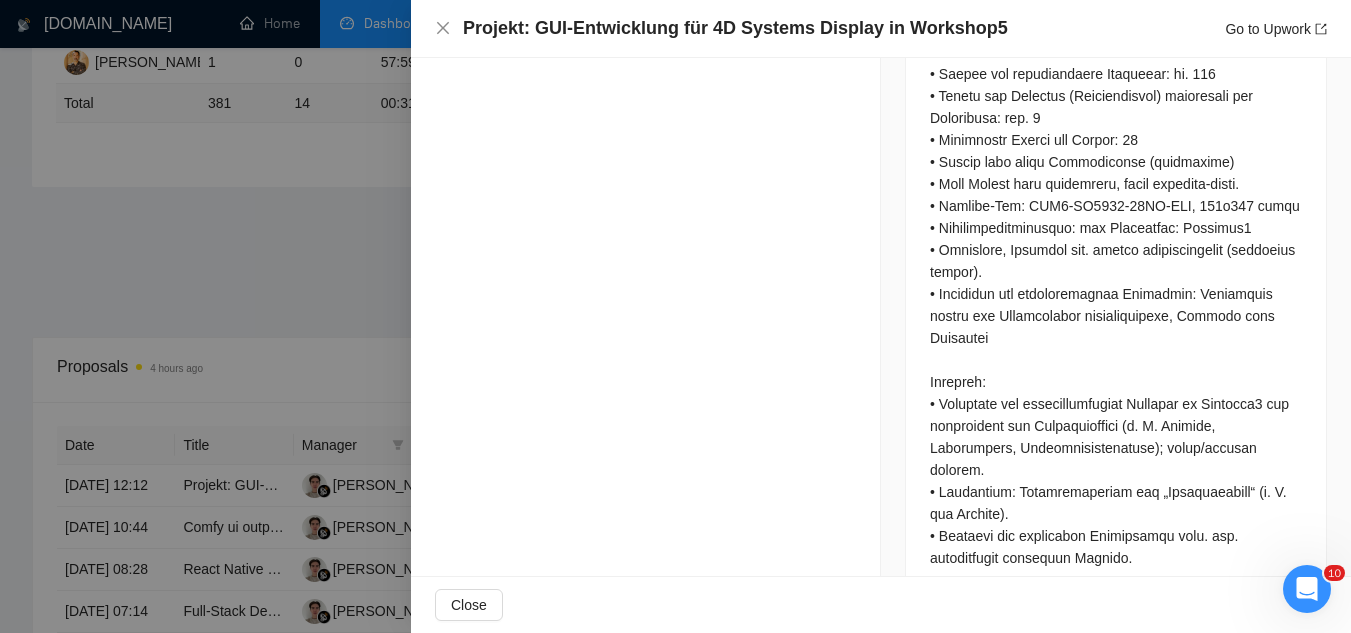 click at bounding box center [675, 316] 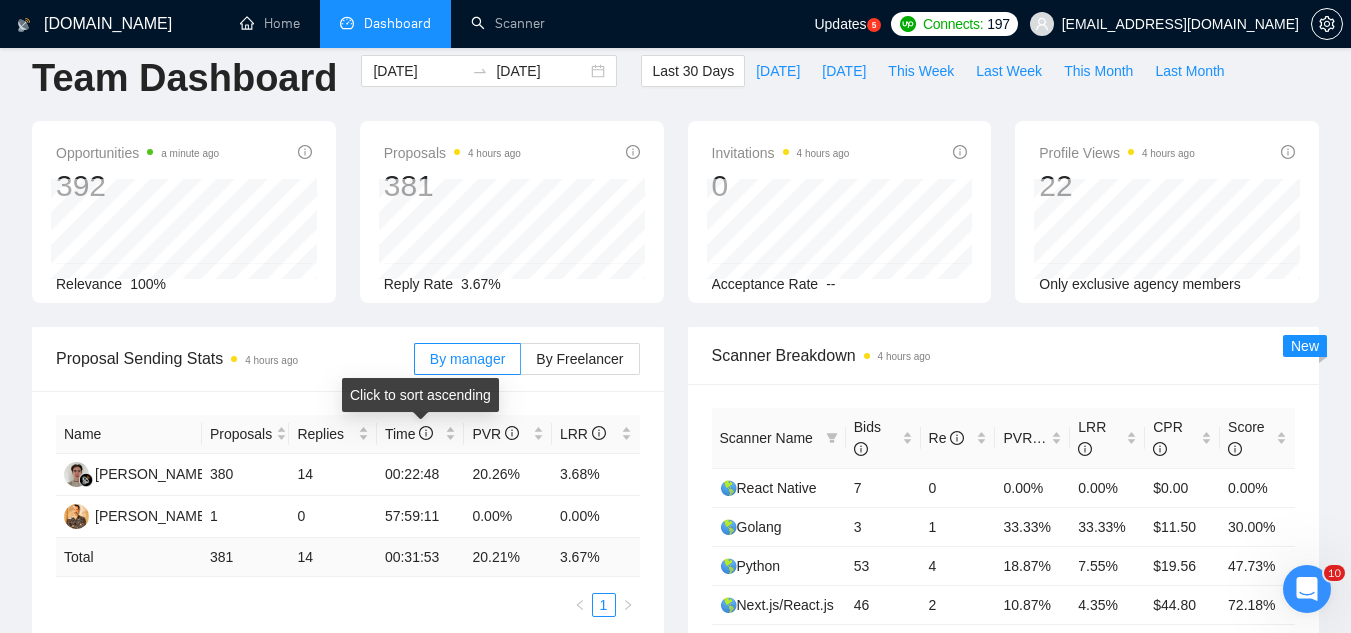 scroll, scrollTop: 0, scrollLeft: 0, axis: both 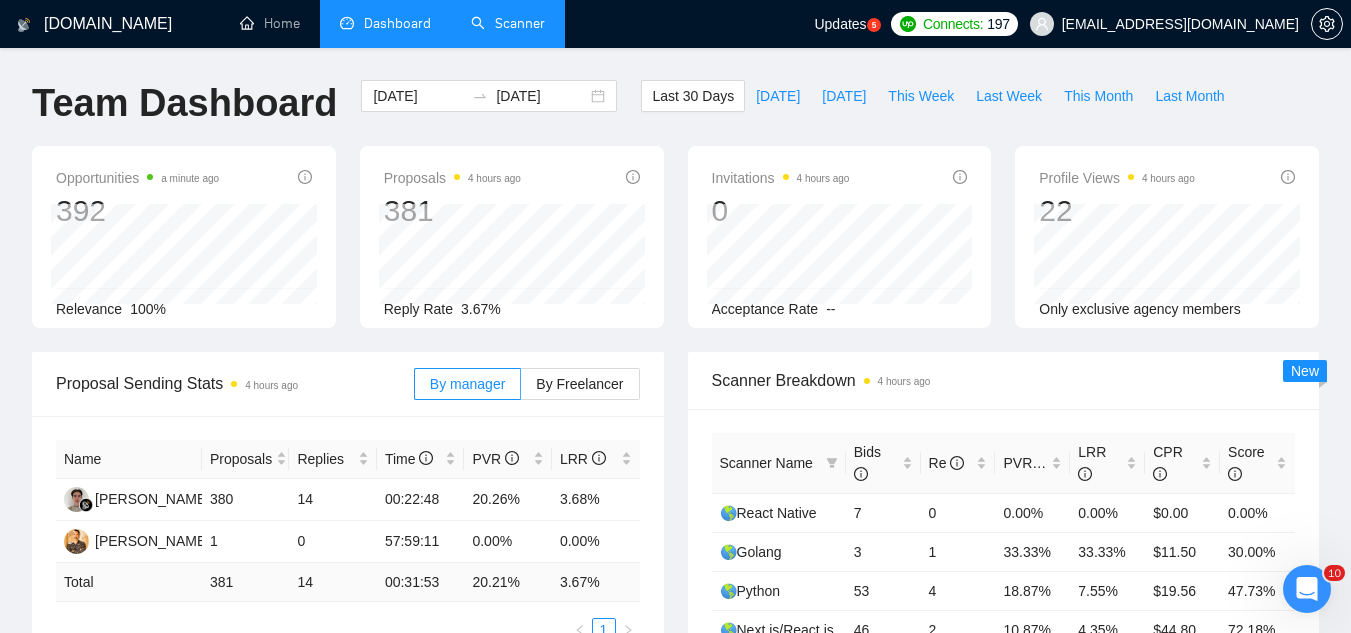click on "Scanner" at bounding box center [508, 23] 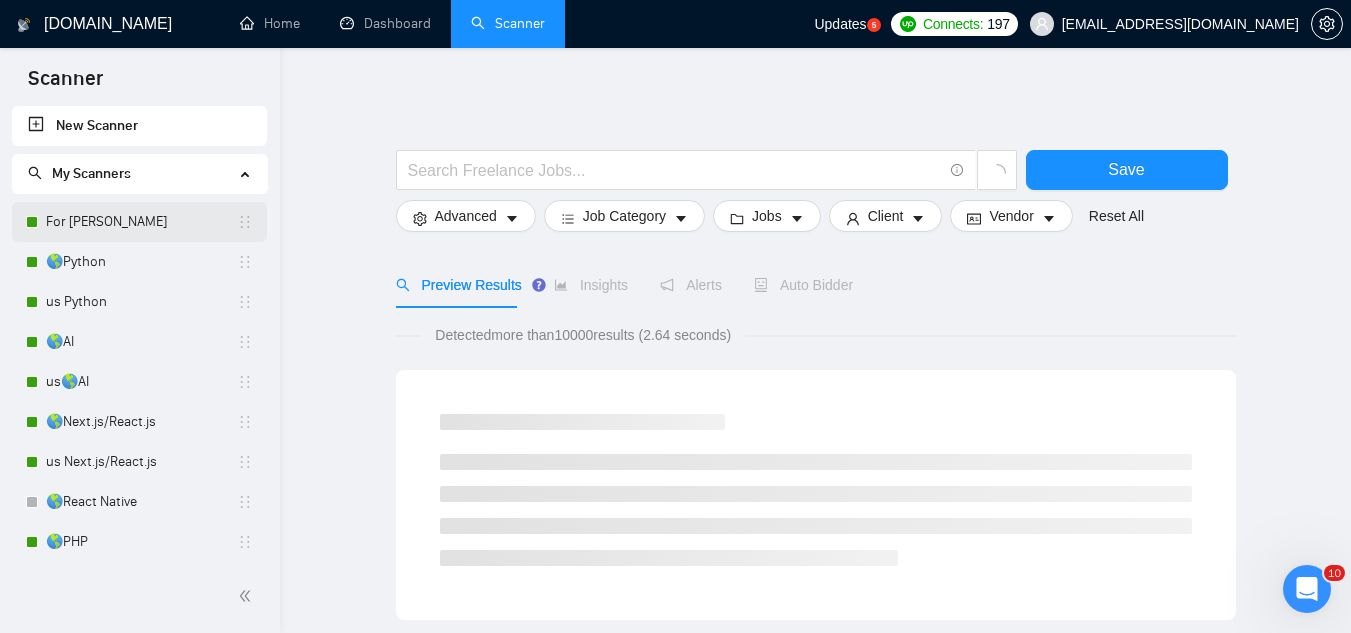 click on "For [PERSON_NAME]" at bounding box center (141, 222) 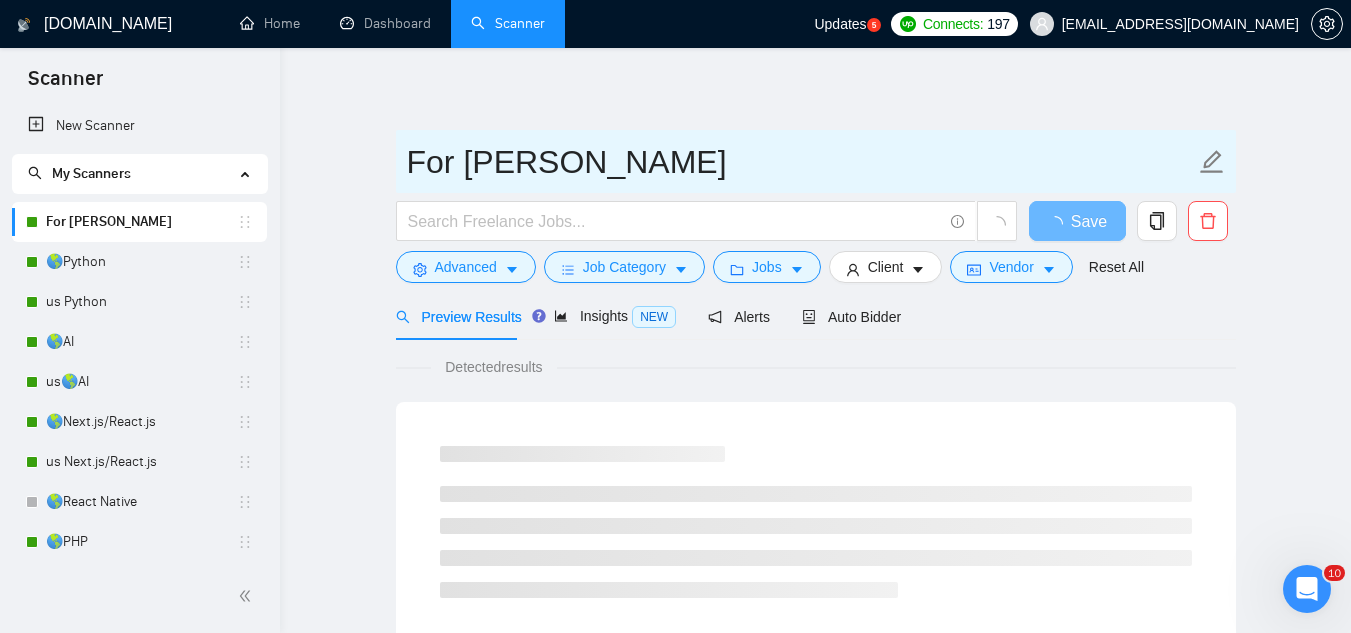 click on "For [PERSON_NAME]" at bounding box center (801, 162) 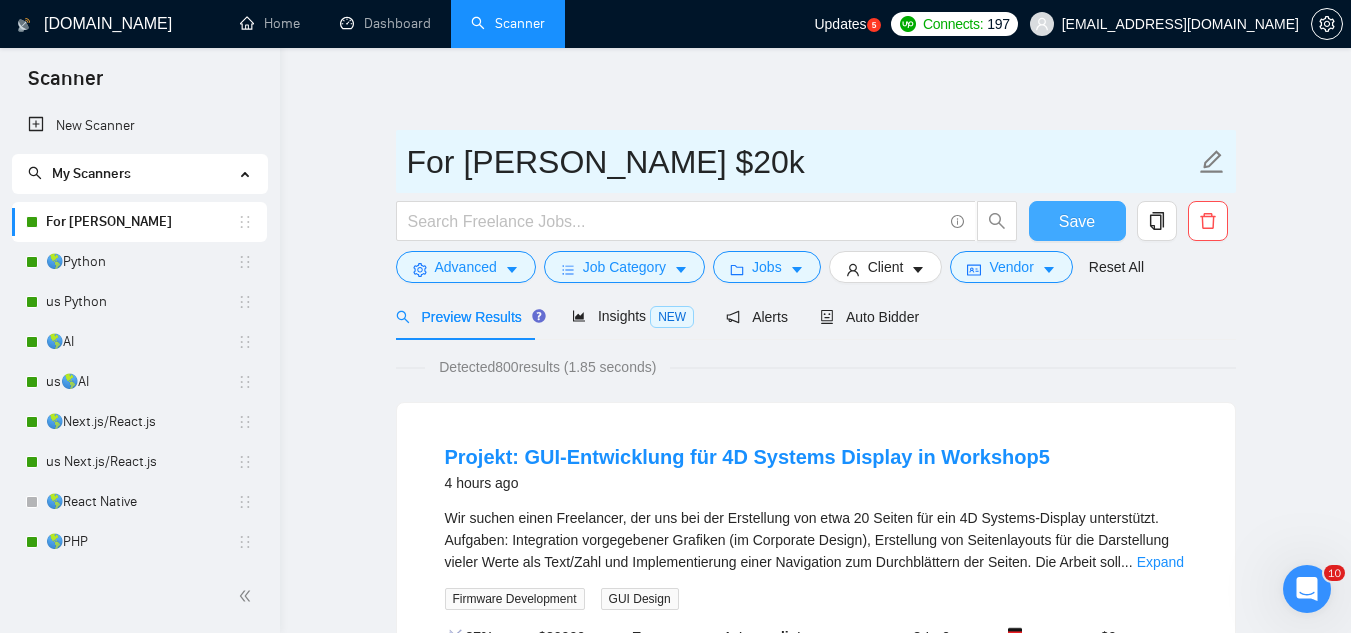 type on "For [PERSON_NAME] $20k" 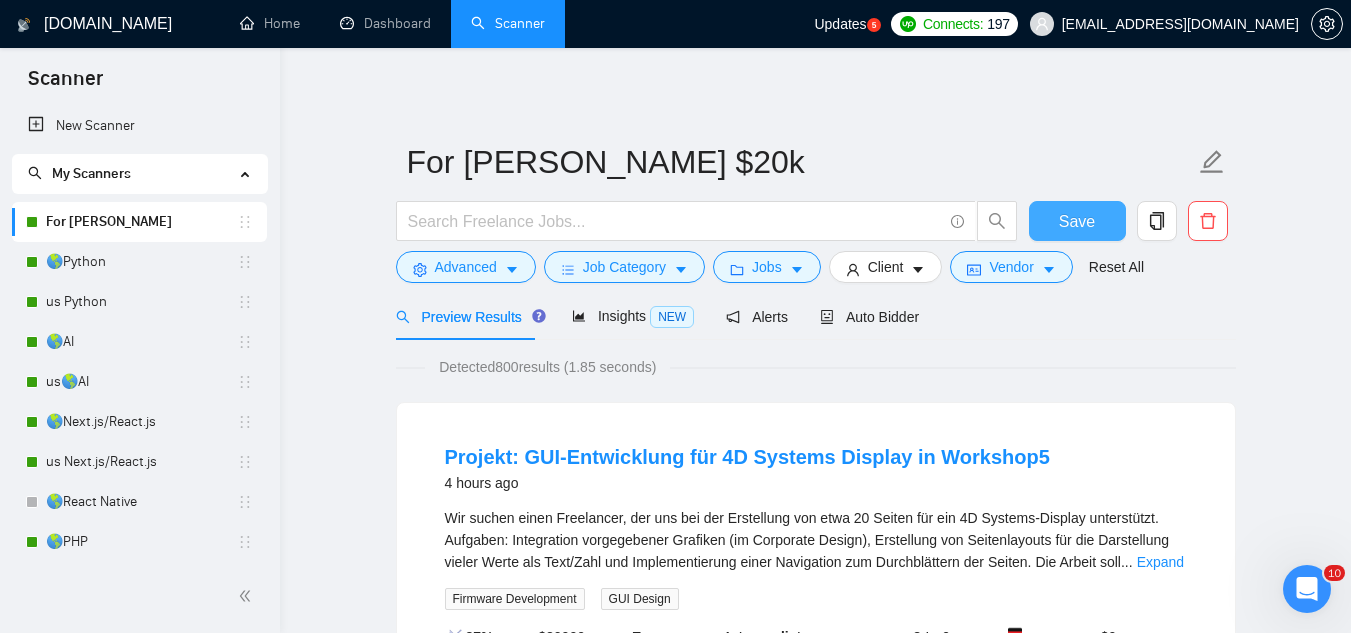 click on "Save" at bounding box center (1077, 221) 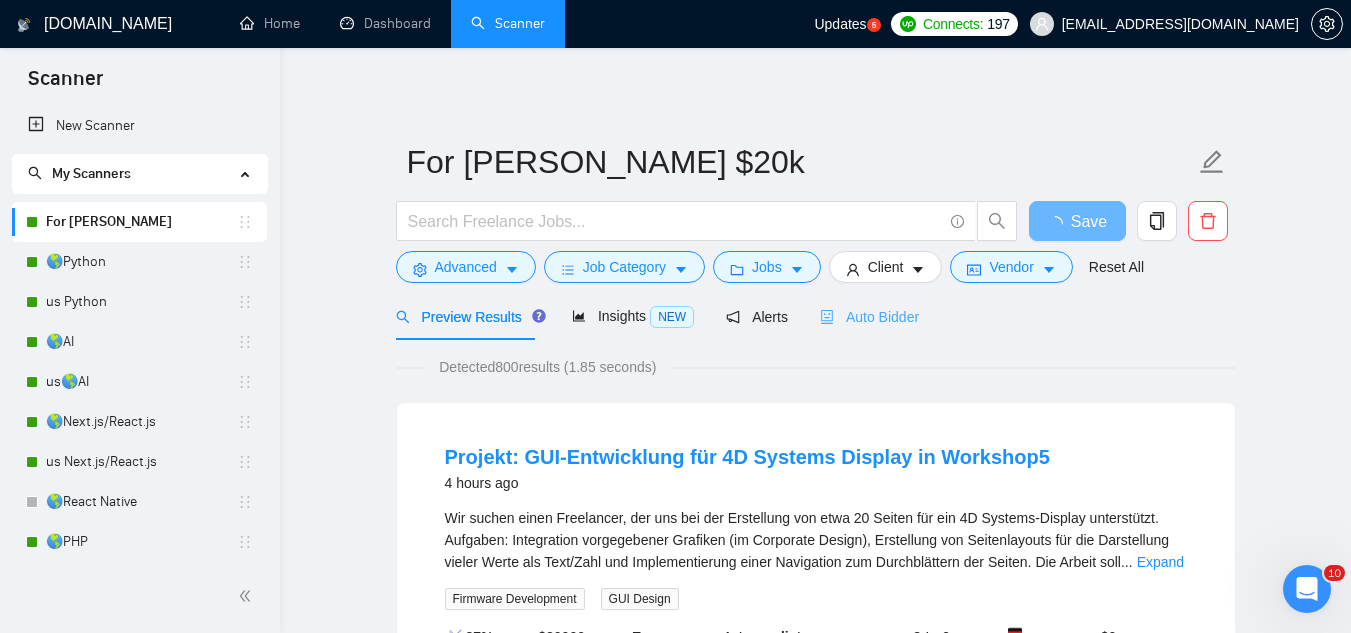 click on "Auto Bidder" at bounding box center [869, 316] 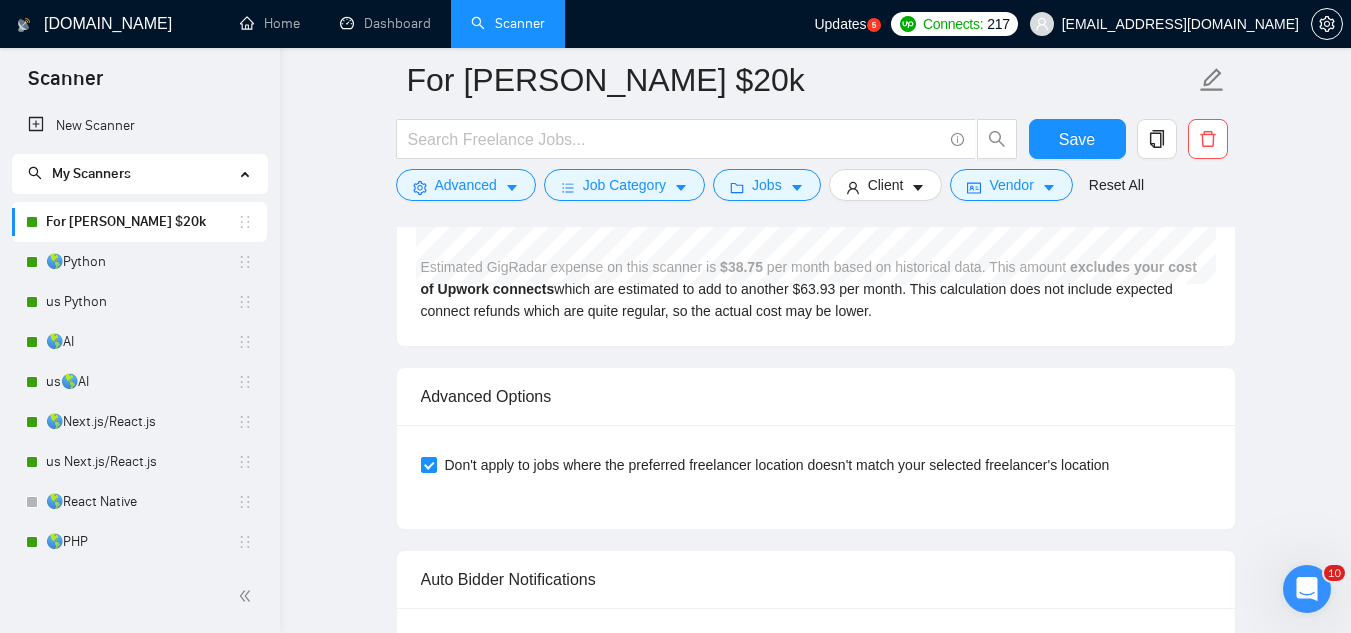 scroll, scrollTop: 3700, scrollLeft: 0, axis: vertical 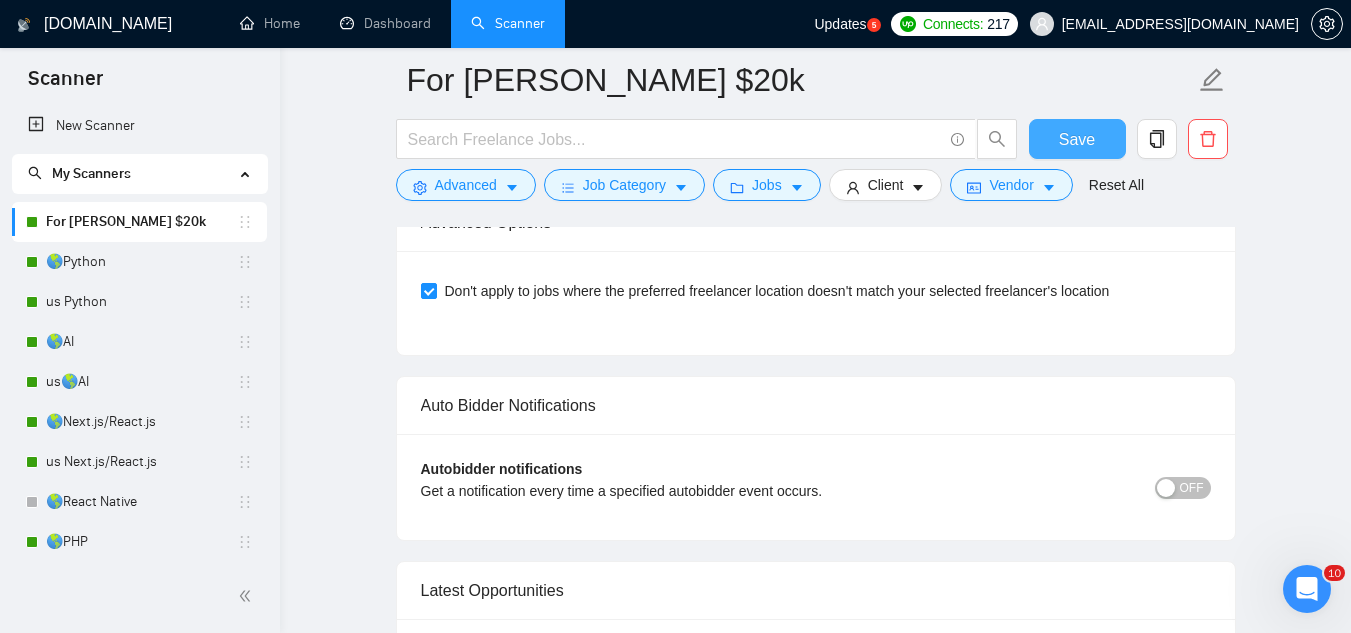 click on "Save" at bounding box center (1077, 139) 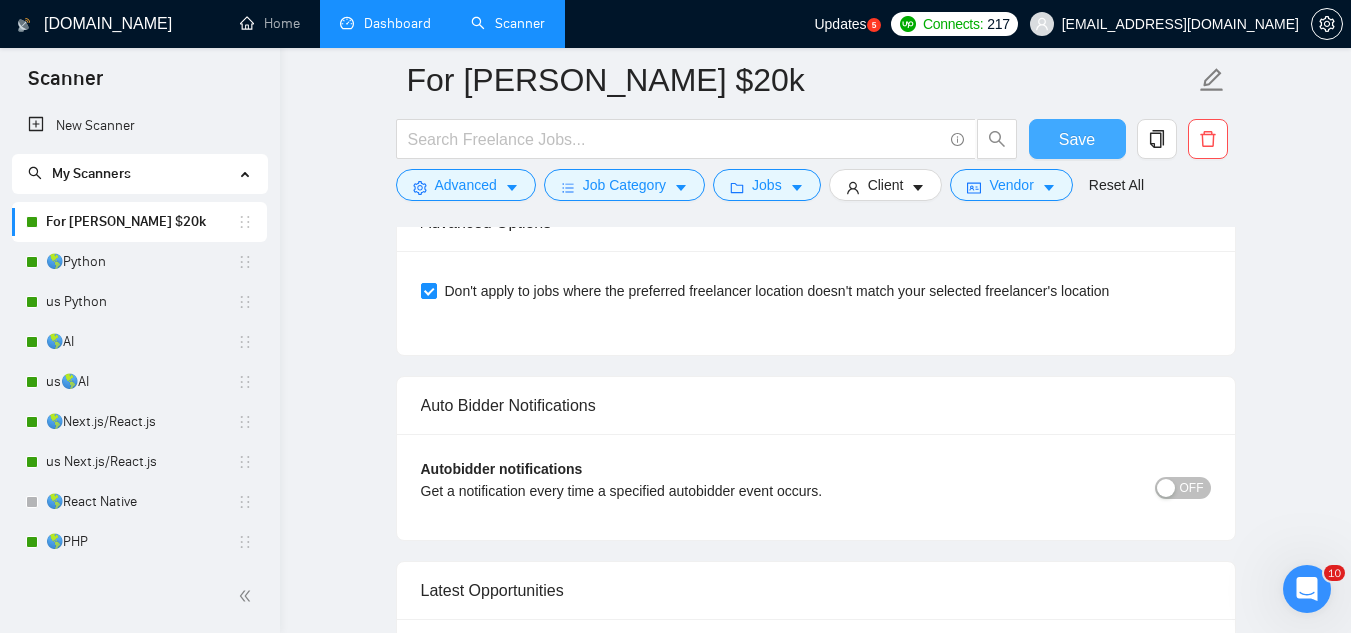 type 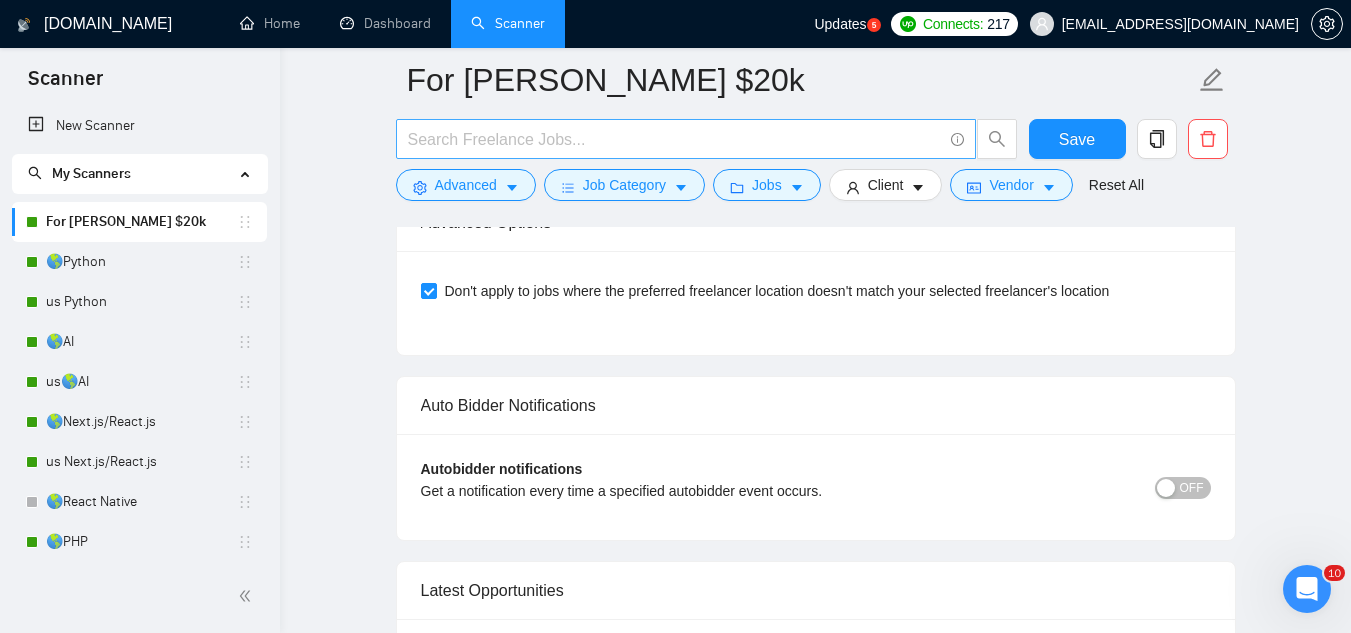 click at bounding box center [675, 139] 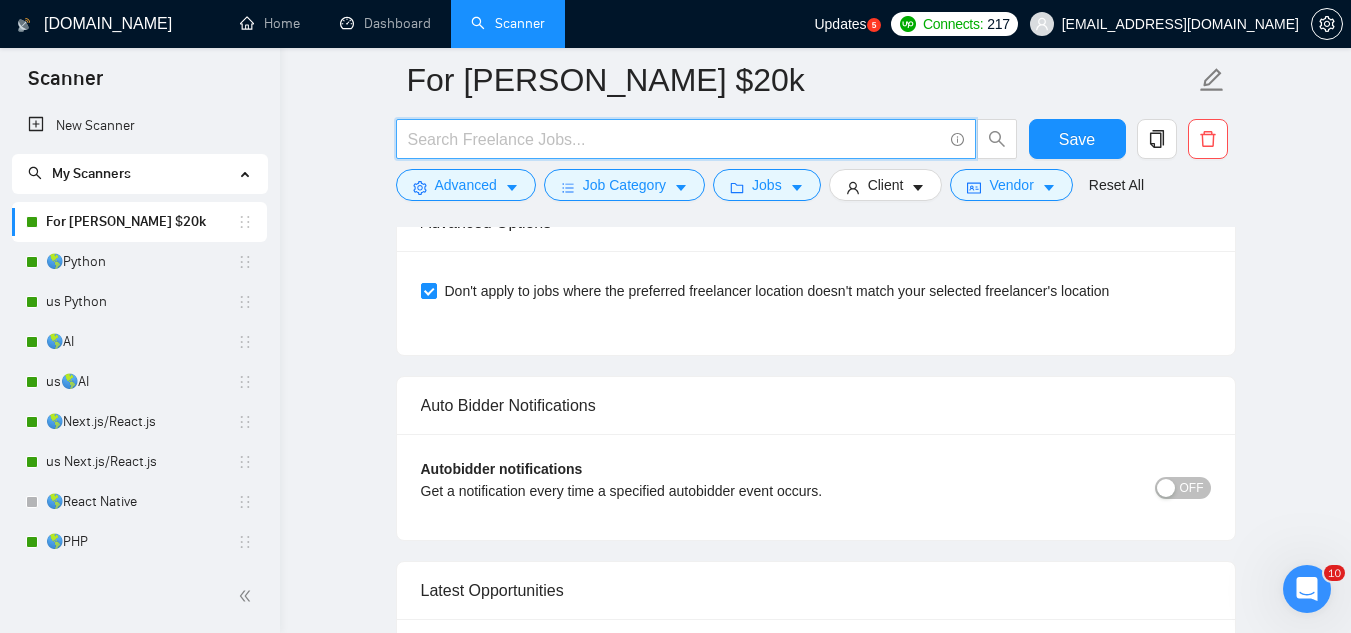 paste on "Agentic AI for Intelligent Demand Forecasting basis Business Central ERP & Salesforce CRM data" 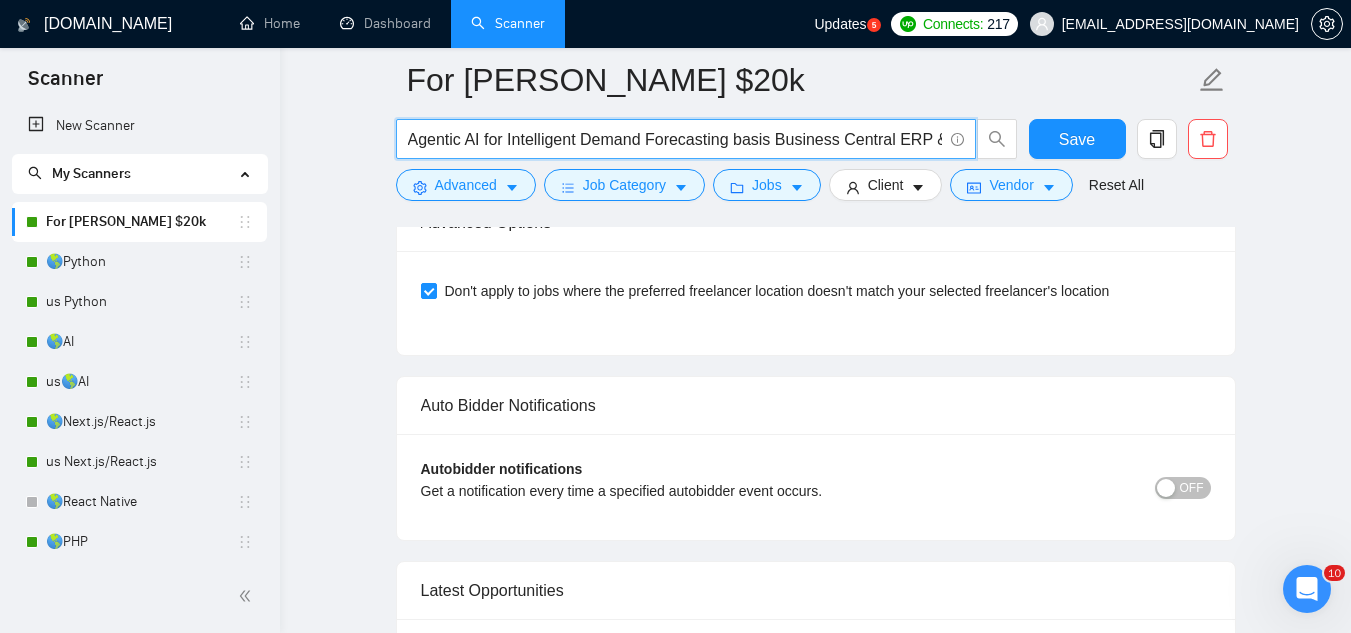 scroll, scrollTop: 0, scrollLeft: 144, axis: horizontal 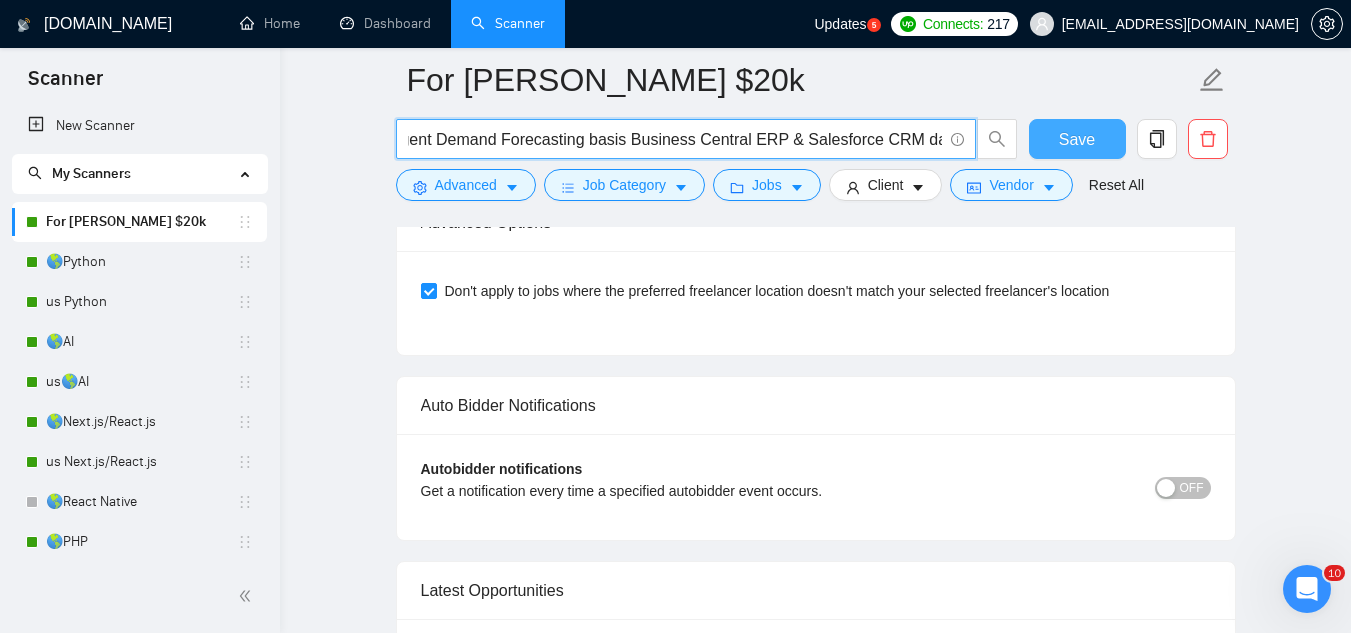 type on "Agentic AI for Intelligent Demand Forecasting basis Business Central ERP & Salesforce CRM data" 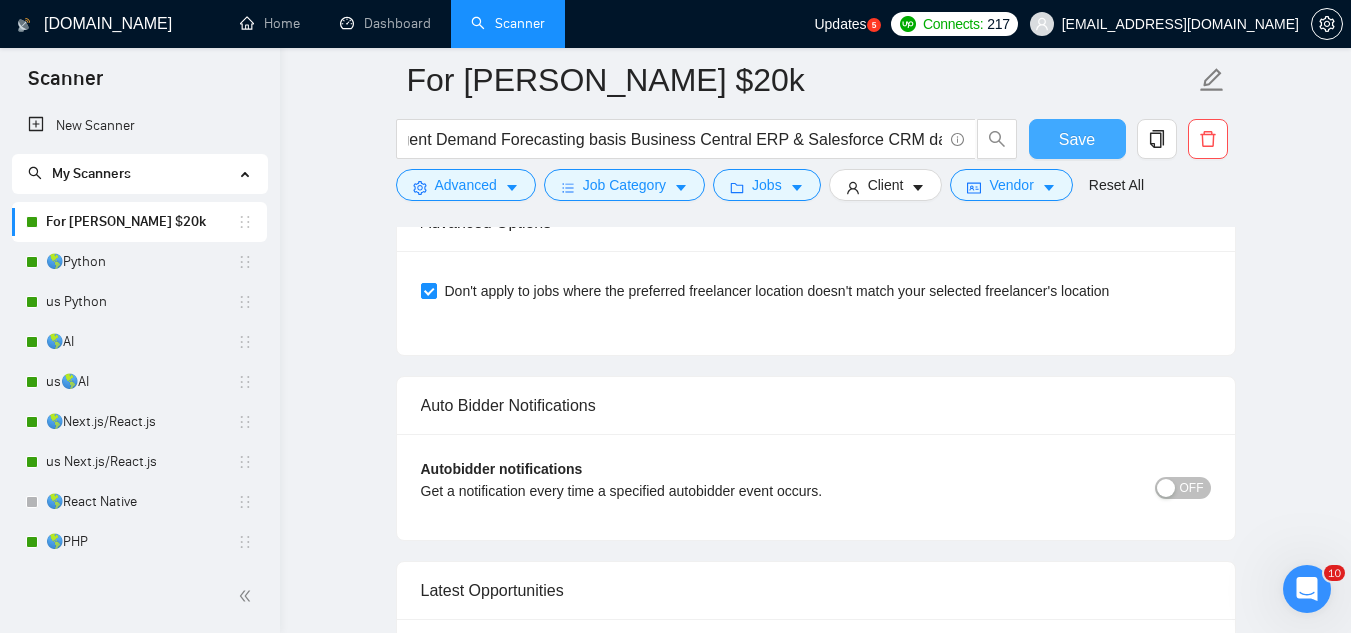 click on "Save" at bounding box center (1077, 139) 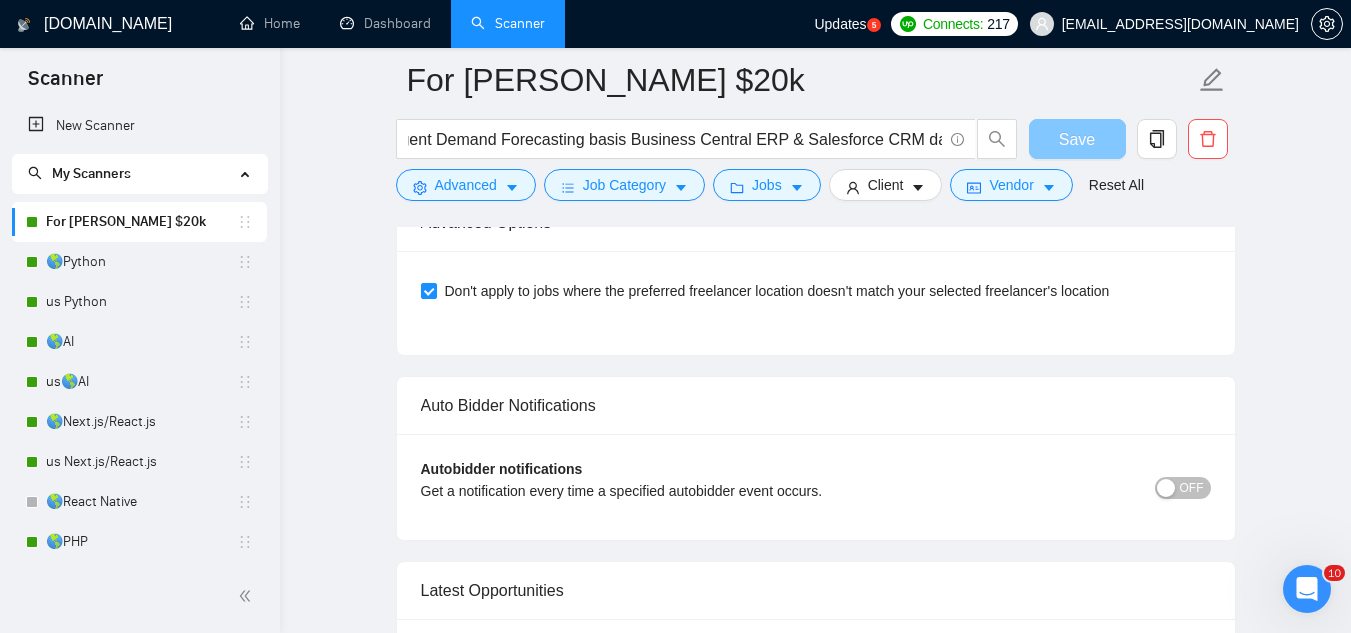 scroll, scrollTop: 0, scrollLeft: 0, axis: both 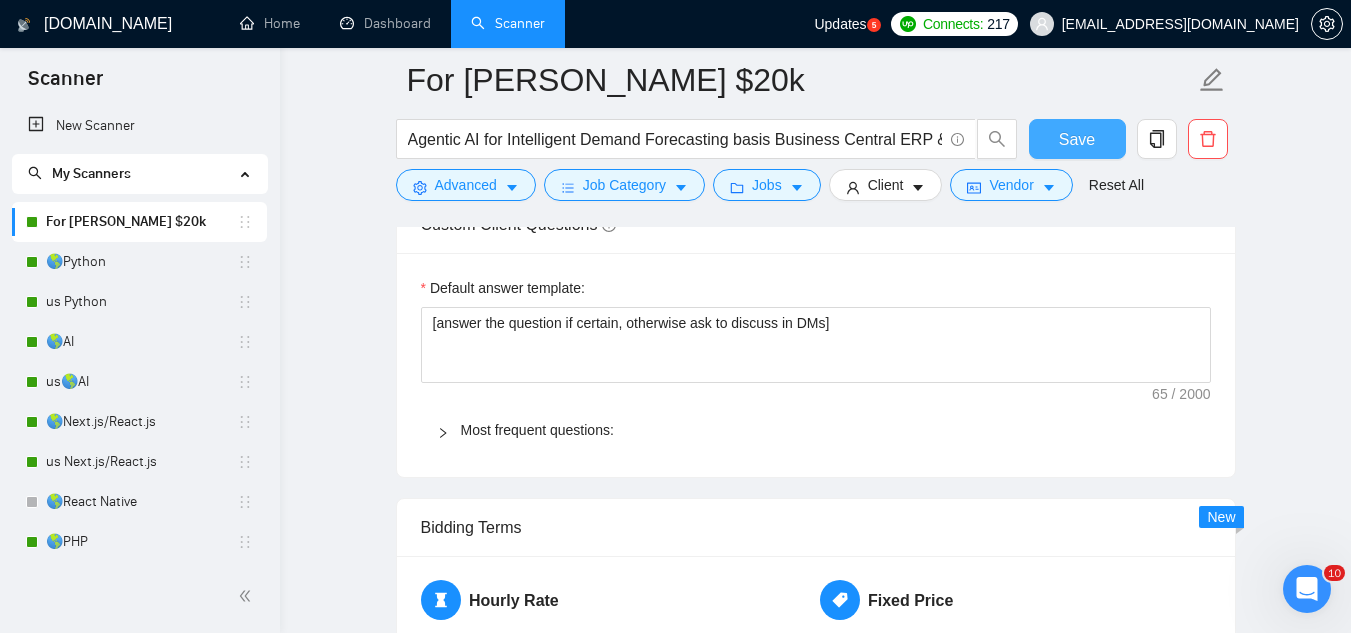 type 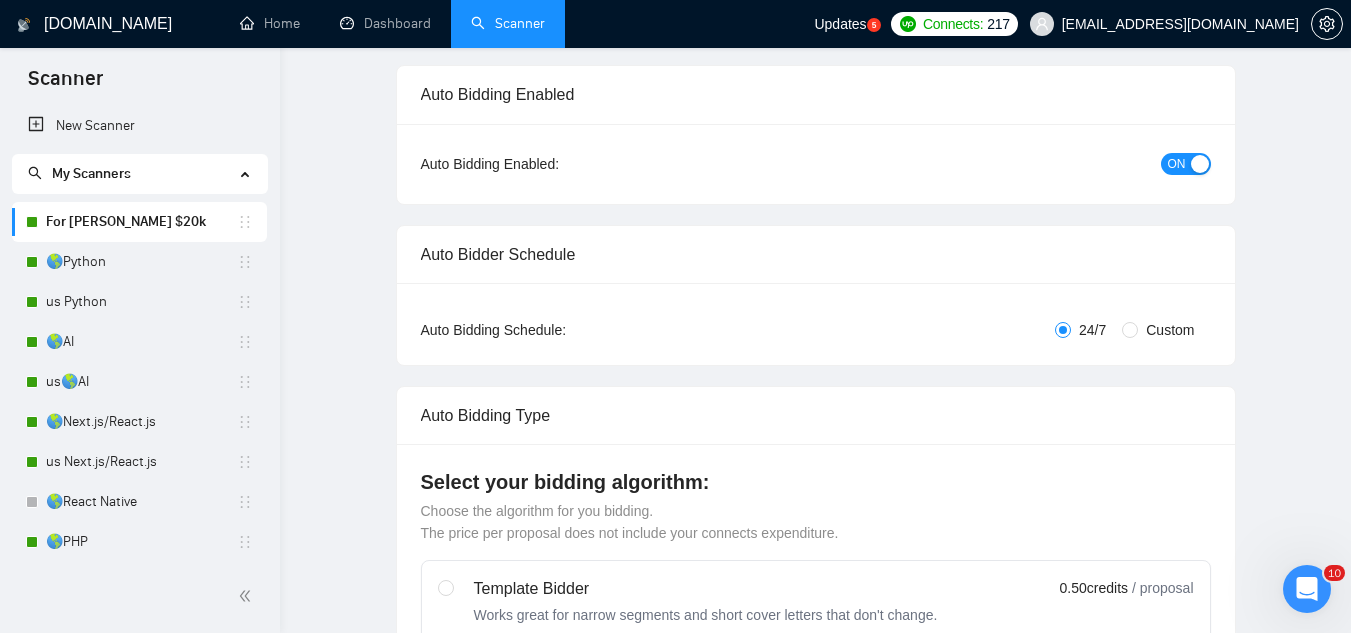 scroll, scrollTop: 0, scrollLeft: 0, axis: both 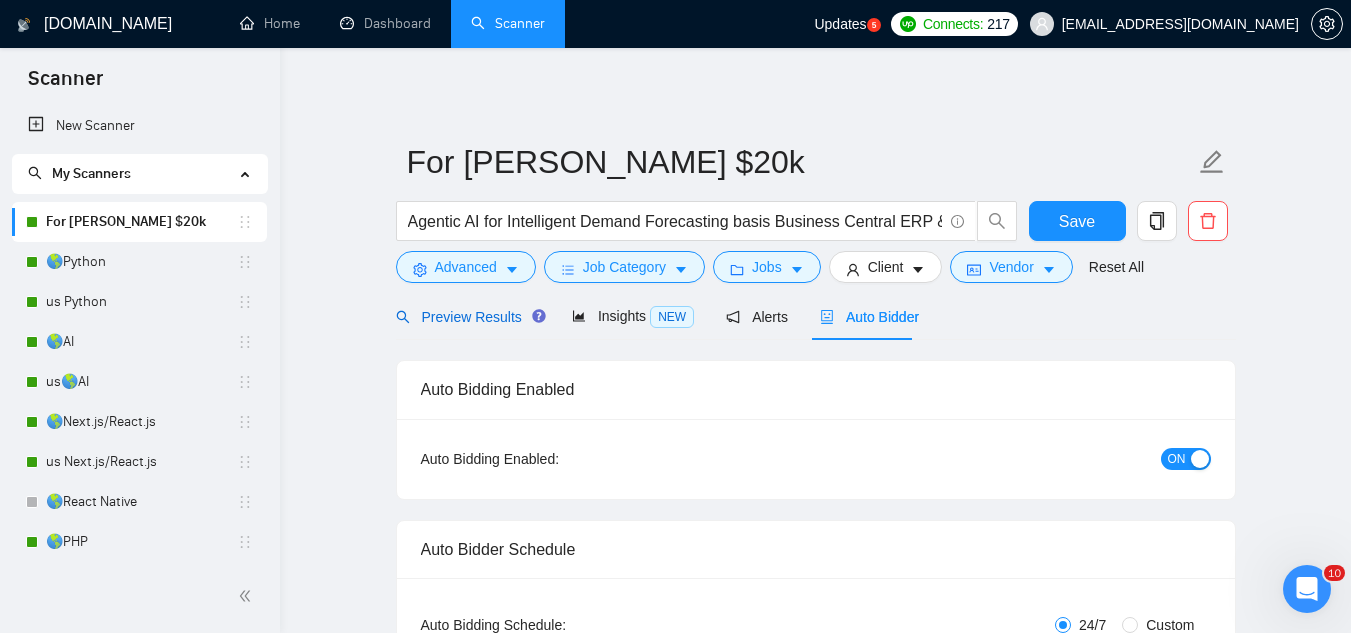 click on "Preview Results" at bounding box center [468, 317] 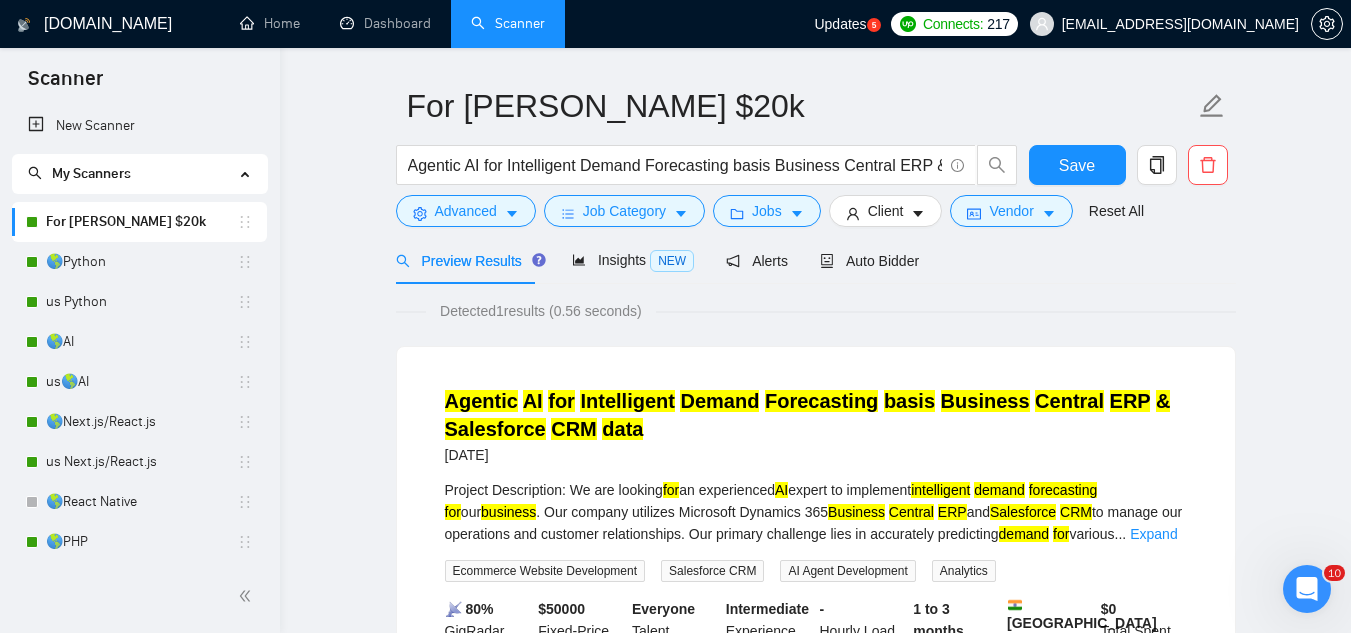 scroll, scrollTop: 400, scrollLeft: 0, axis: vertical 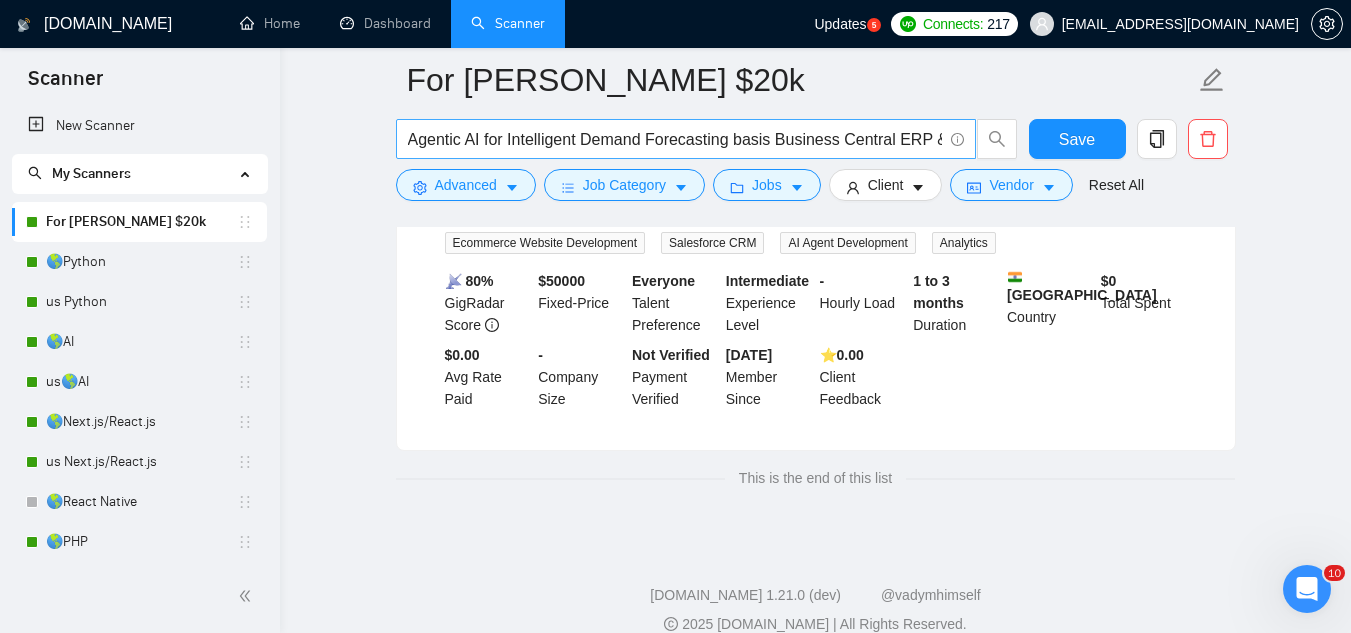 click on "Agentic AI for Intelligent Demand Forecasting basis Business Central ERP & Salesforce CRM data" at bounding box center (675, 139) 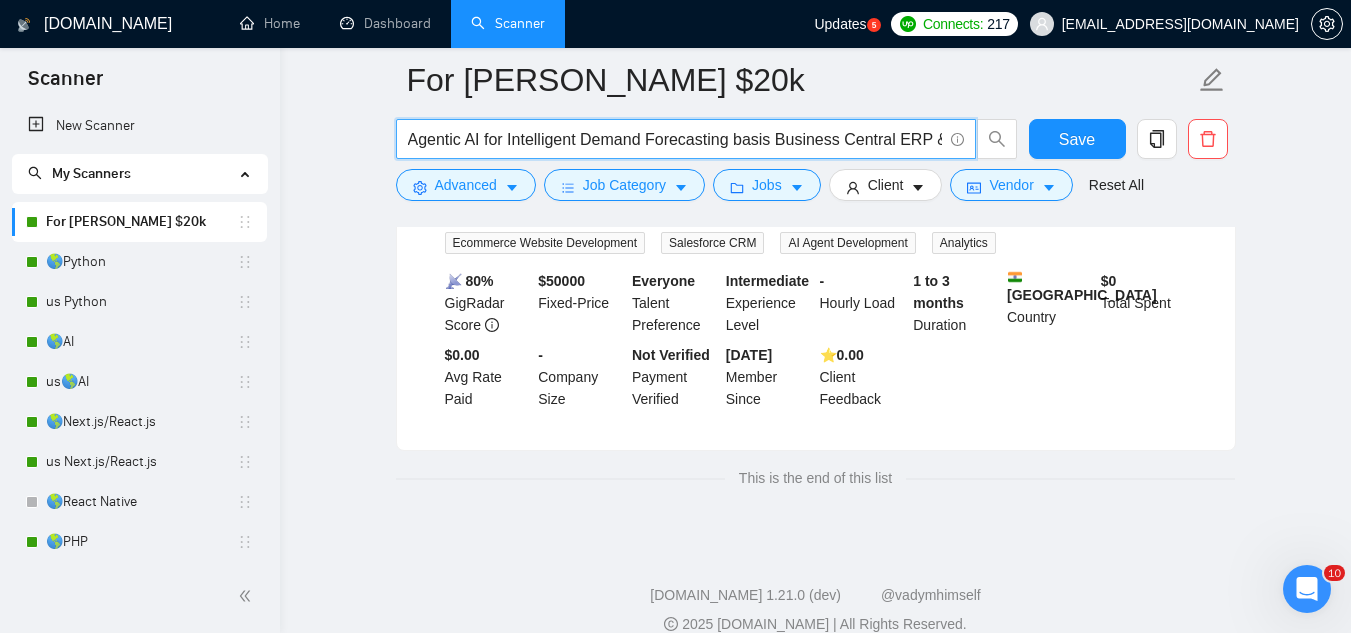 click on "Agentic AI for Intelligent Demand Forecasting basis Business Central ERP & Salesforce CRM data" at bounding box center (675, 139) 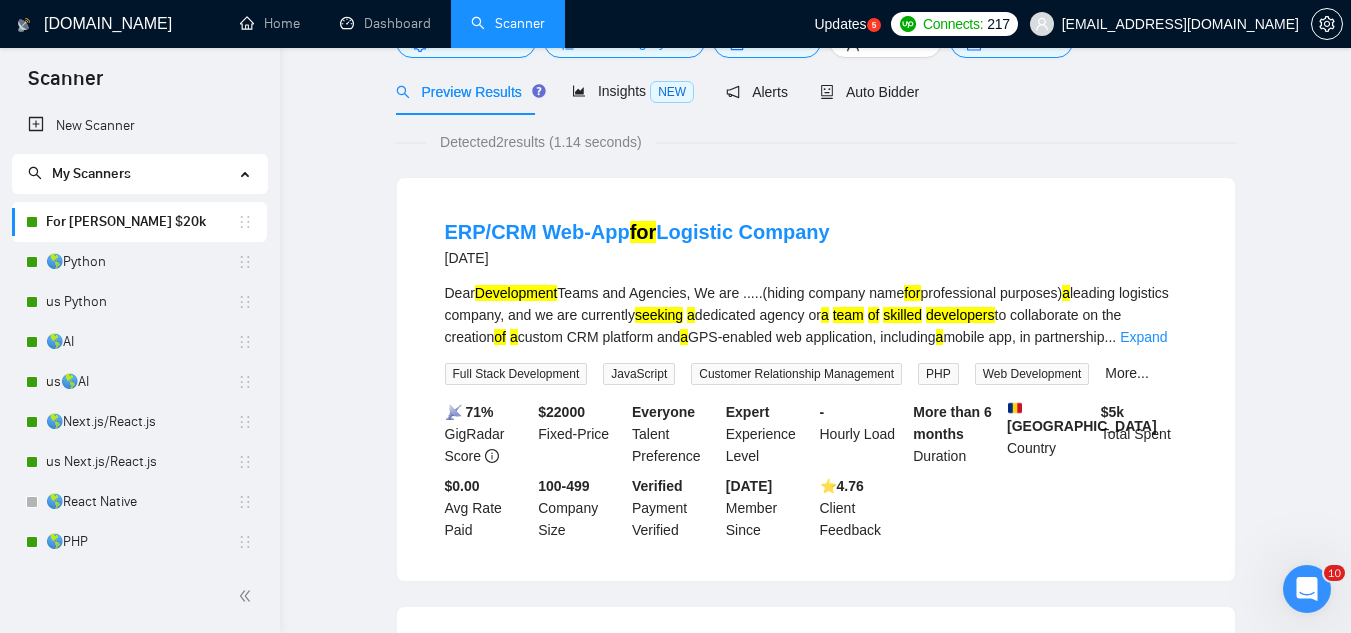 scroll, scrollTop: 0, scrollLeft: 0, axis: both 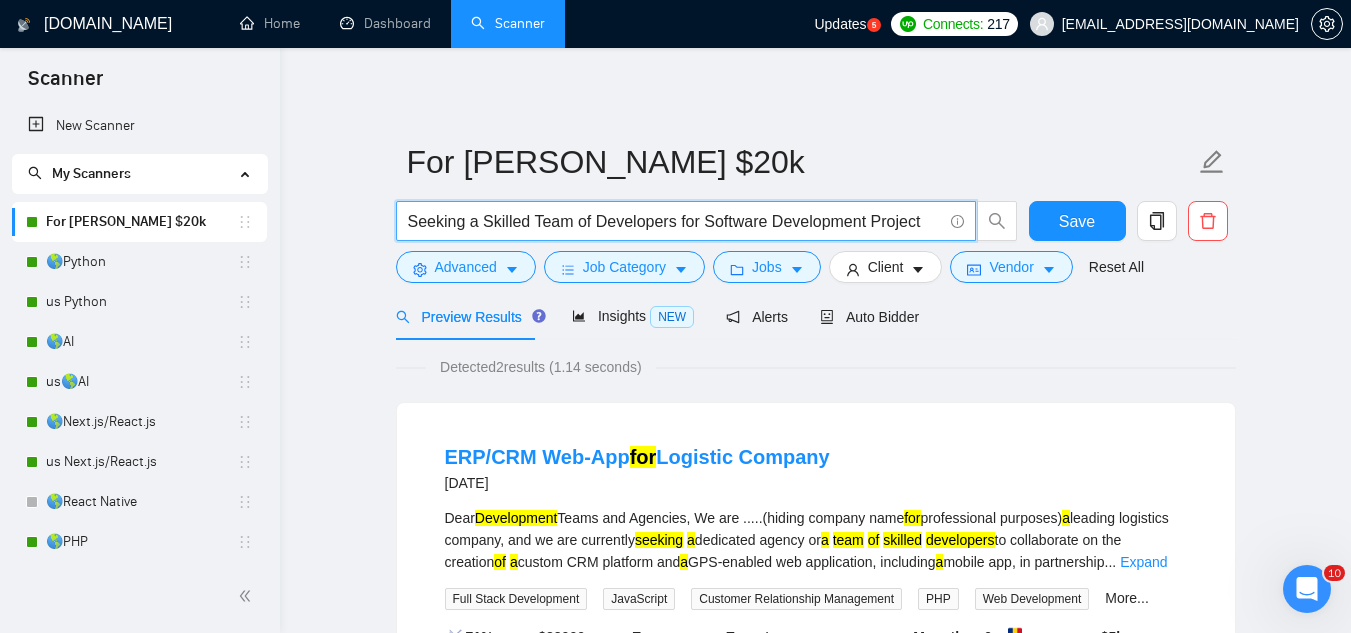 click on "Seeking a Skilled Team of Developers for Software Development Project" at bounding box center (675, 221) 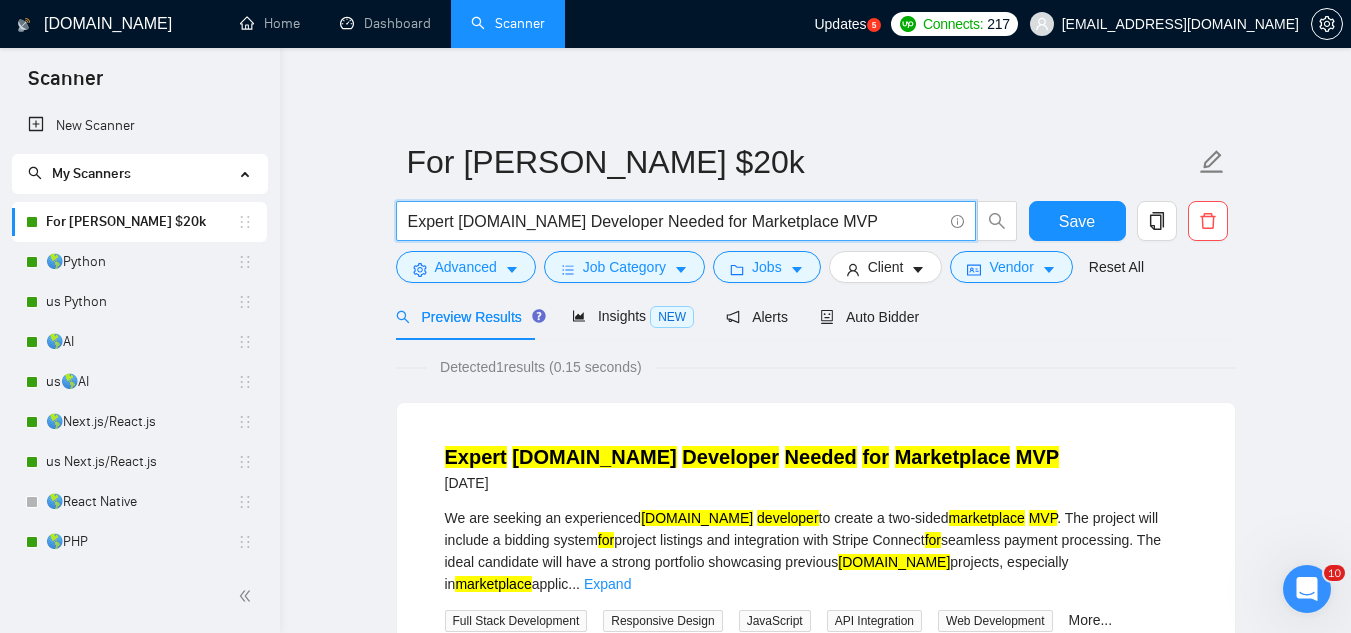 type on "Expert [DOMAIN_NAME] Developer Needed for Marketplace MVP" 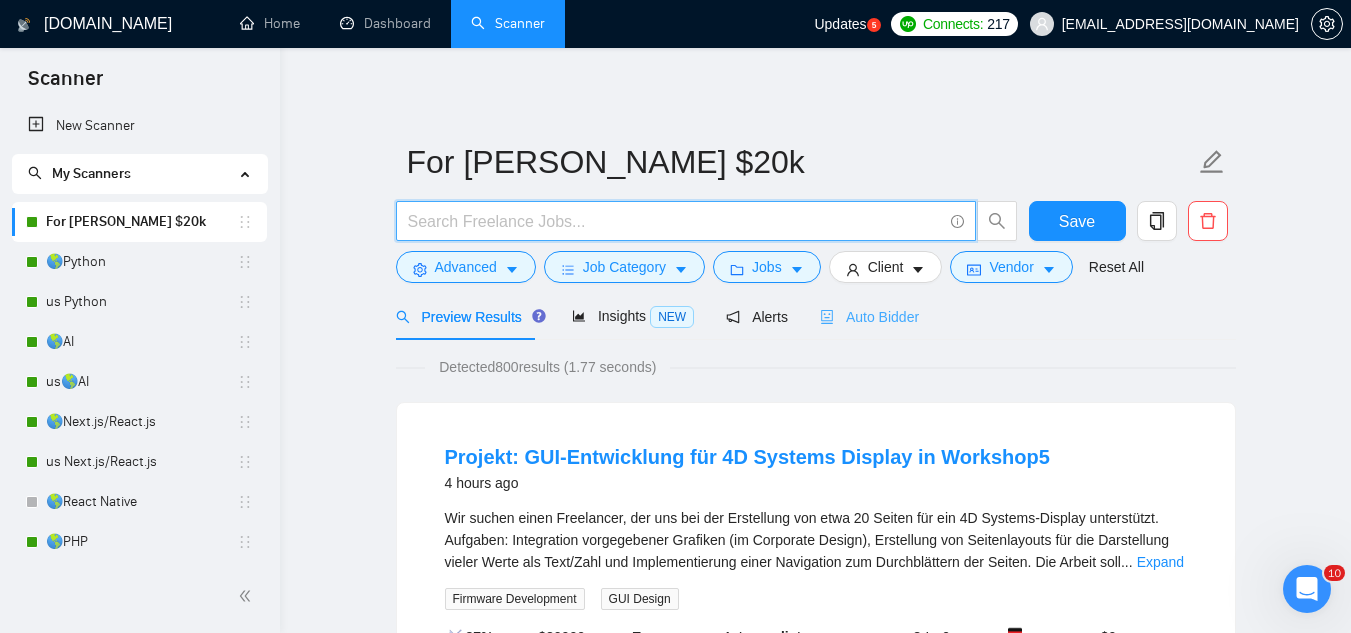 type 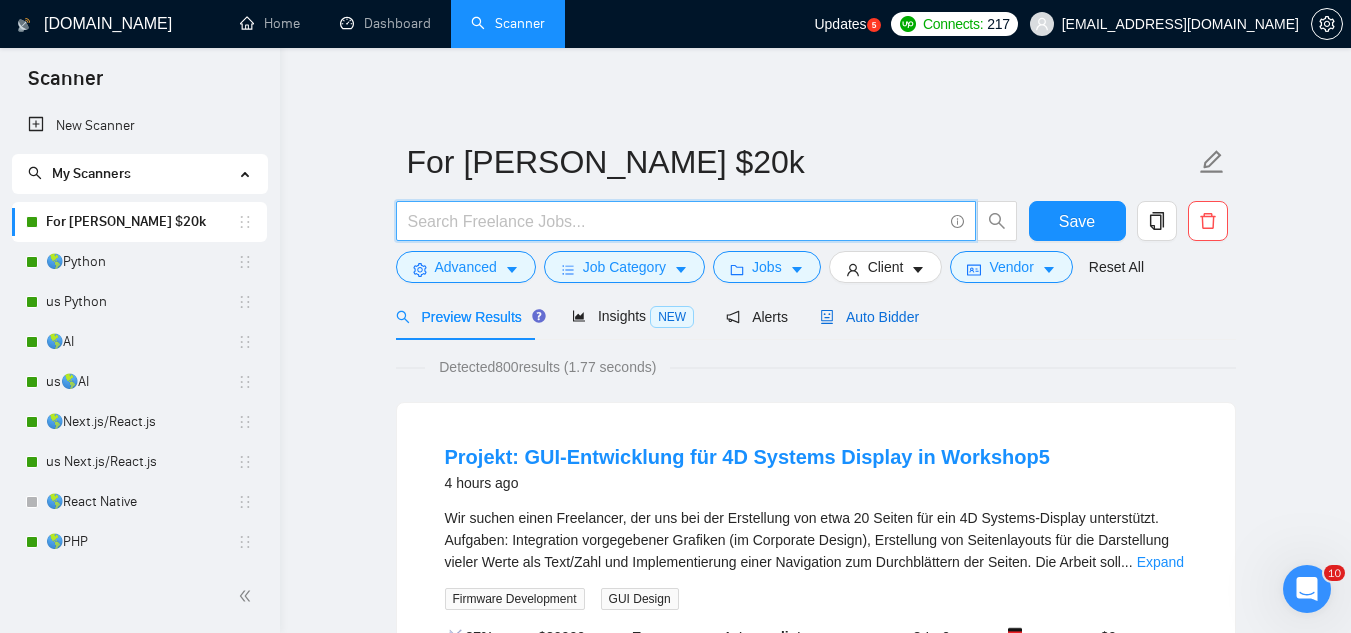 click on "Auto Bidder" at bounding box center (869, 317) 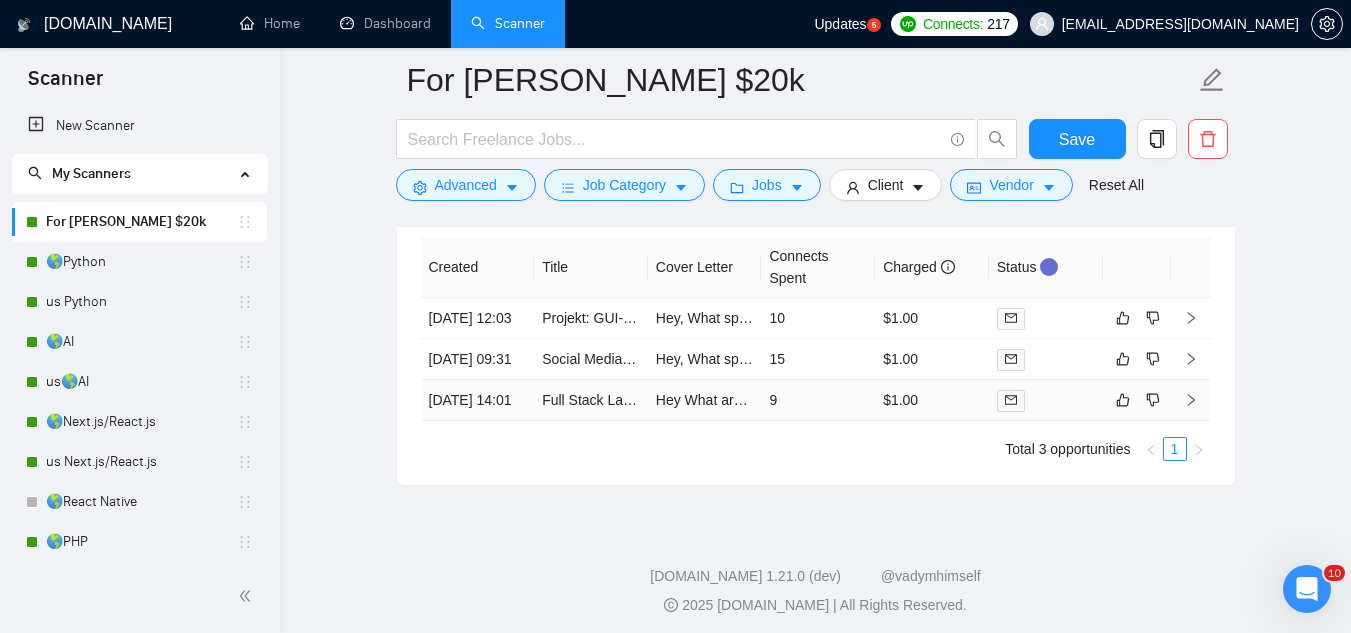 scroll, scrollTop: 4072, scrollLeft: 0, axis: vertical 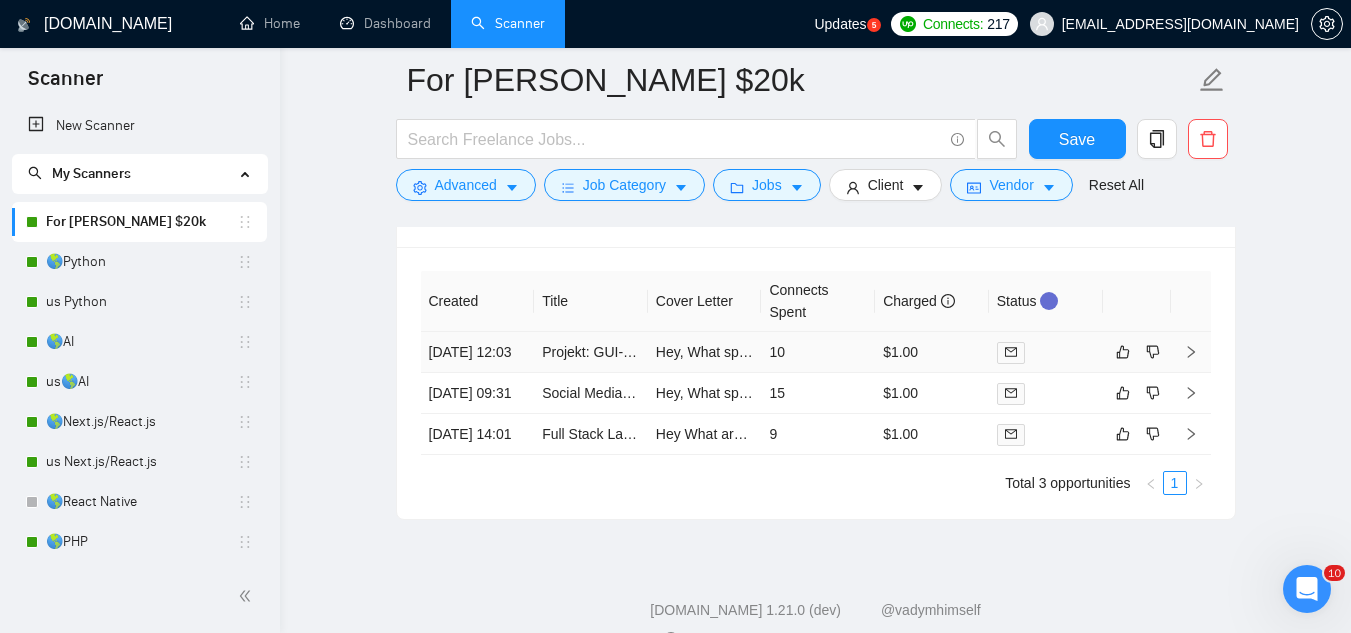 click on "Projekt: GUI-Entwicklung für 4D Systems Display in Workshop5" at bounding box center (591, 352) 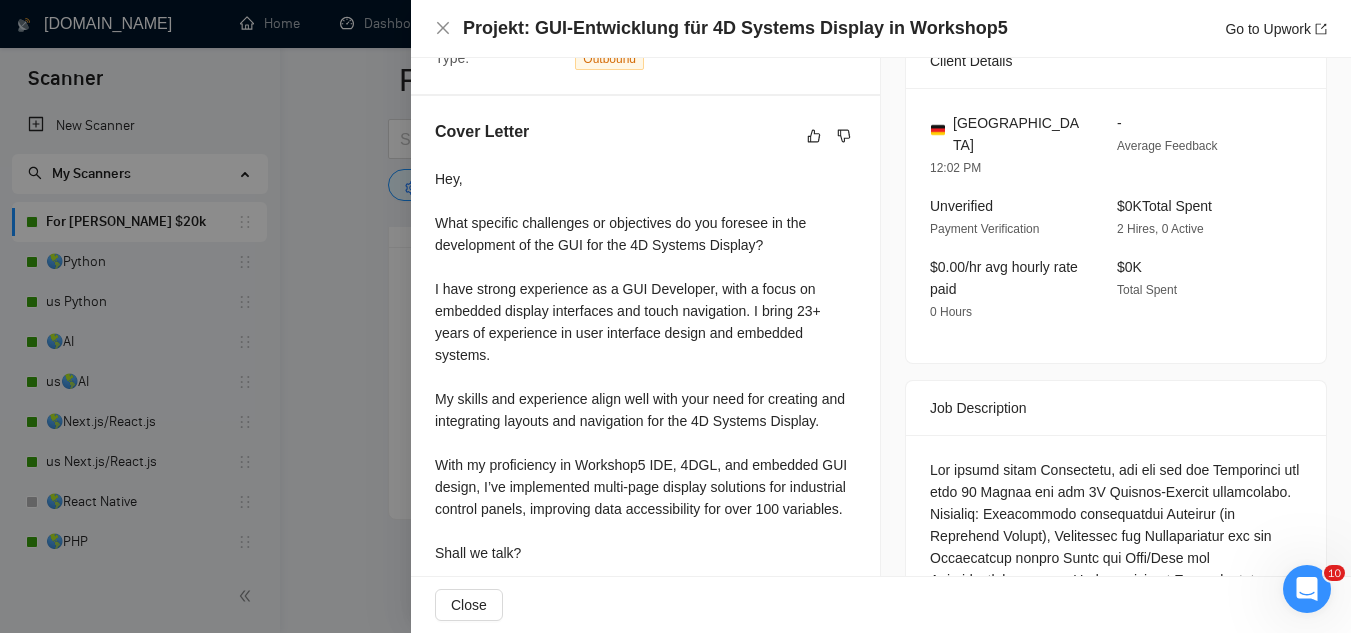 scroll, scrollTop: 500, scrollLeft: 0, axis: vertical 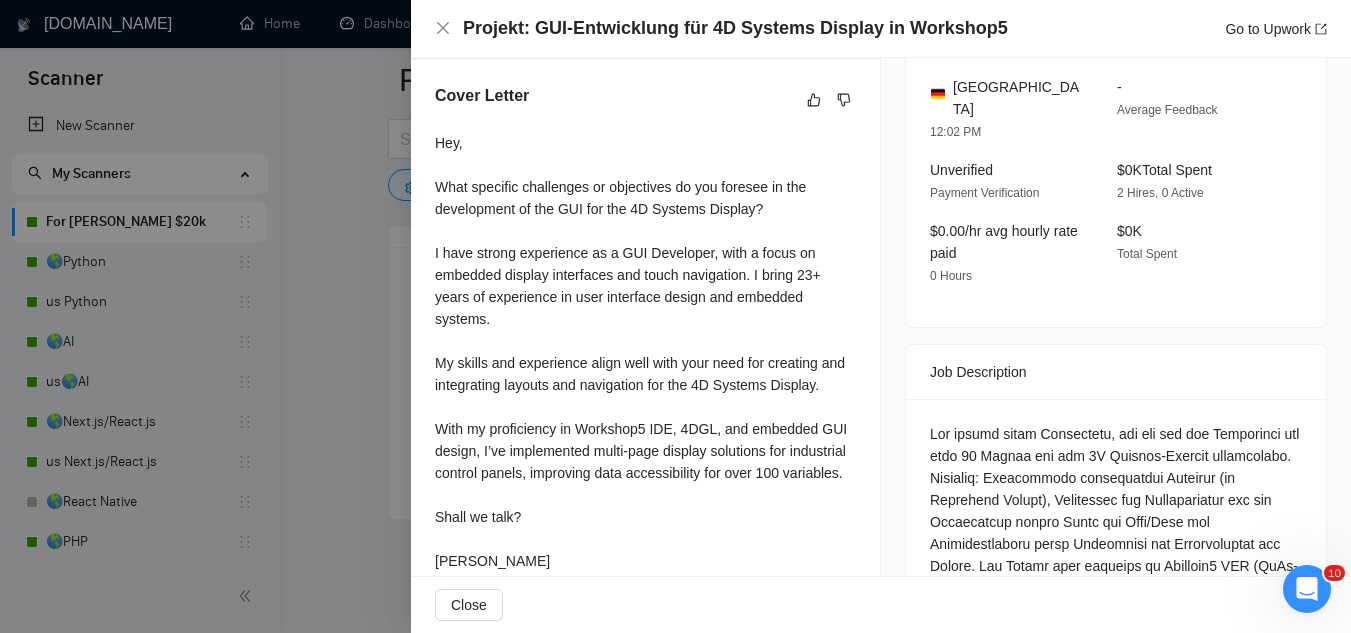 click at bounding box center [675, 316] 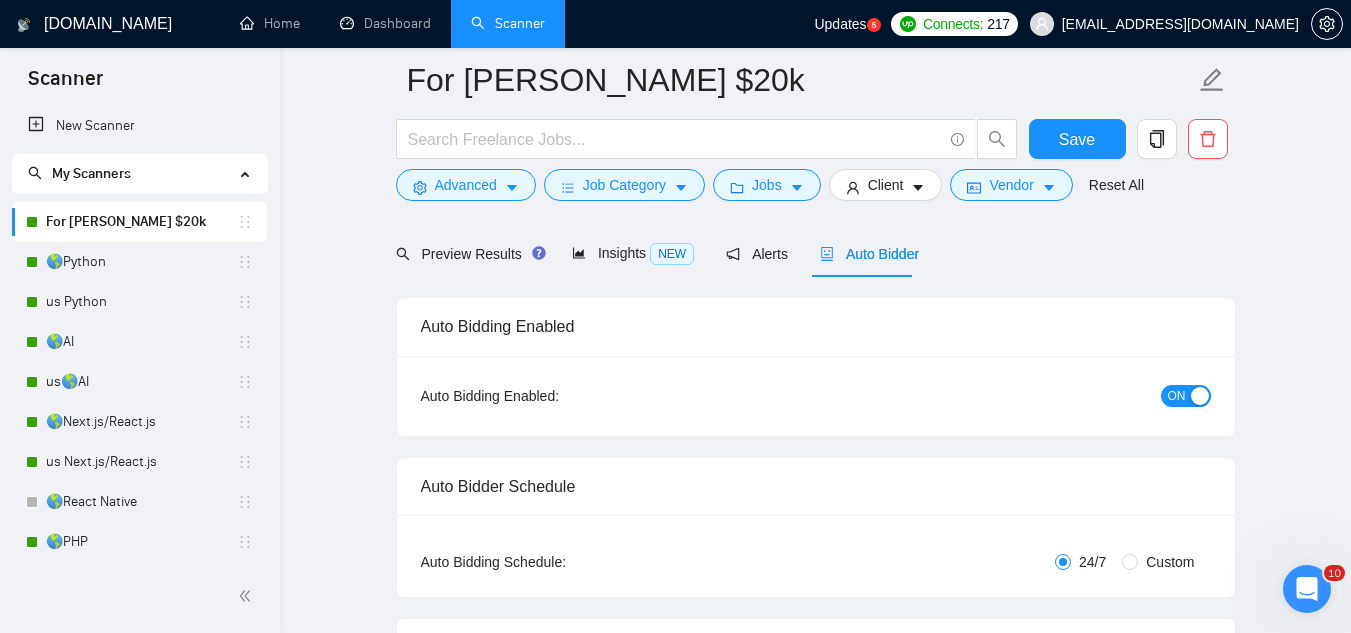 scroll, scrollTop: 0, scrollLeft: 0, axis: both 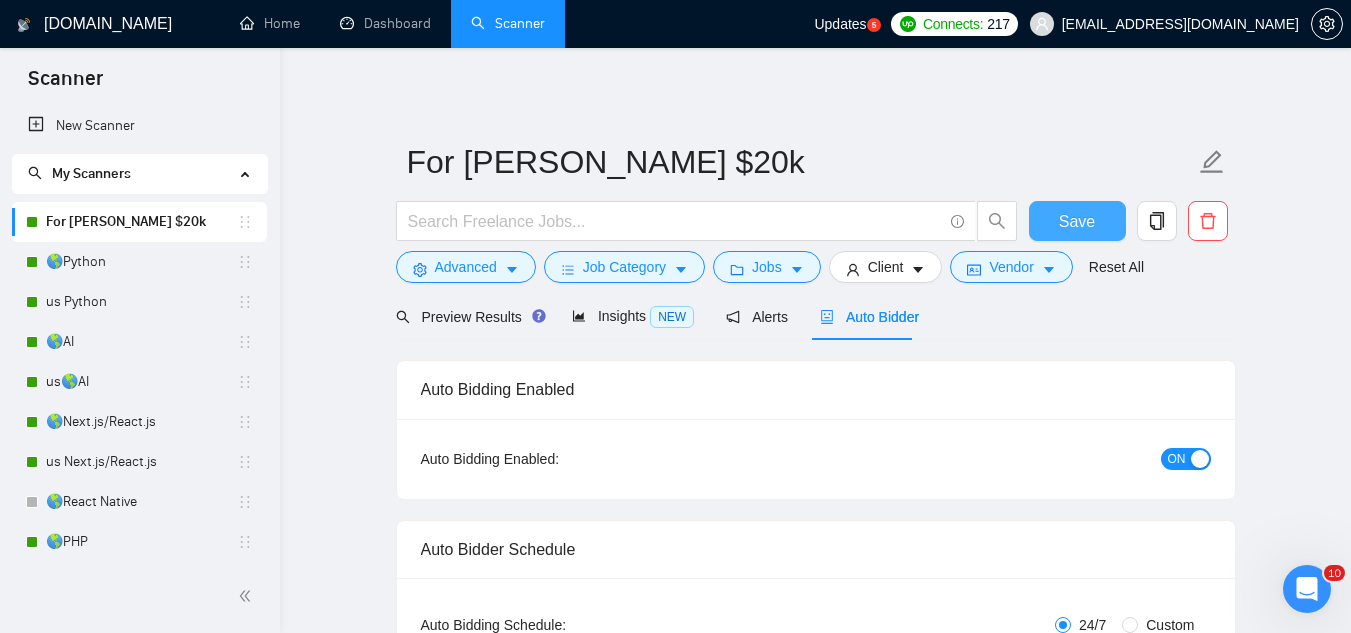 click on "Save" at bounding box center [1077, 221] 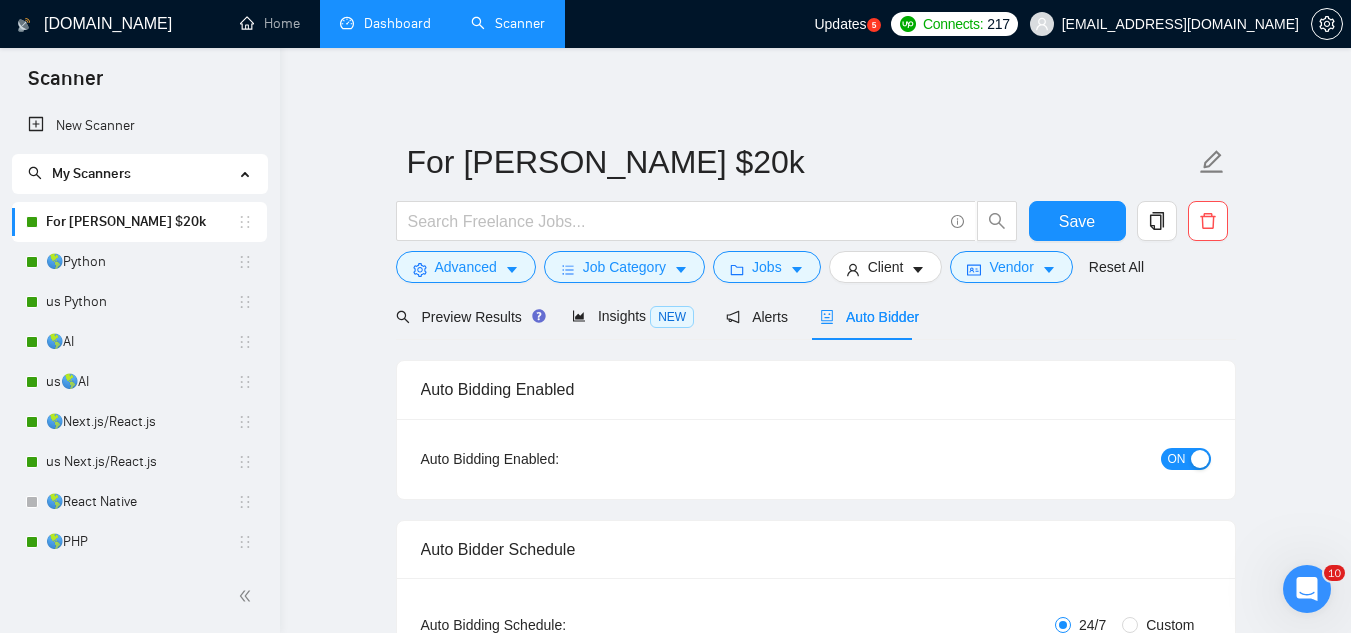 click on "Dashboard" at bounding box center (385, 23) 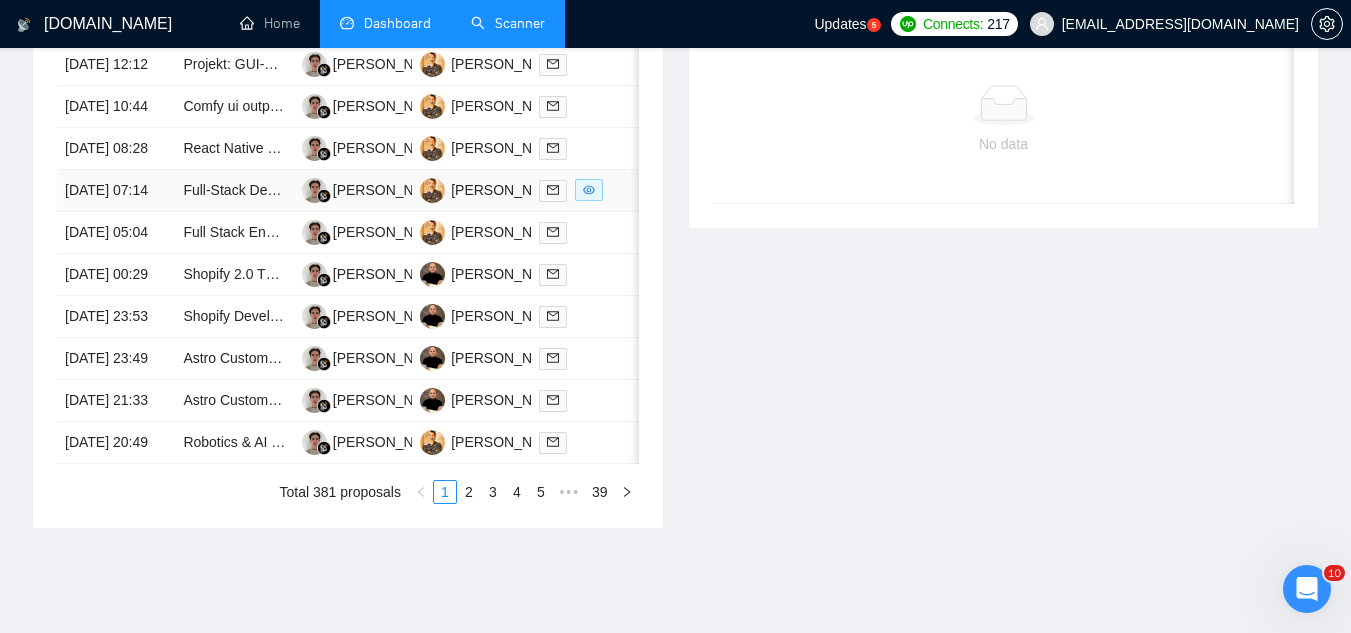 scroll, scrollTop: 1000, scrollLeft: 0, axis: vertical 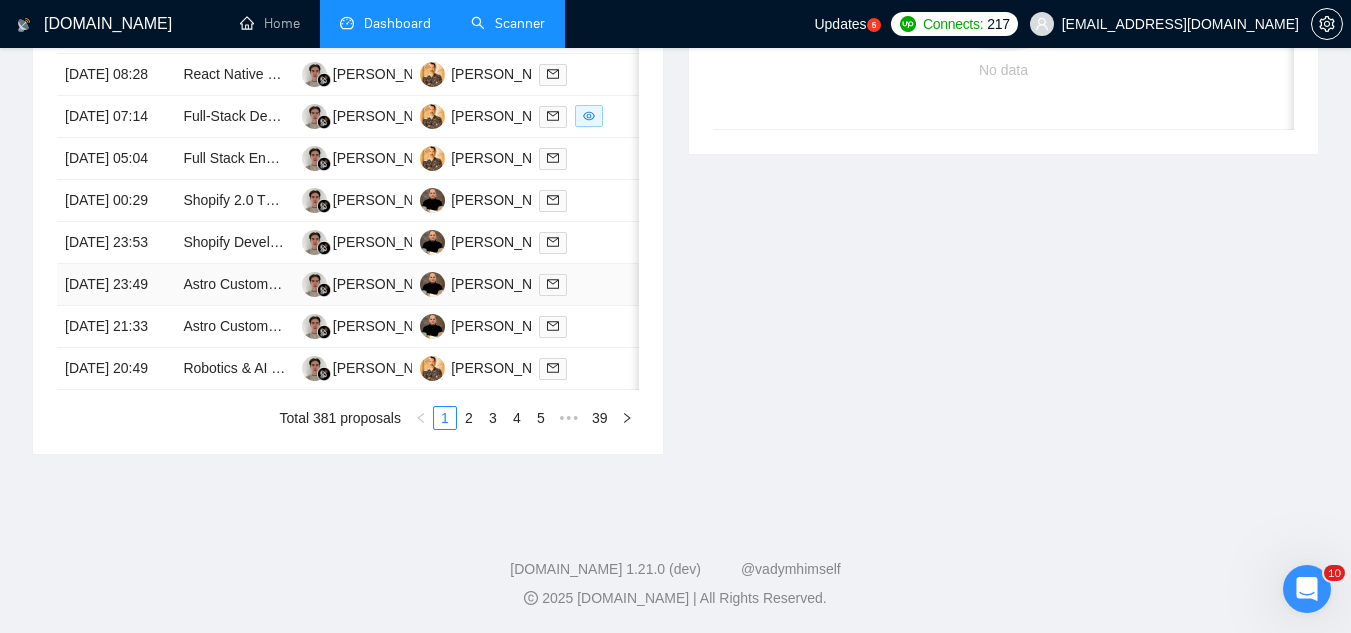 click on "Astro Custom Coded E-Commerce Site Build" at bounding box center (234, 285) 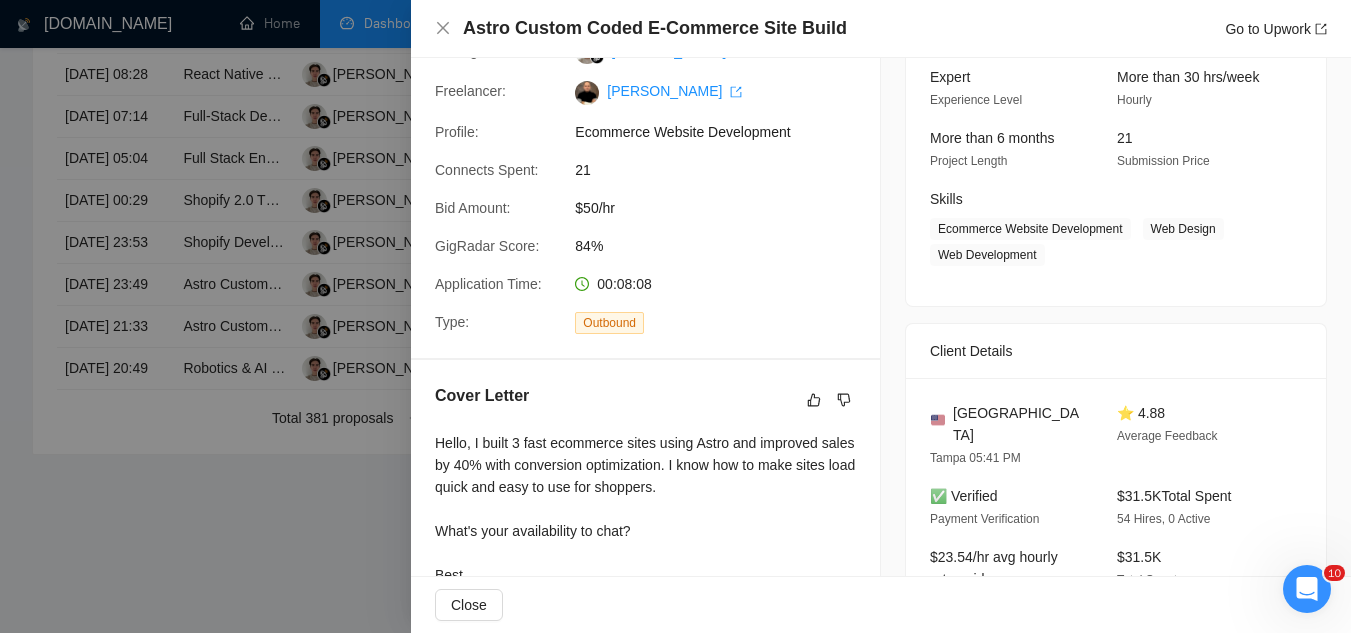 scroll, scrollTop: 400, scrollLeft: 0, axis: vertical 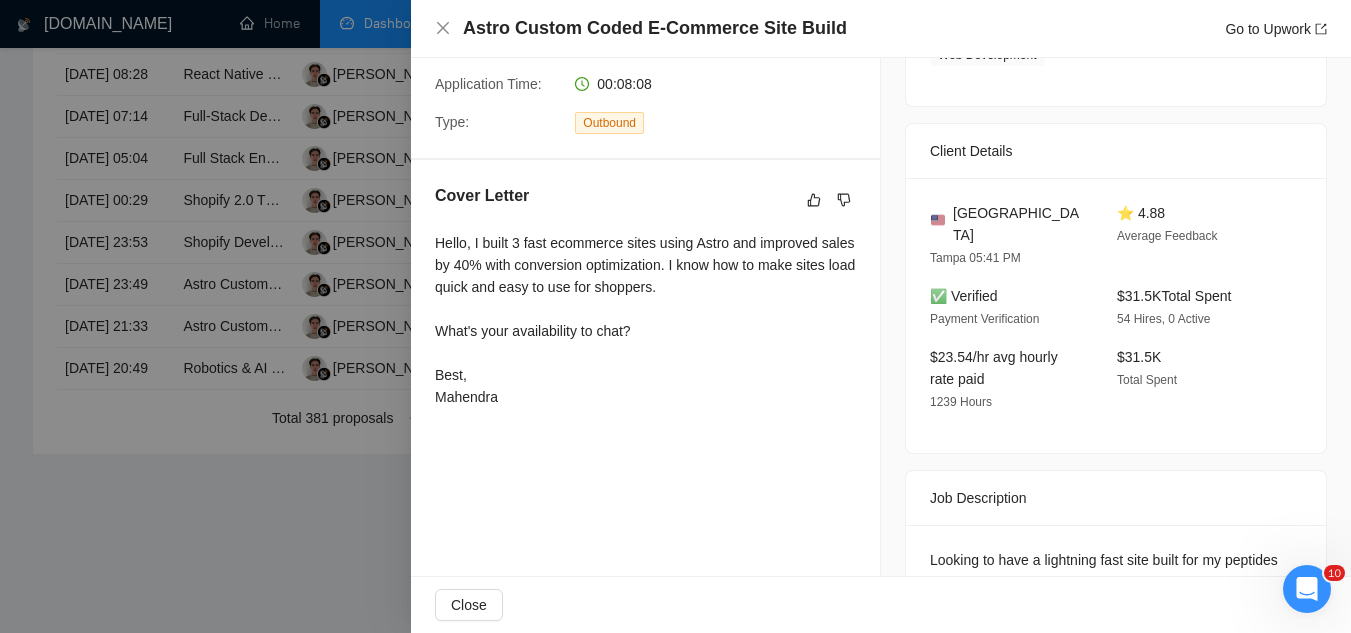 click at bounding box center (675, 316) 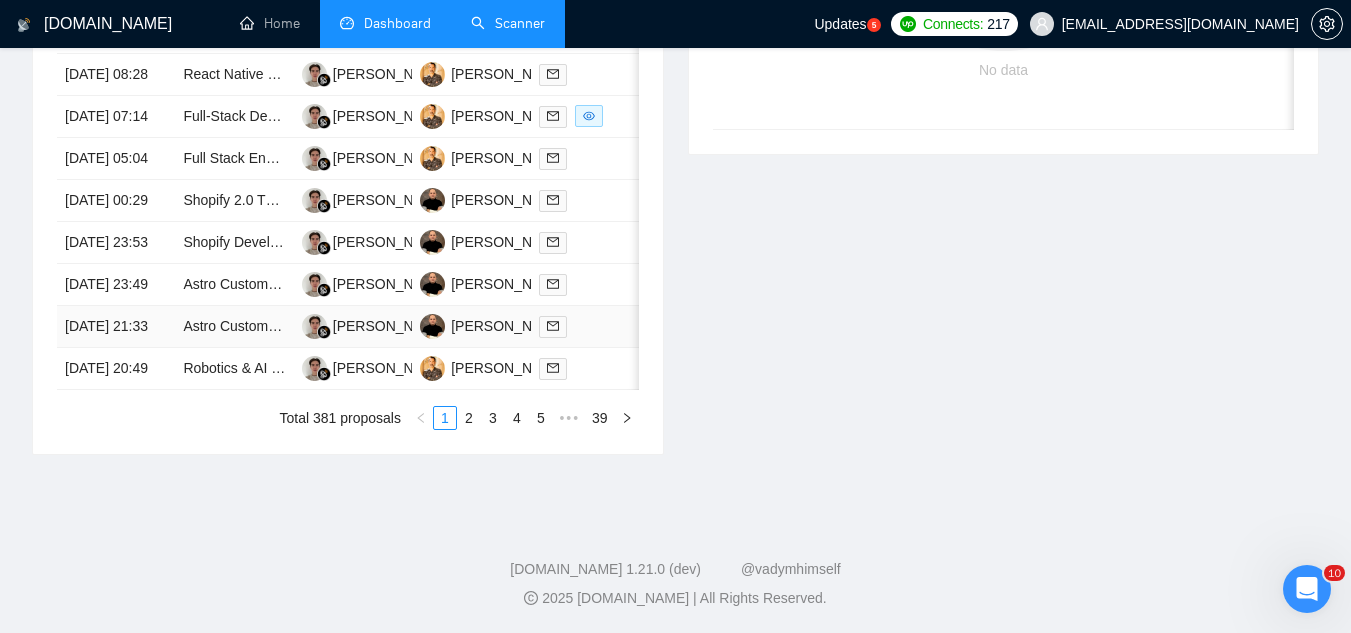 click on "Astro Custom Coded E-Commerce Site Build" at bounding box center [234, 327] 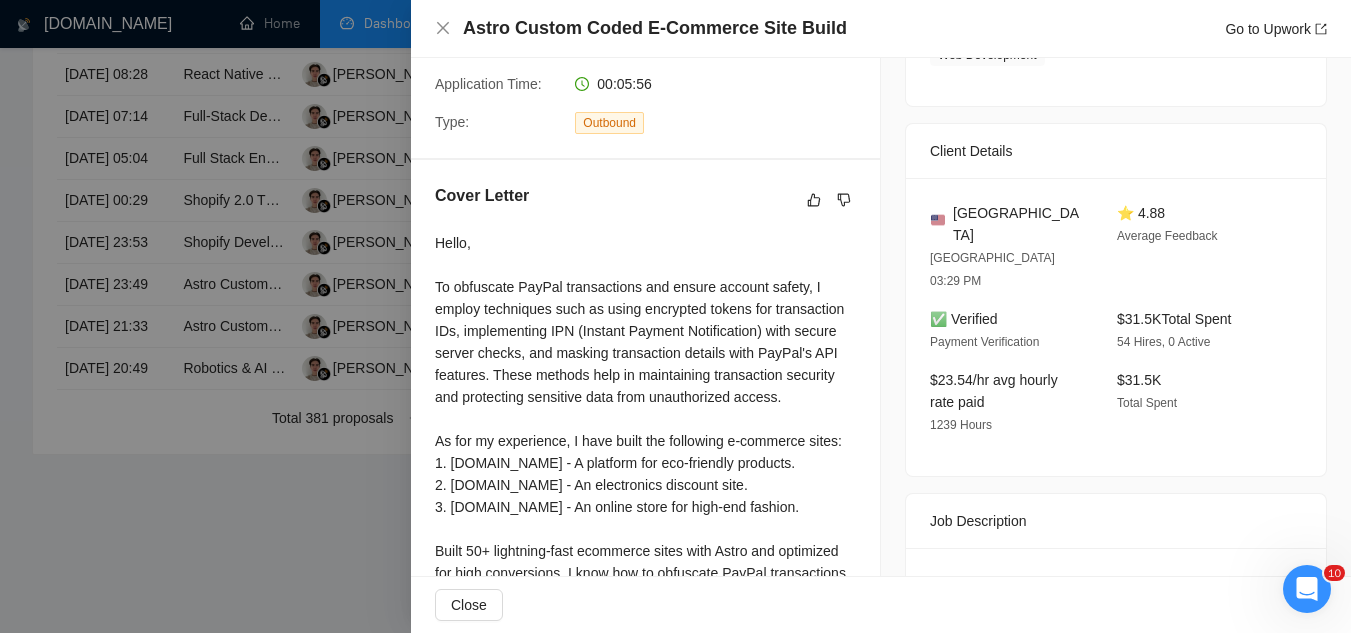 click at bounding box center [675, 316] 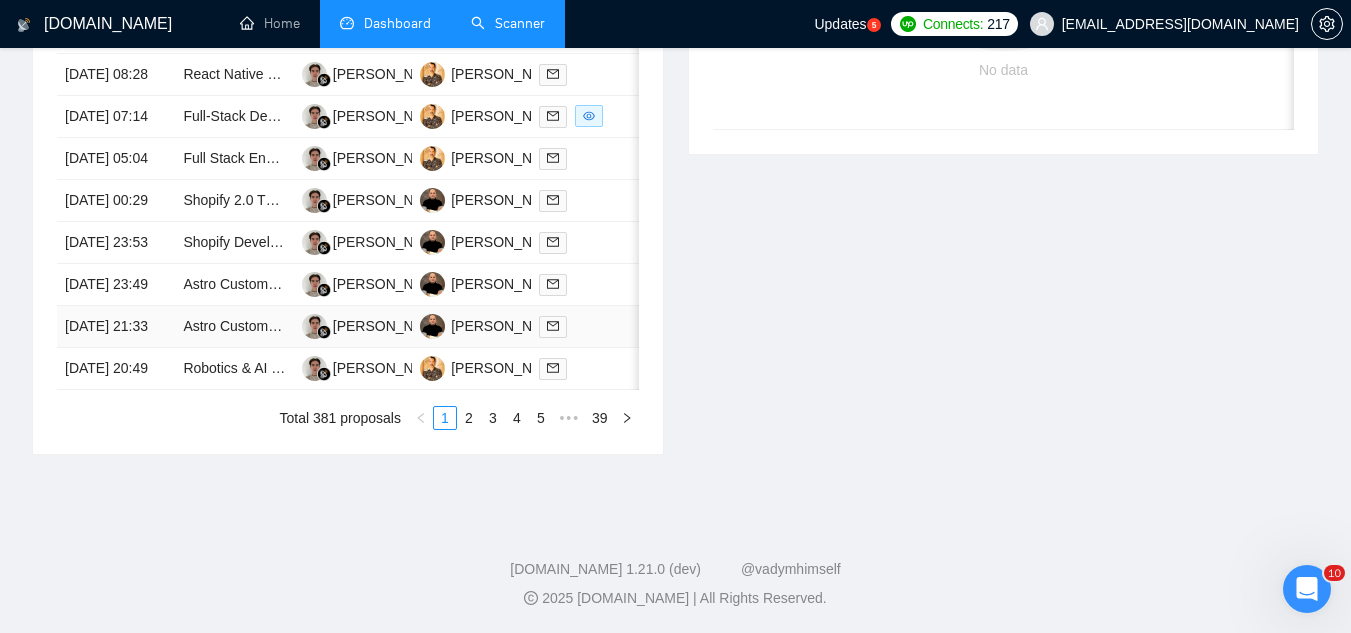 click on "Astro Custom Coded E-Commerce Site Build" at bounding box center [234, 327] 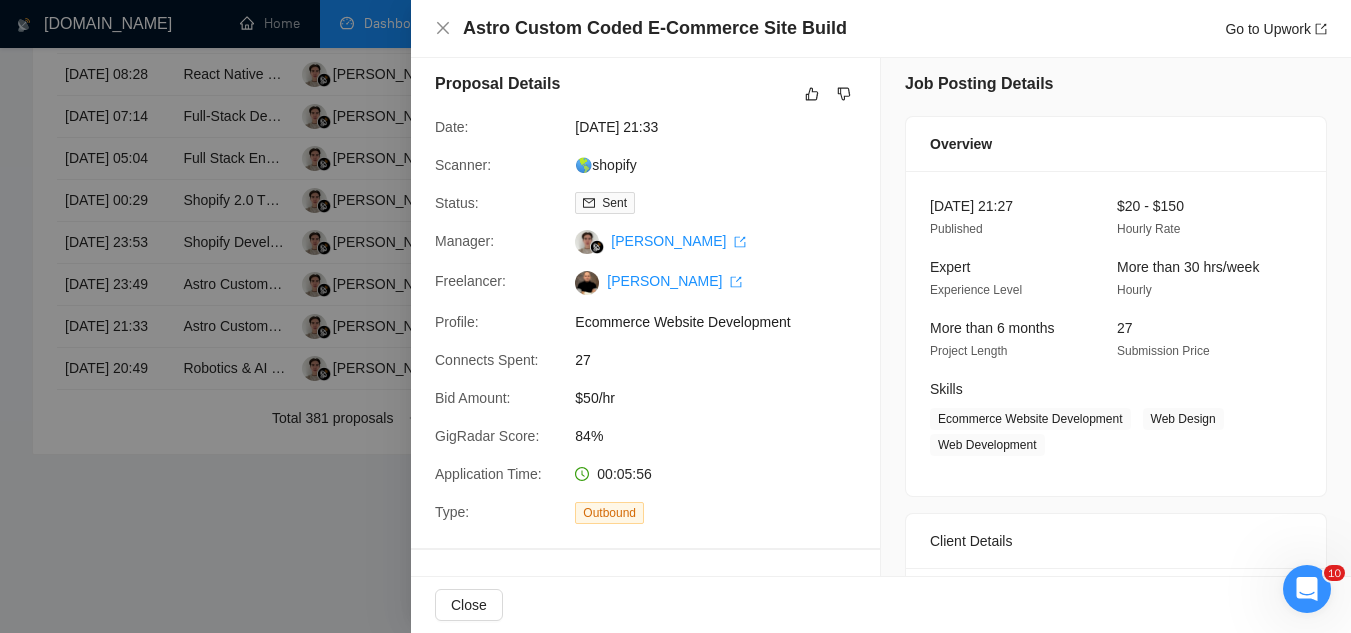 scroll, scrollTop: 0, scrollLeft: 0, axis: both 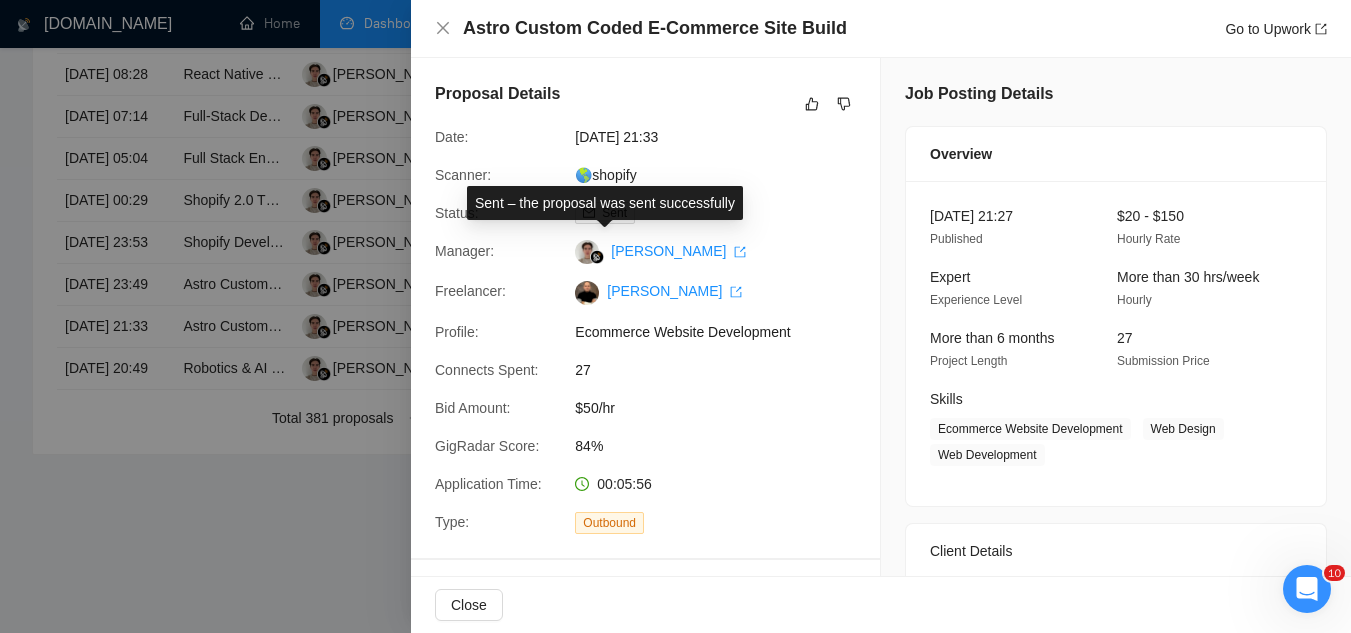 click on "Sent – the proposal was sent successfully" at bounding box center (605, 203) 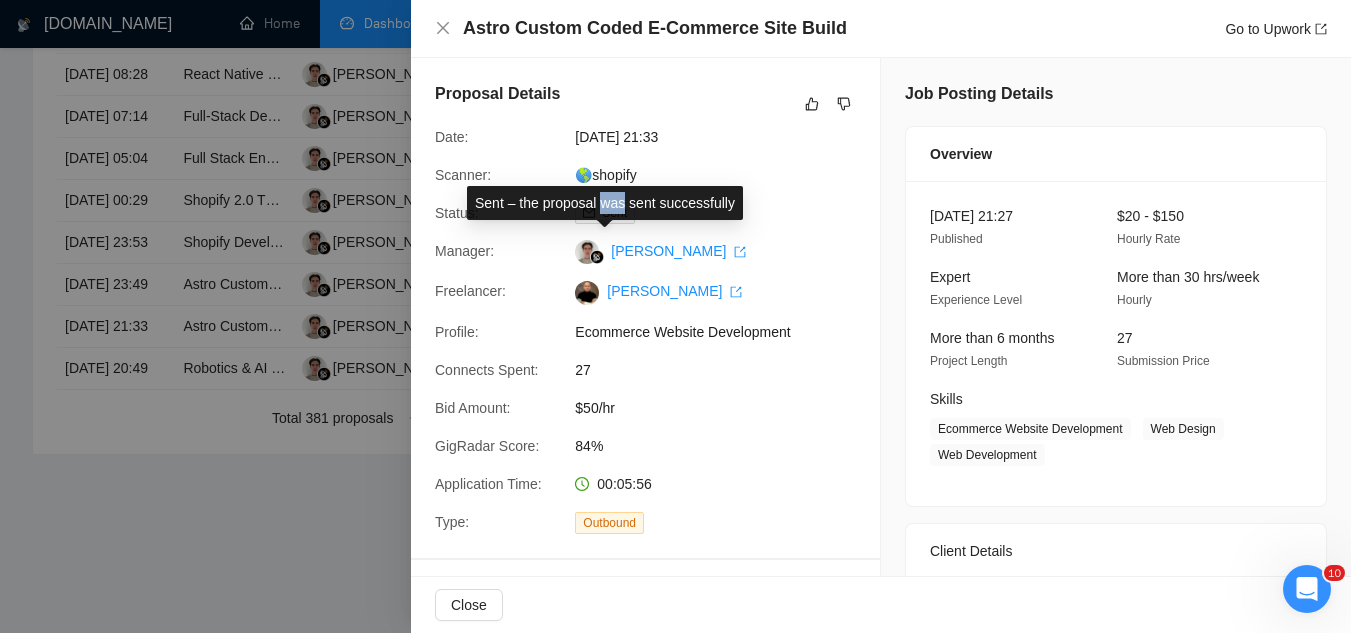 click on "Sent – the proposal was sent successfully" at bounding box center (605, 203) 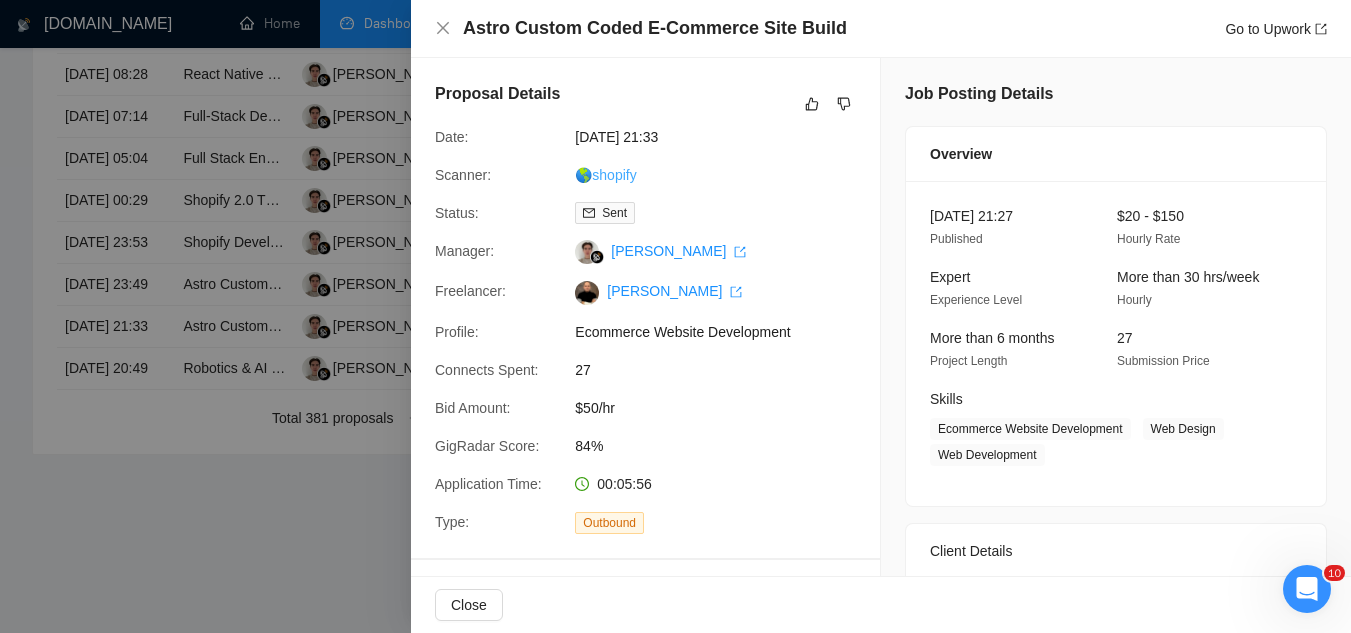 click on "🌎shopify" at bounding box center [605, 175] 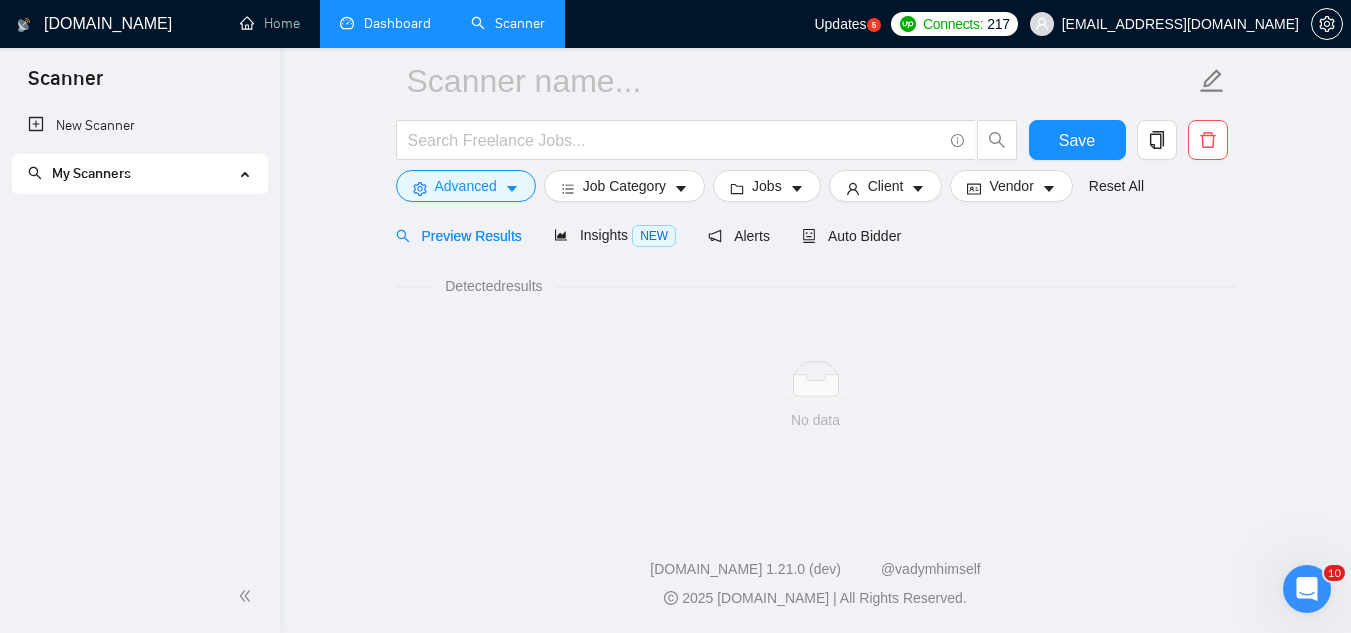 scroll, scrollTop: 80, scrollLeft: 0, axis: vertical 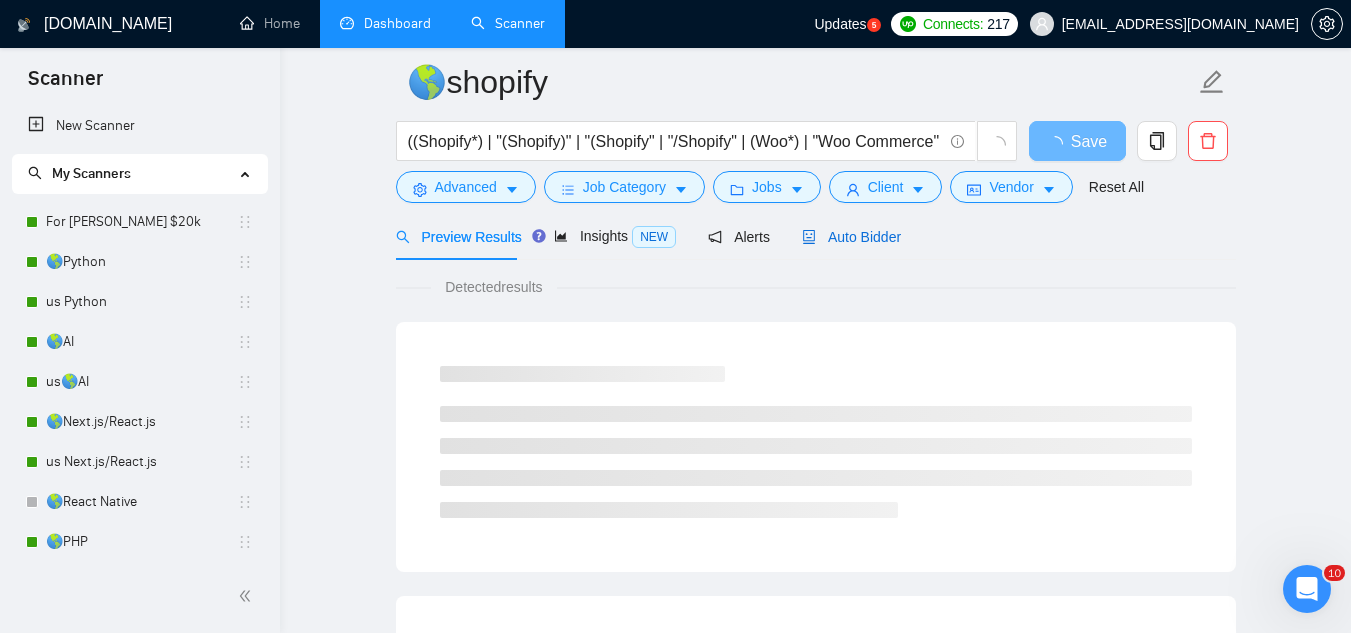 click on "Auto Bidder" at bounding box center (851, 237) 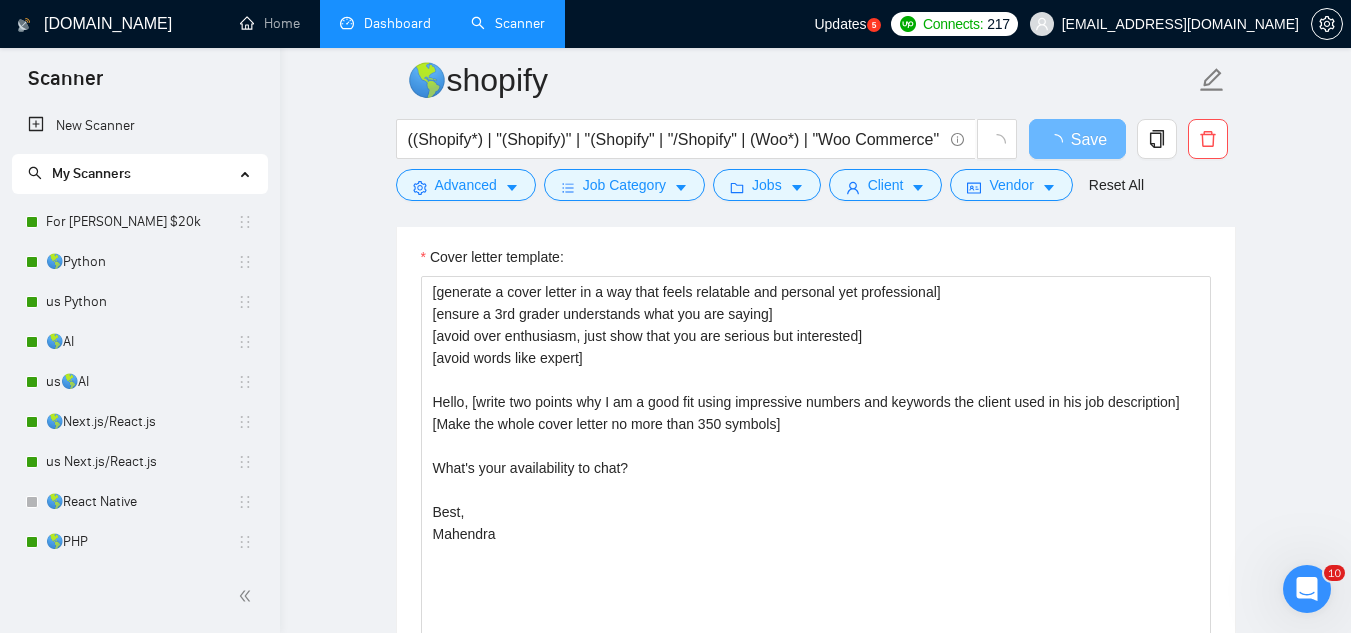 scroll, scrollTop: 1380, scrollLeft: 0, axis: vertical 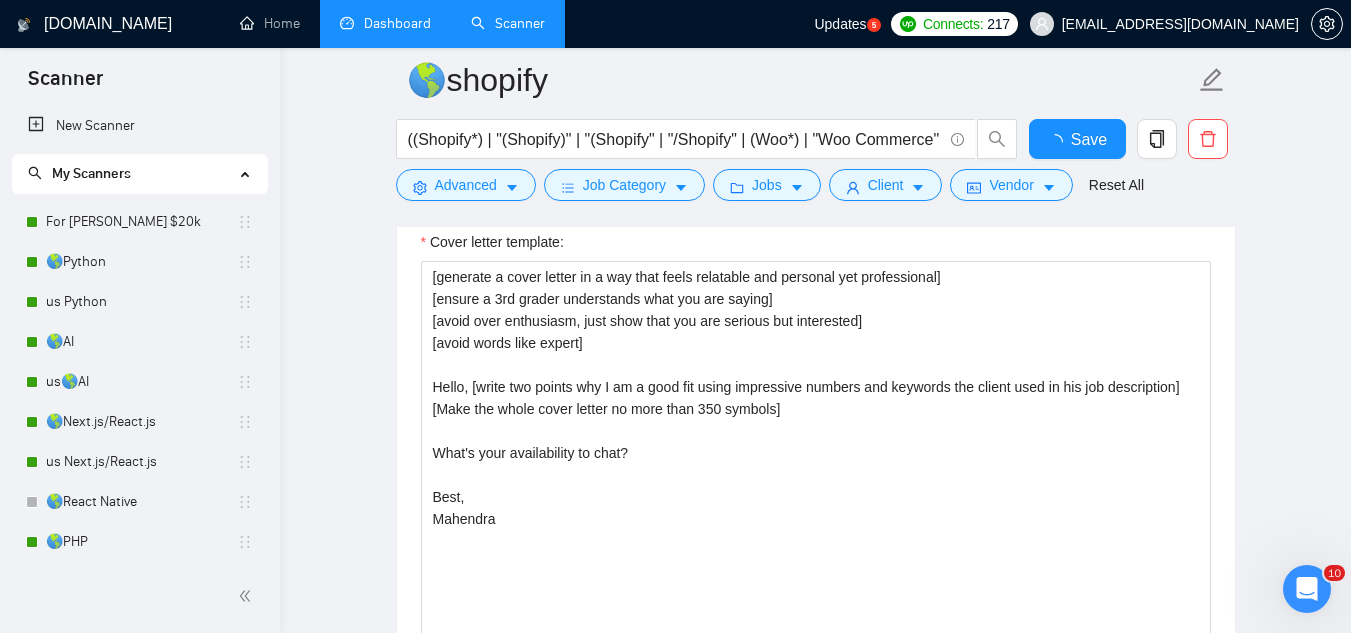 type 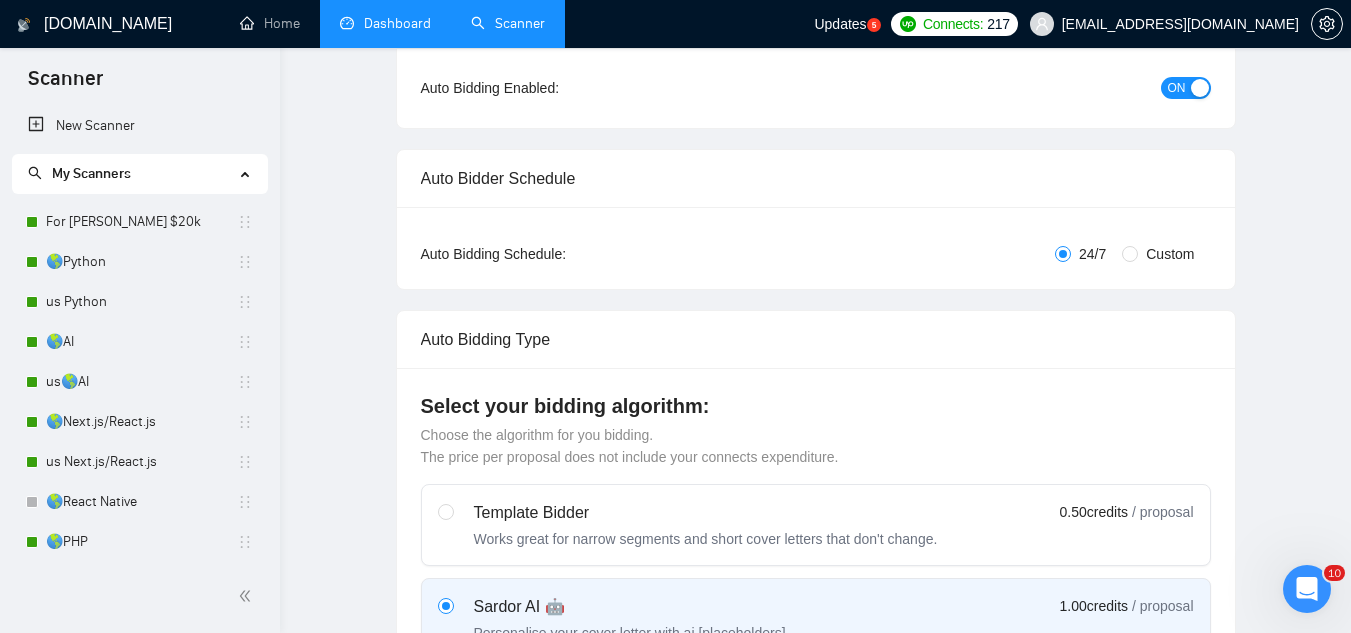 scroll, scrollTop: 80, scrollLeft: 0, axis: vertical 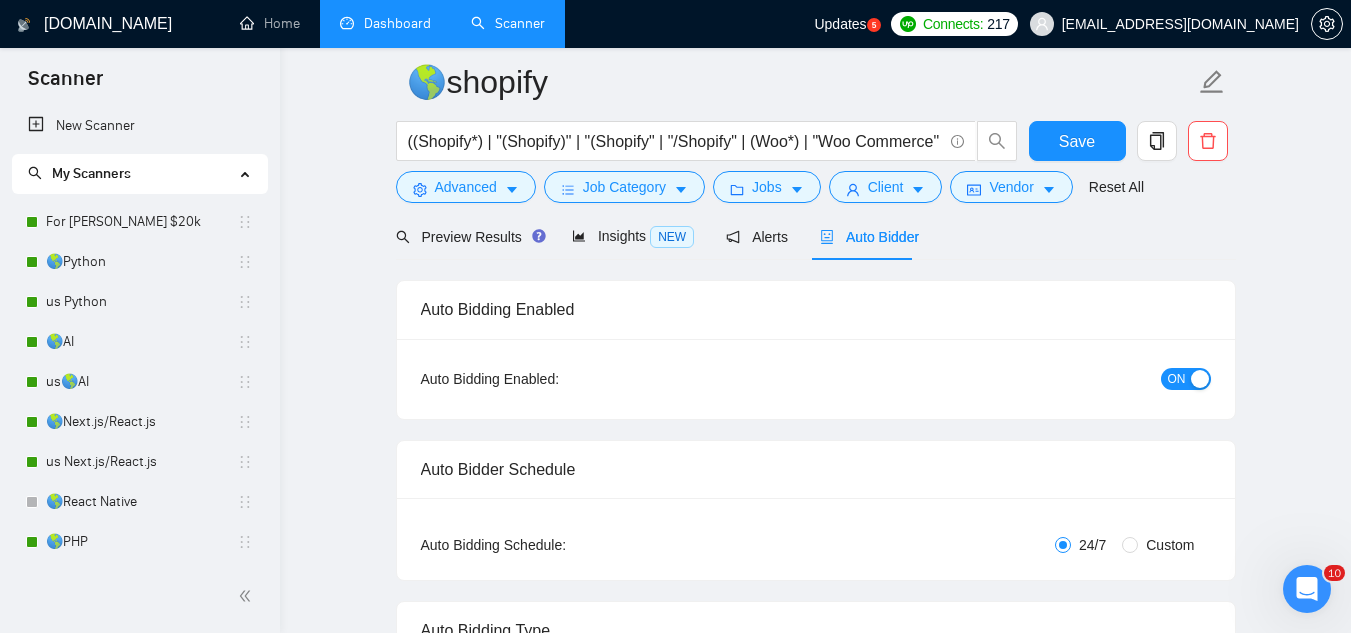 click on "Dashboard" at bounding box center (385, 23) 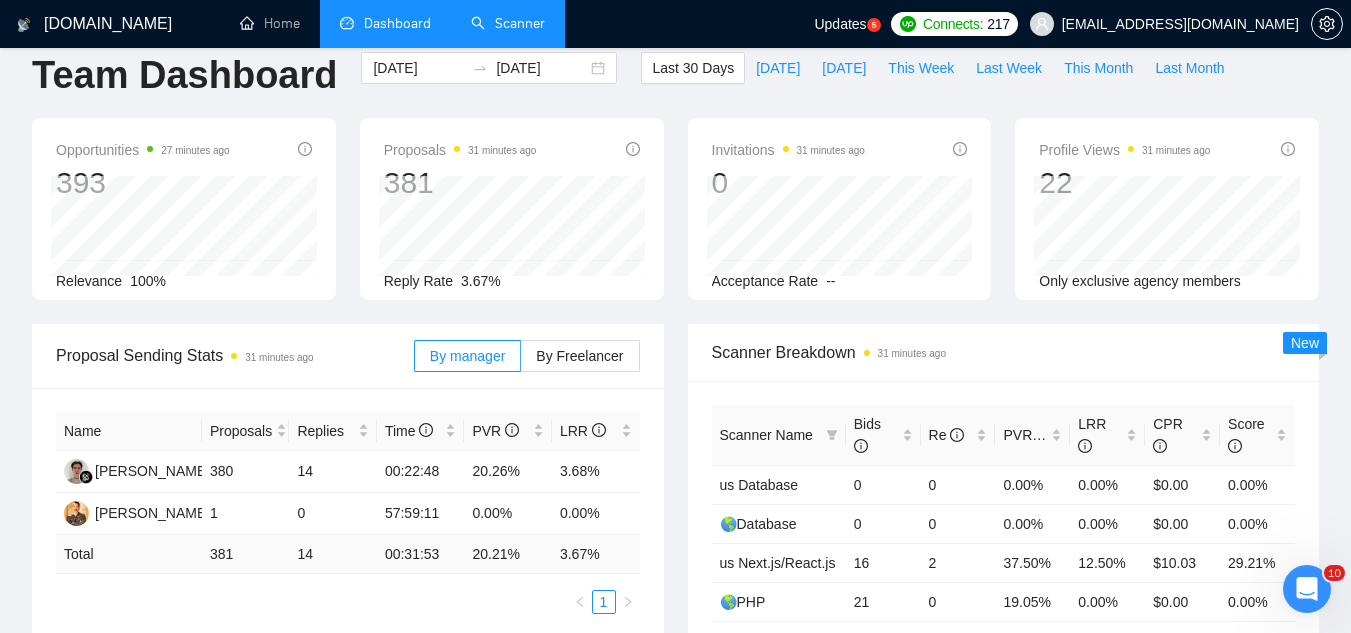 scroll, scrollTop: 0, scrollLeft: 0, axis: both 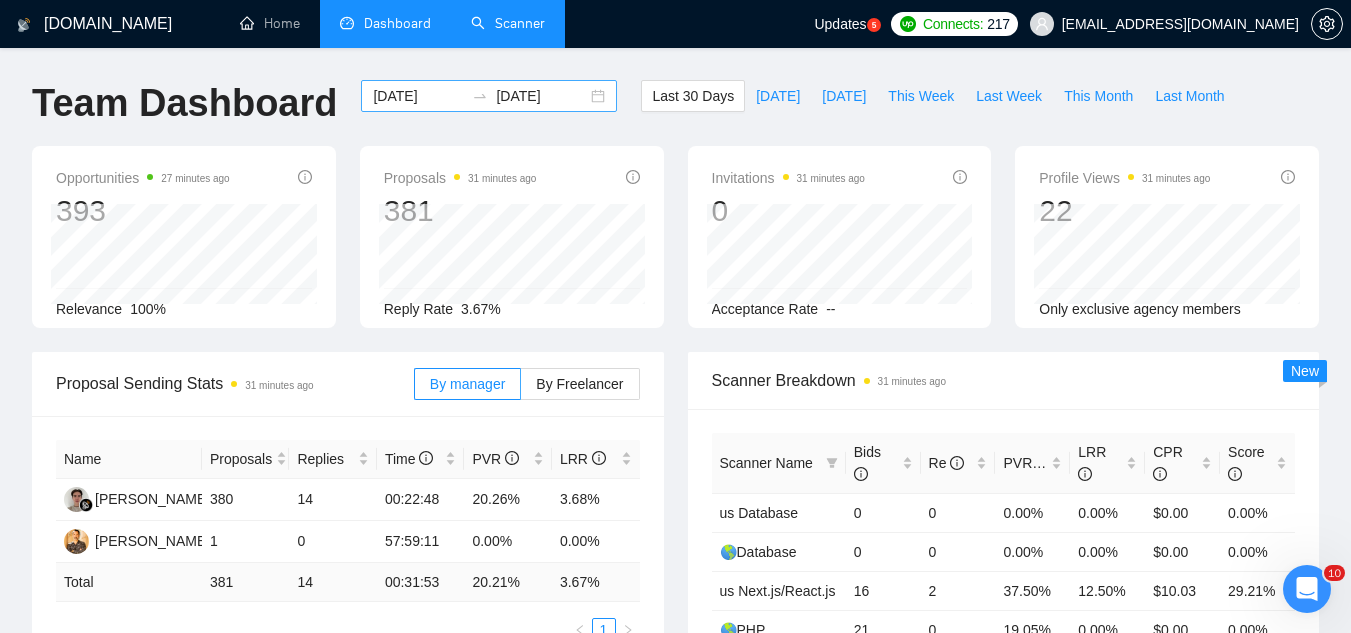 click on "[DATE]" at bounding box center [418, 96] 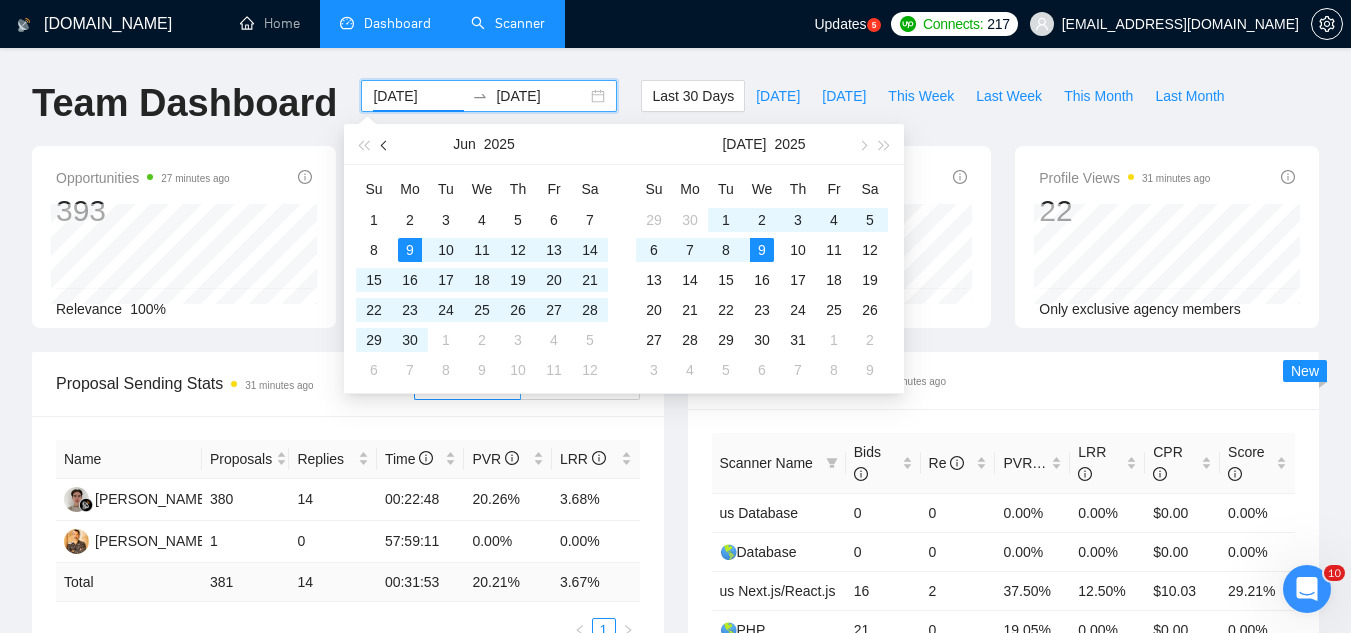 click at bounding box center (385, 144) 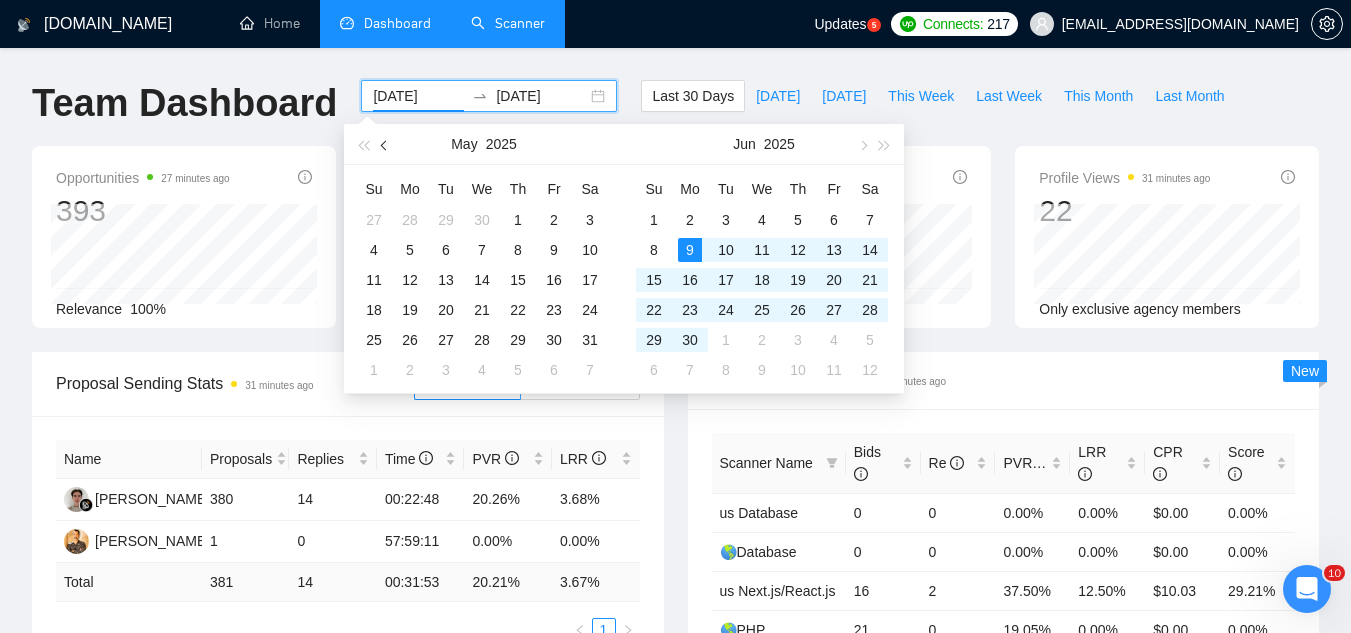 click at bounding box center (385, 144) 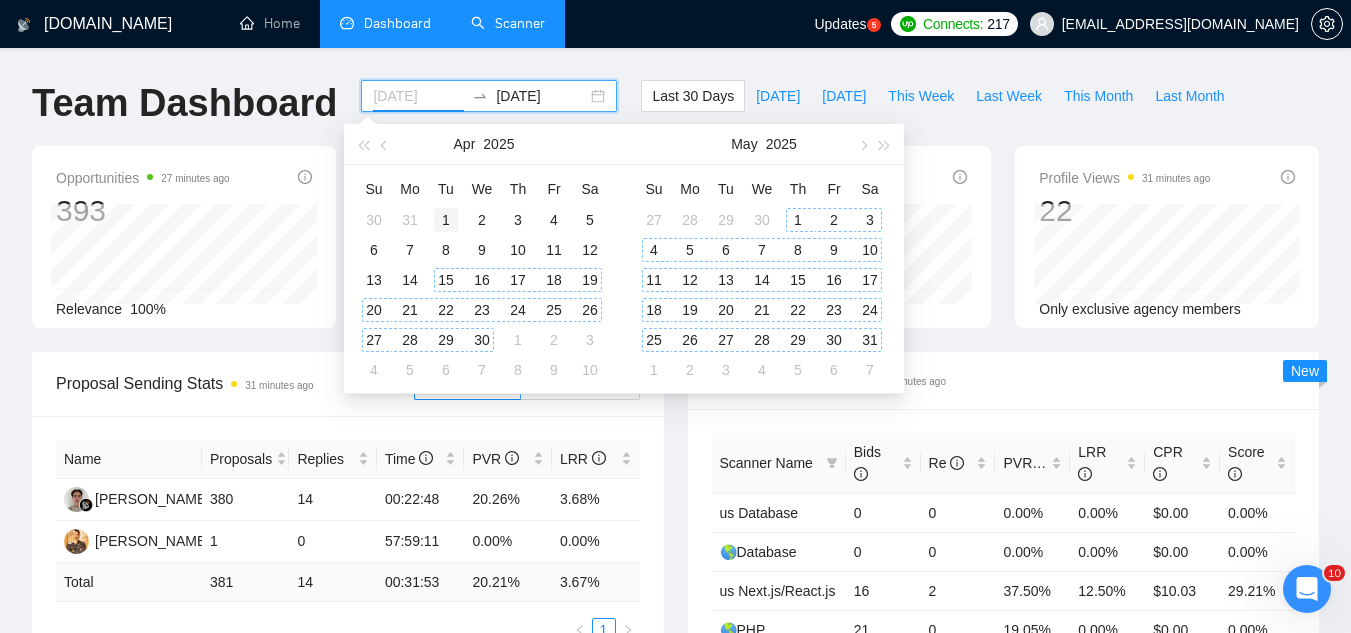 type on "[DATE]" 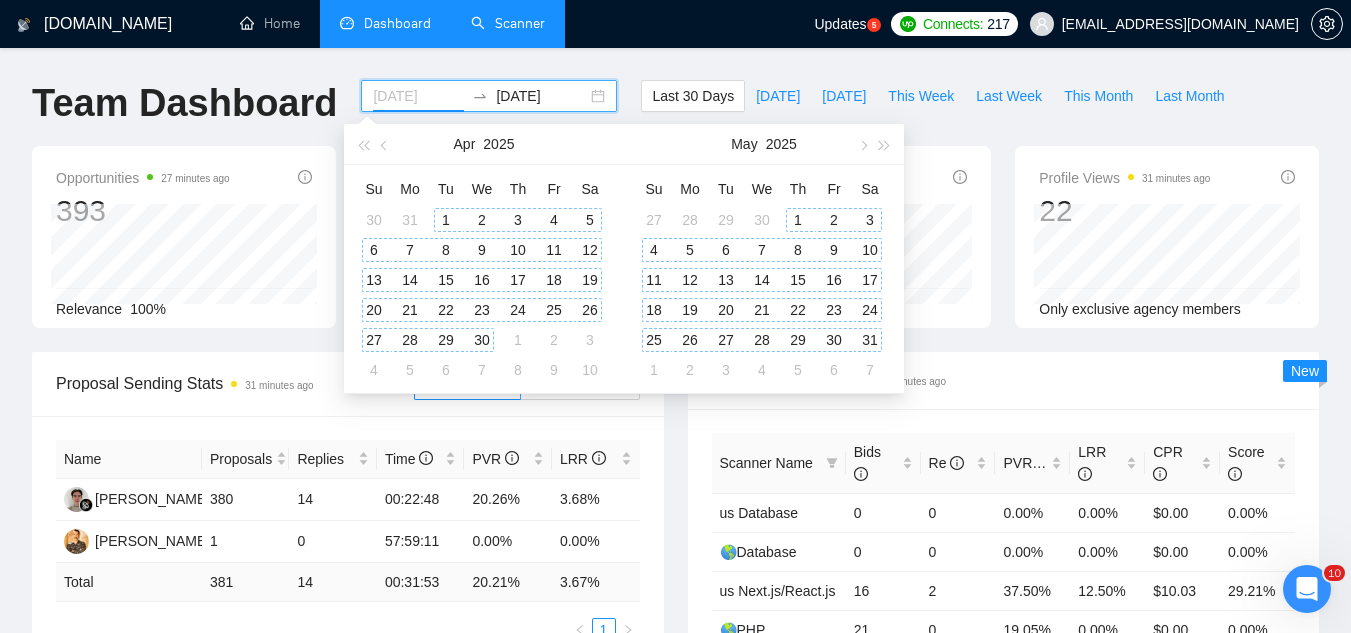 click on "1" at bounding box center (446, 220) 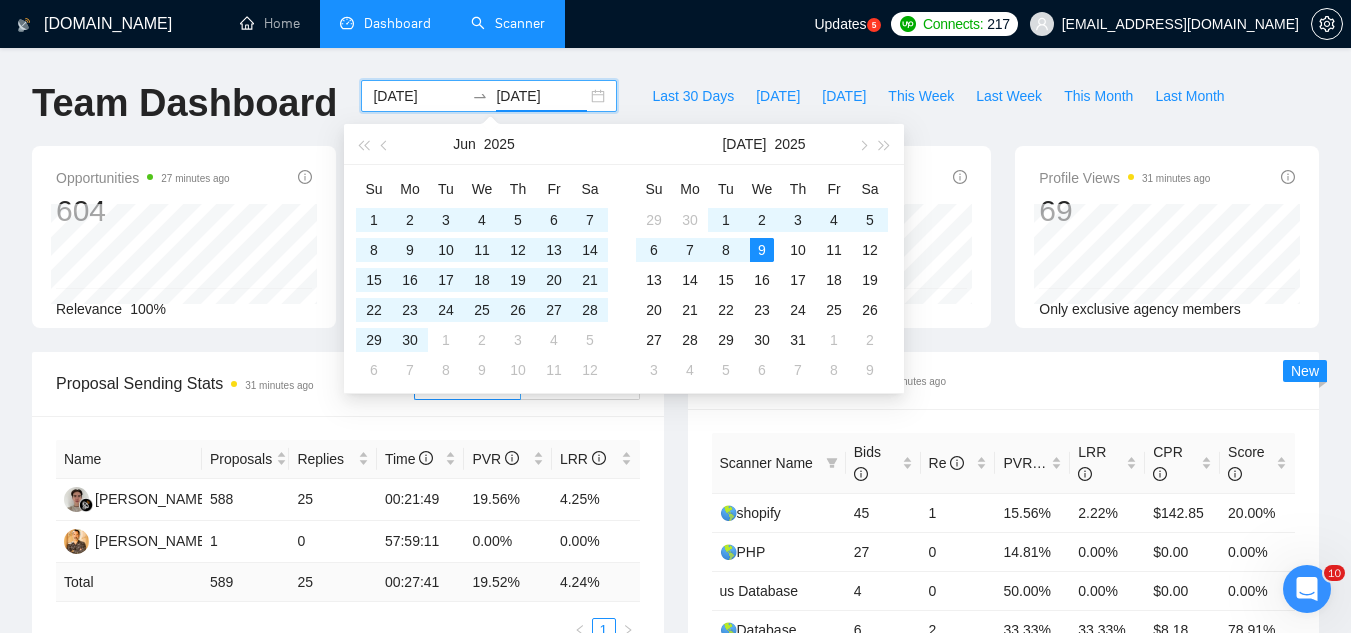 click on "[DATE]" at bounding box center (541, 96) 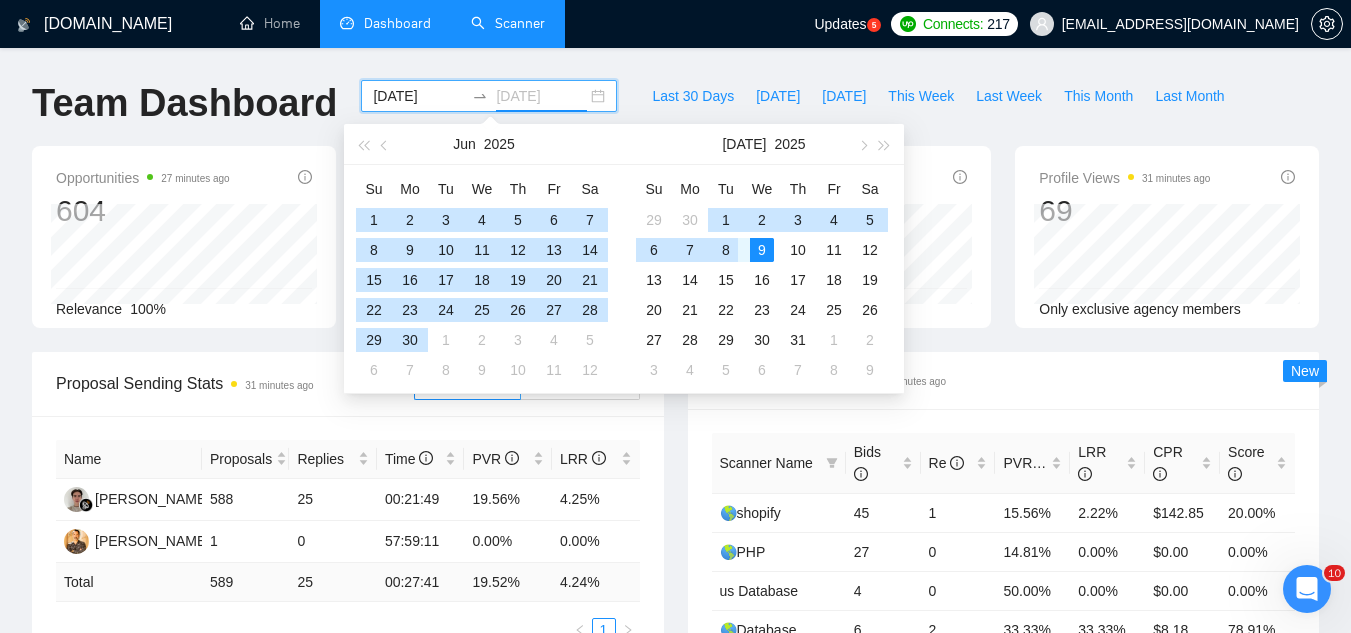type on "[DATE]" 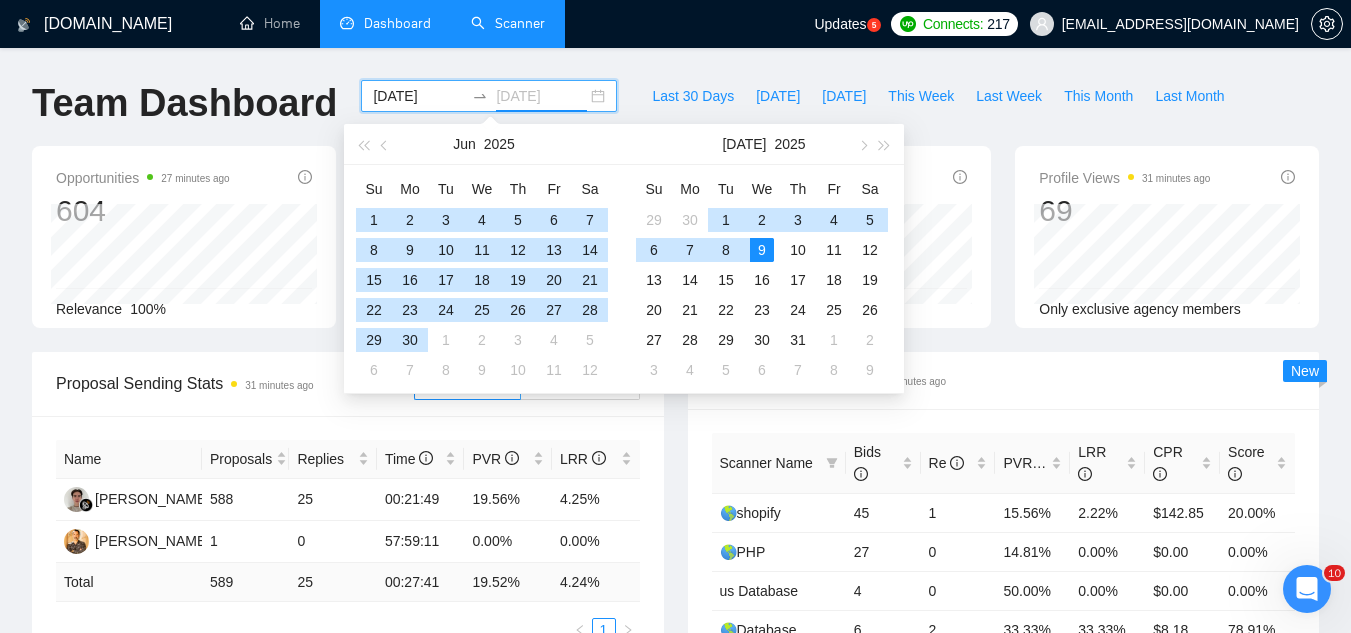 click on "9" at bounding box center [762, 250] 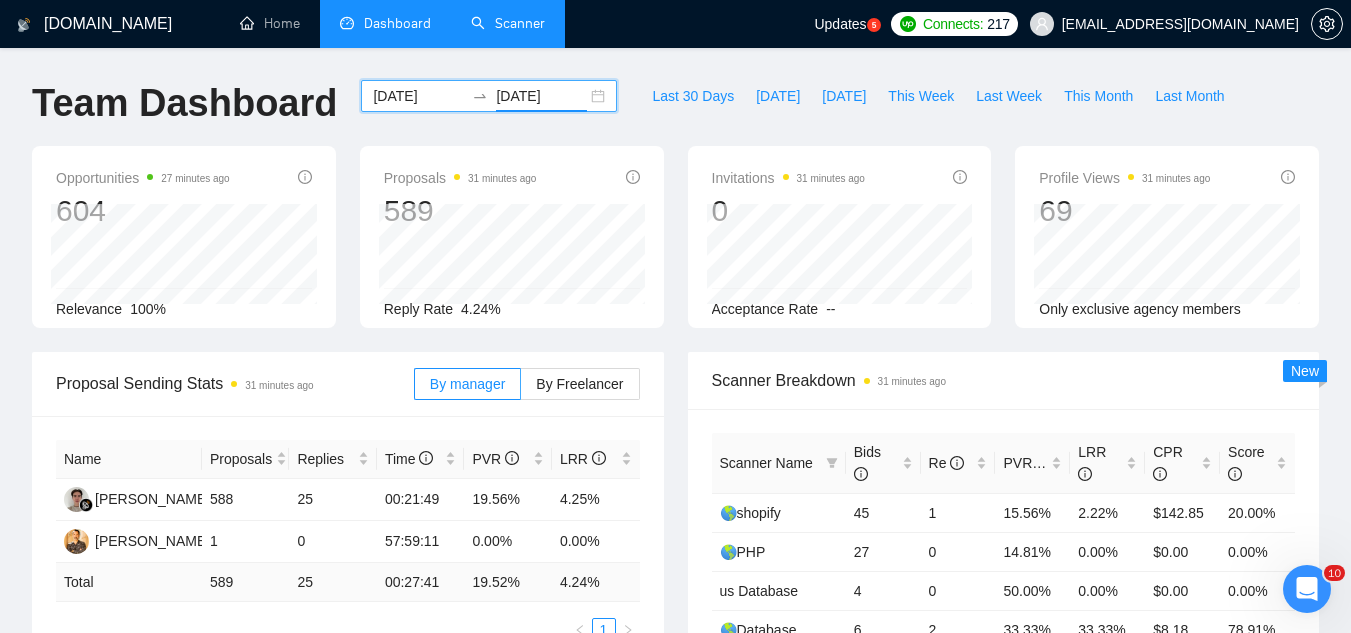 scroll, scrollTop: 300, scrollLeft: 0, axis: vertical 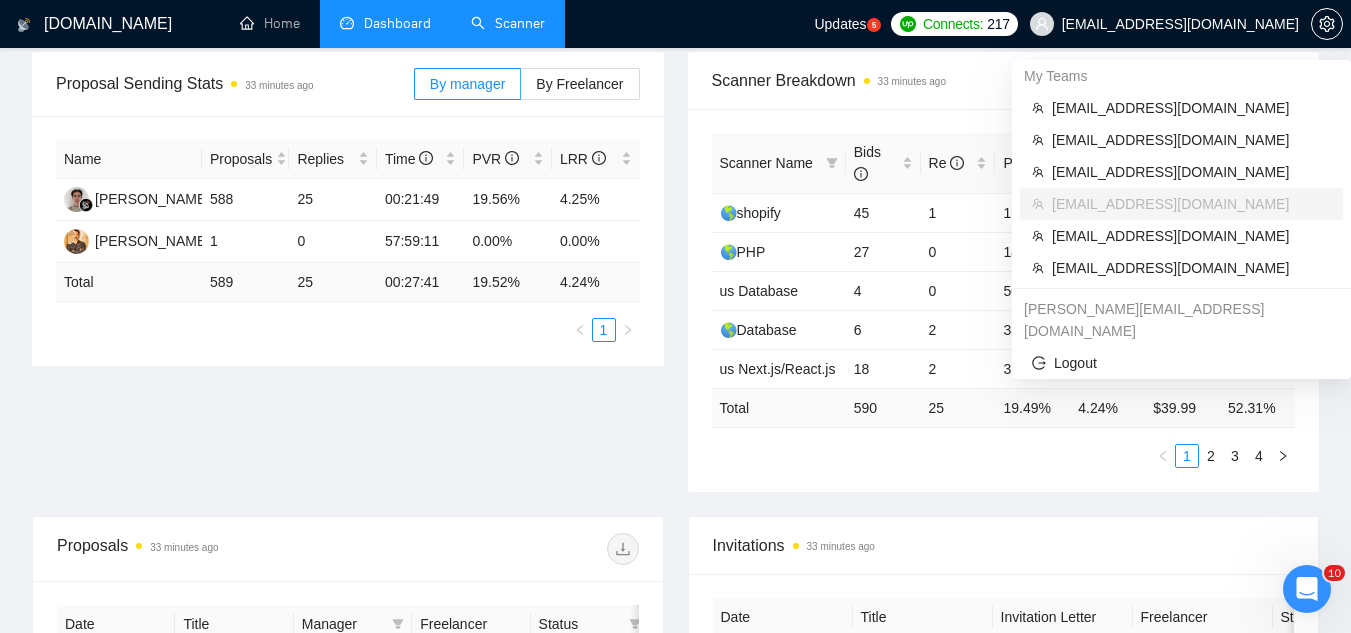 click on "[EMAIL_ADDRESS][DOMAIN_NAME]" at bounding box center (1164, 24) 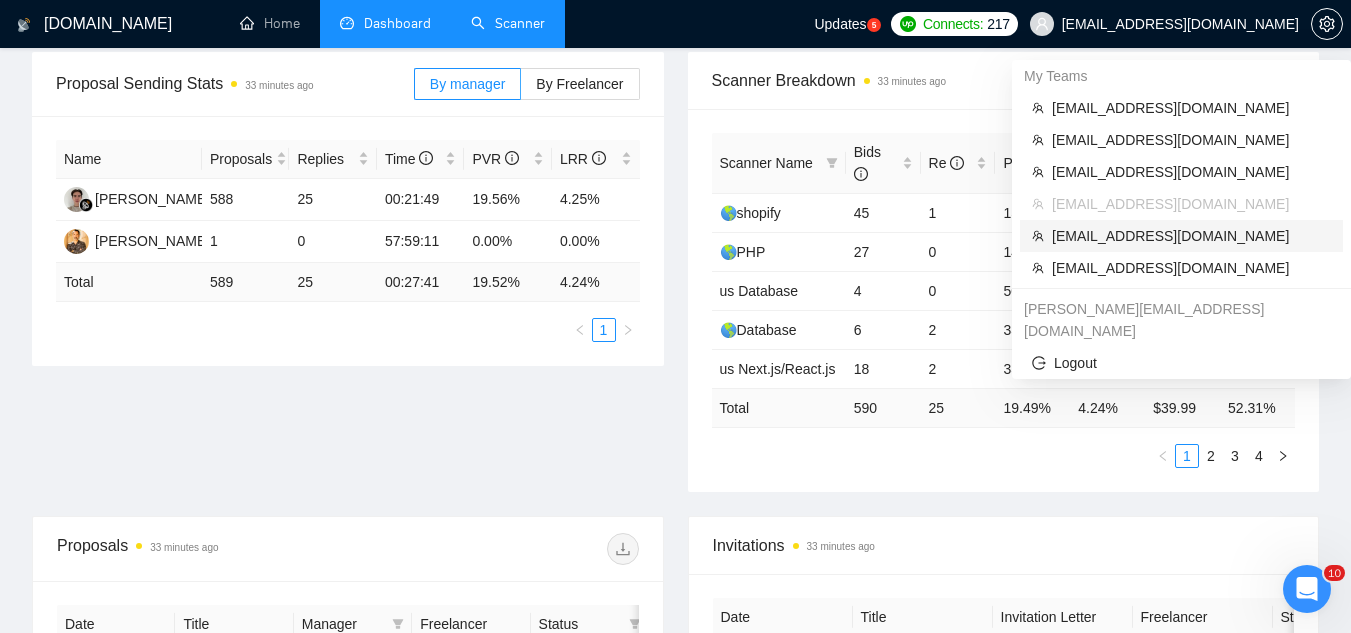 drag, startPoint x: 1166, startPoint y: 243, endPoint x: 993, endPoint y: 201, distance: 178.02528 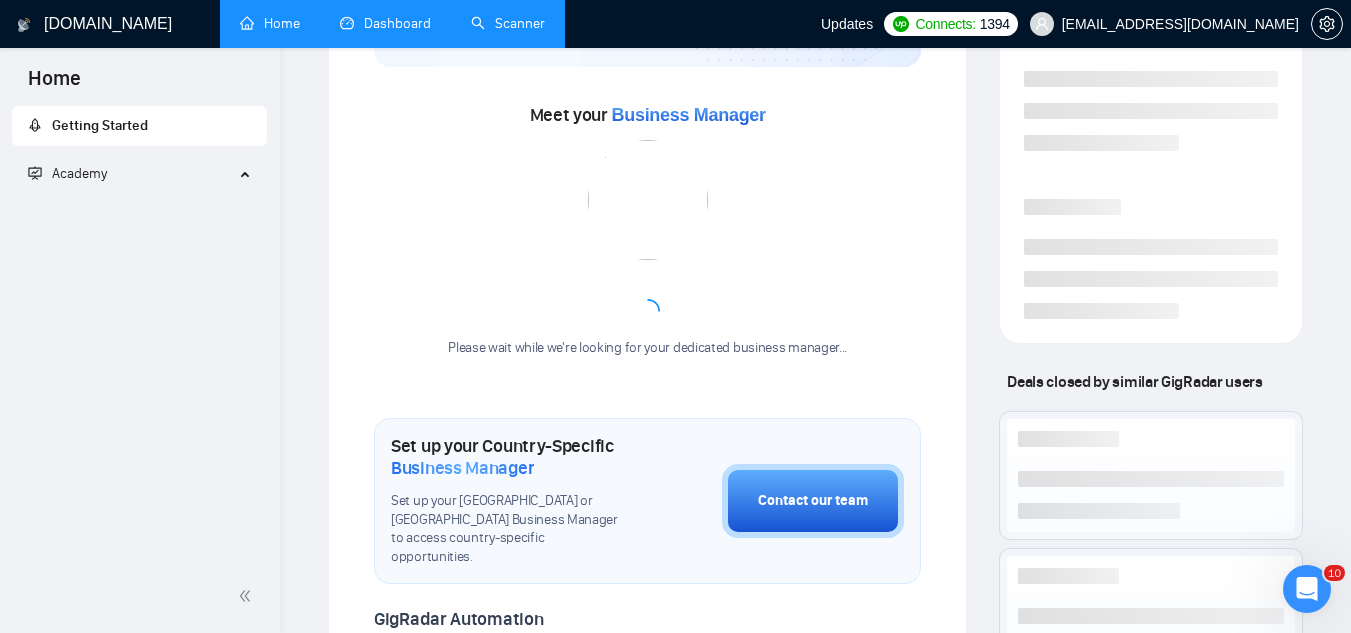 scroll, scrollTop: 580, scrollLeft: 0, axis: vertical 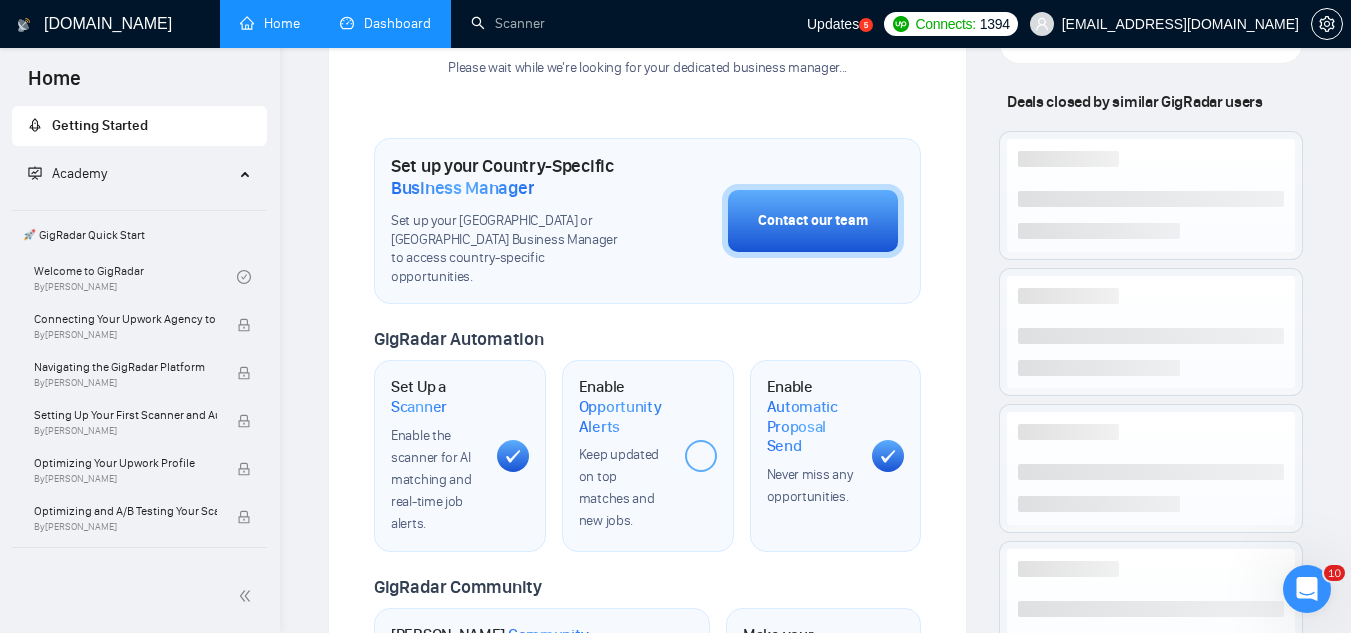 click on "Dashboard" at bounding box center [385, 23] 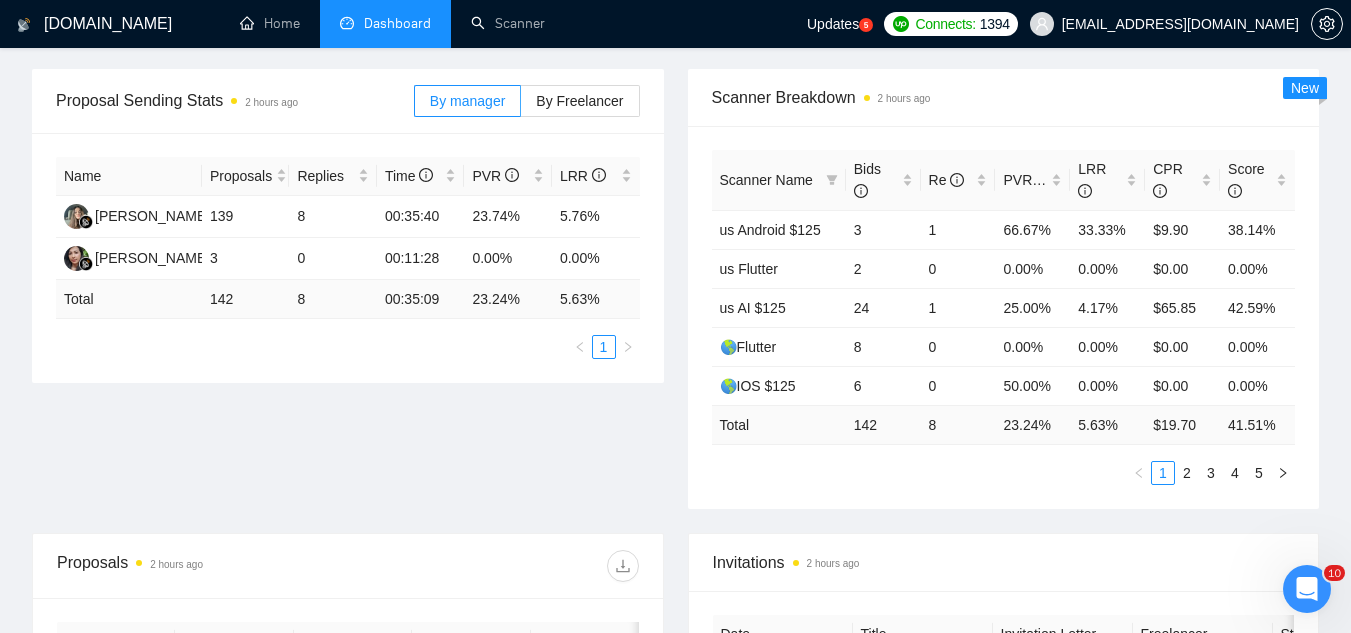 scroll, scrollTop: 580, scrollLeft: 0, axis: vertical 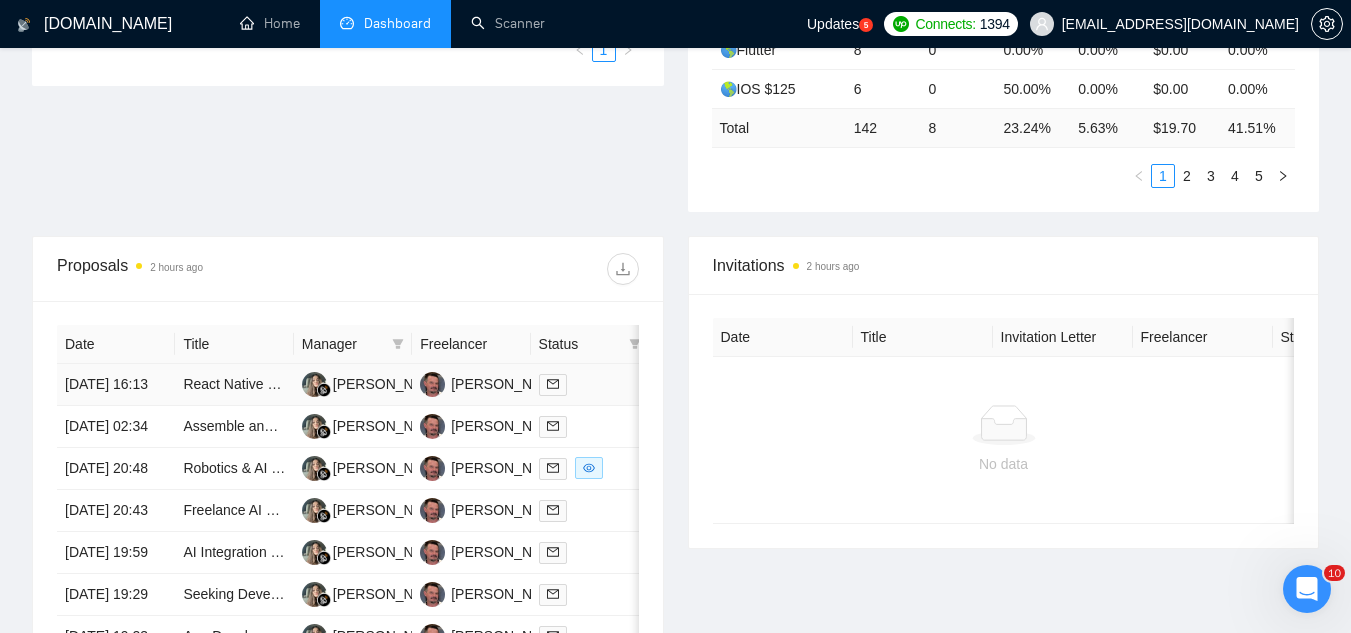 click on "React Native Developer Needed — Build a Neurodivergent-Friendly Productivity App (iOS/Android/Web)" at bounding box center (234, 385) 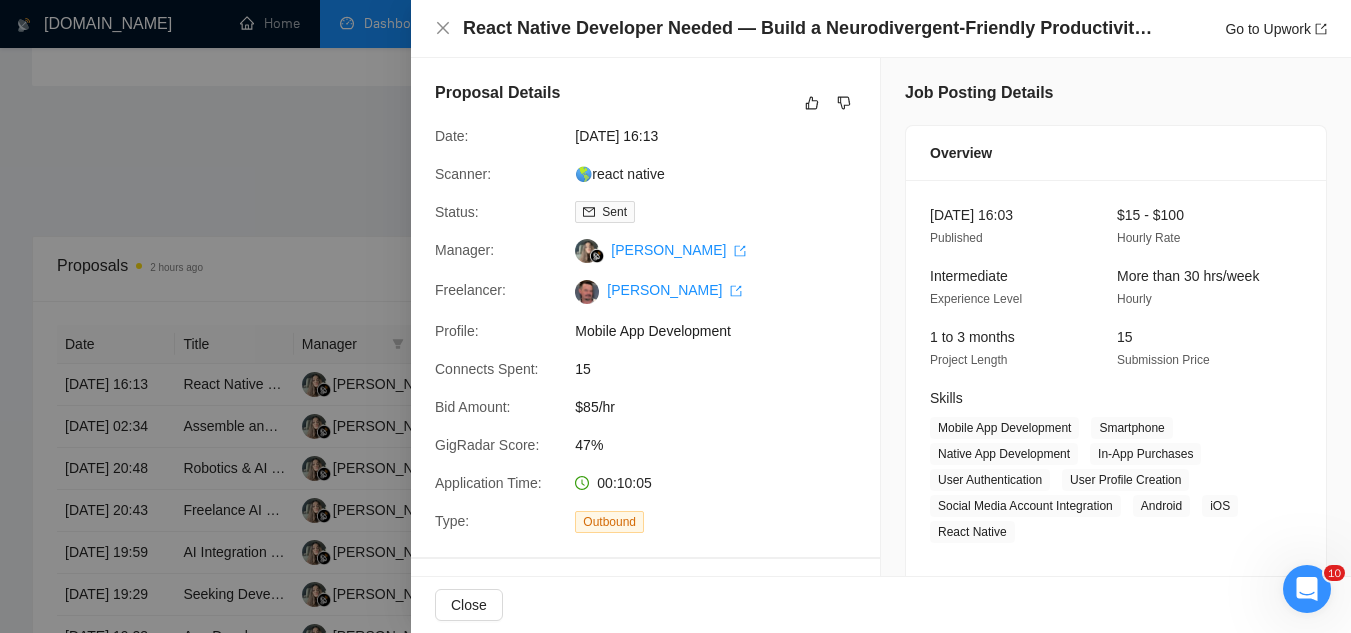 scroll, scrollTop: 0, scrollLeft: 0, axis: both 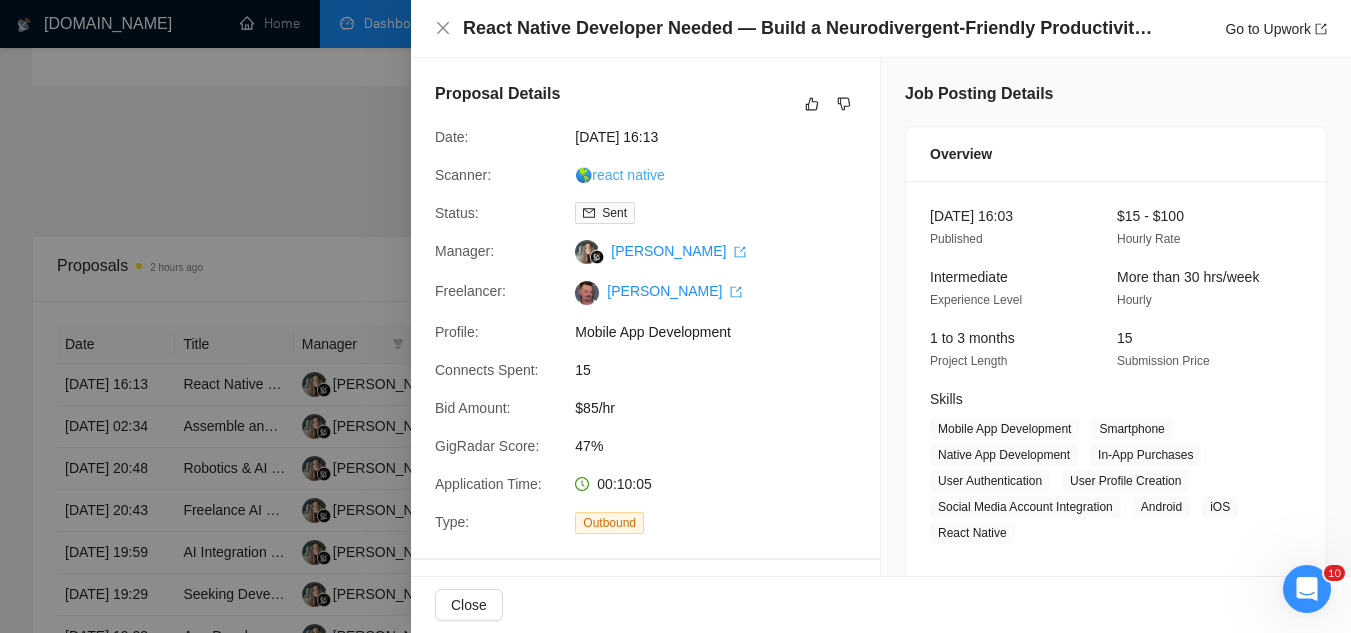 click on "🌎react native" at bounding box center (619, 175) 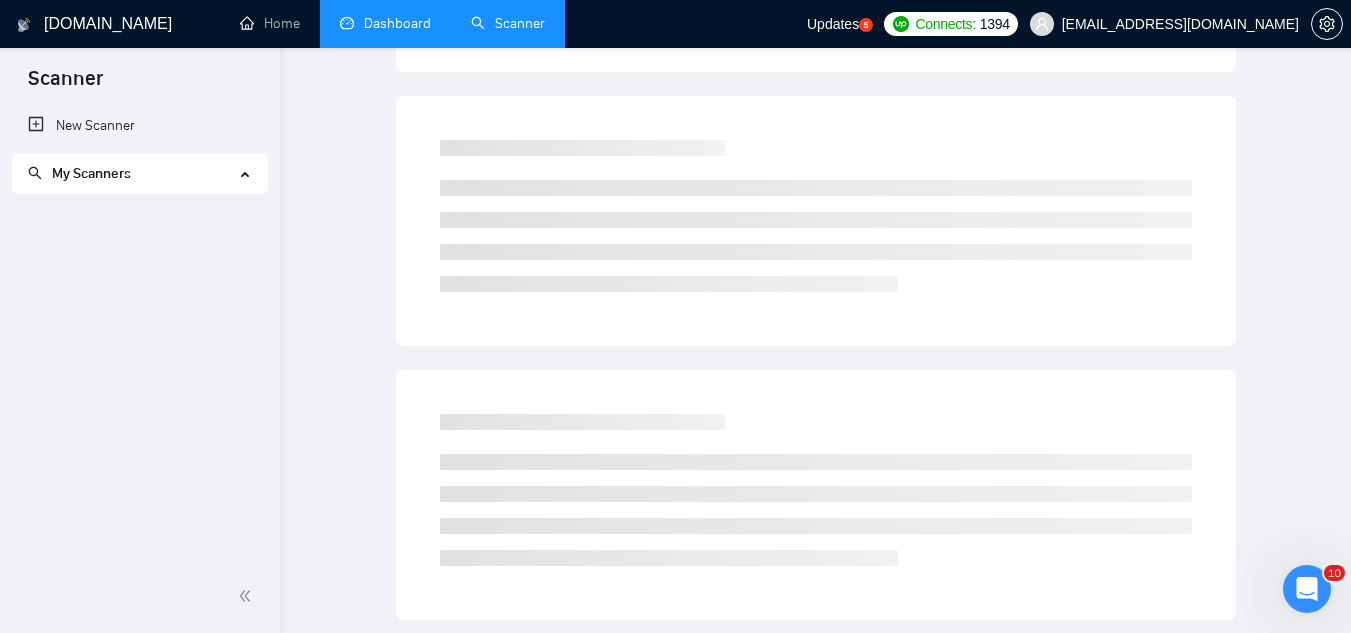 scroll, scrollTop: 80, scrollLeft: 0, axis: vertical 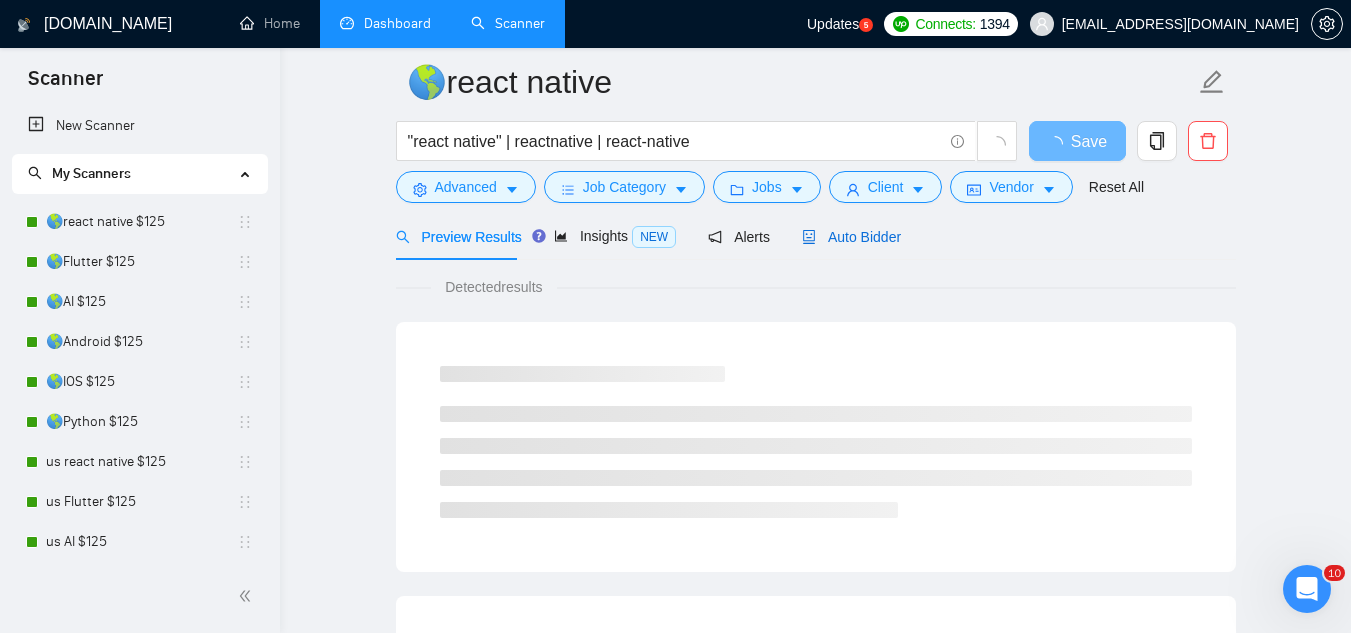 click on "Auto Bidder" at bounding box center [851, 237] 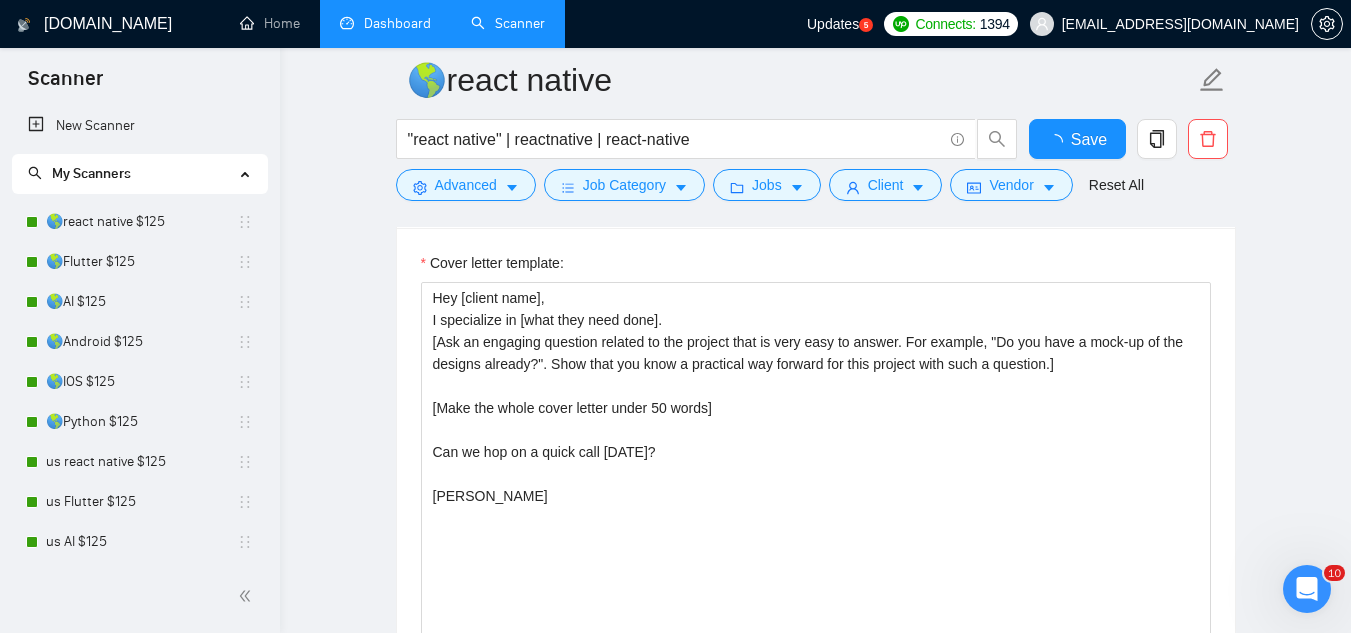 scroll, scrollTop: 1380, scrollLeft: 0, axis: vertical 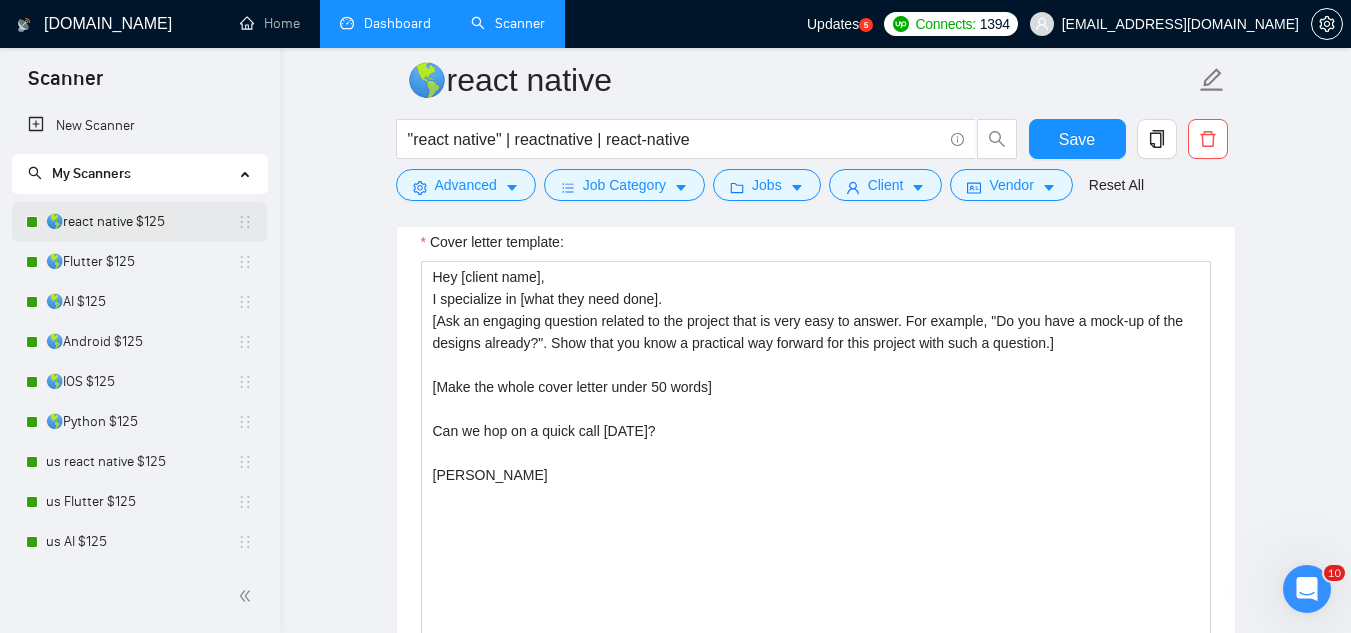 click on "🌎react native $125" at bounding box center [141, 222] 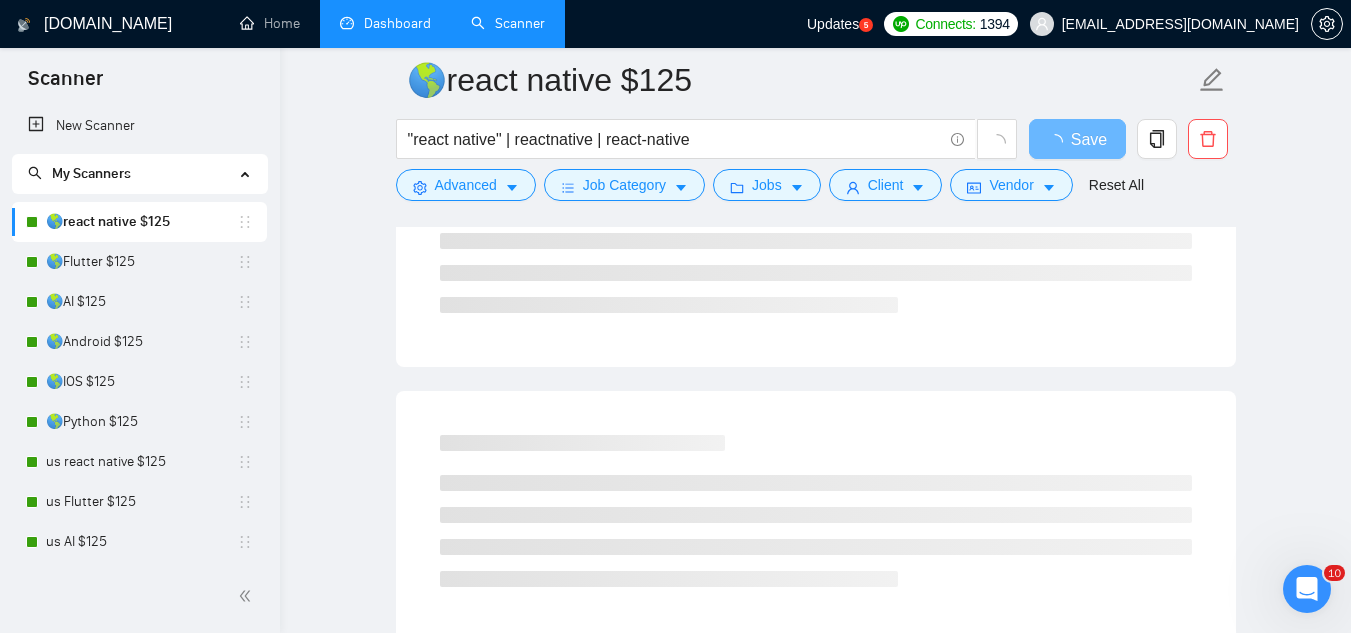 scroll, scrollTop: 0, scrollLeft: 0, axis: both 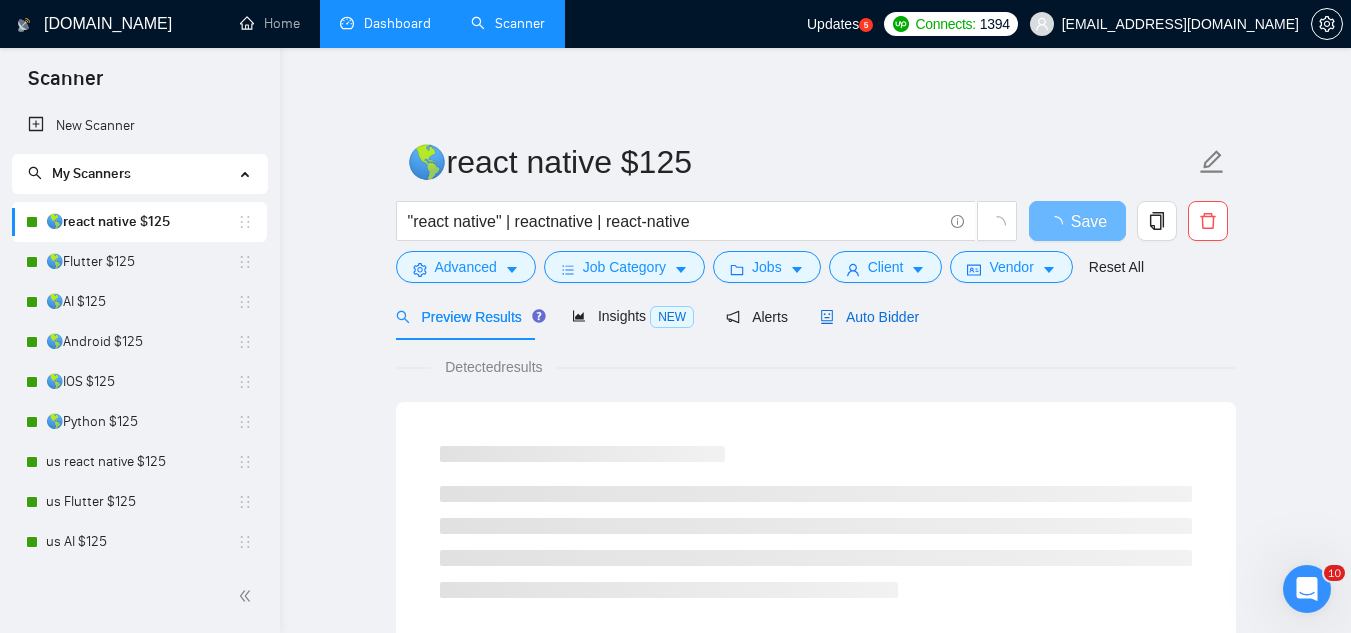 click on "Auto Bidder" at bounding box center [869, 317] 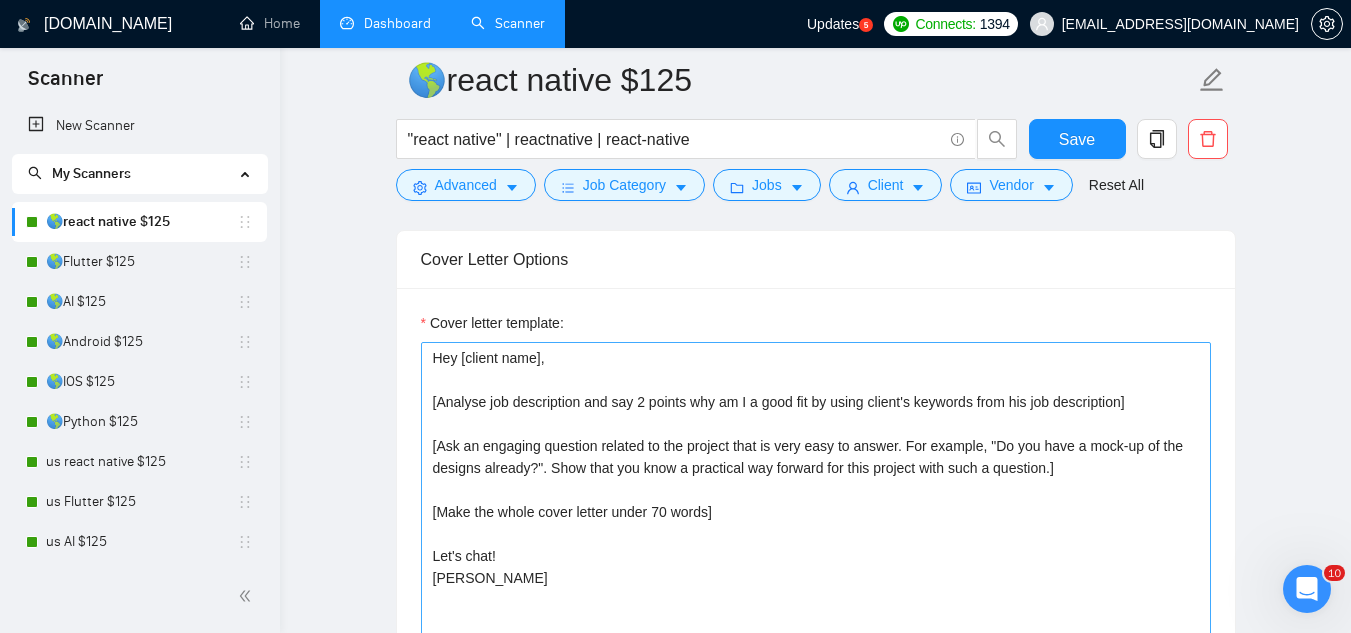 scroll, scrollTop: 1300, scrollLeft: 0, axis: vertical 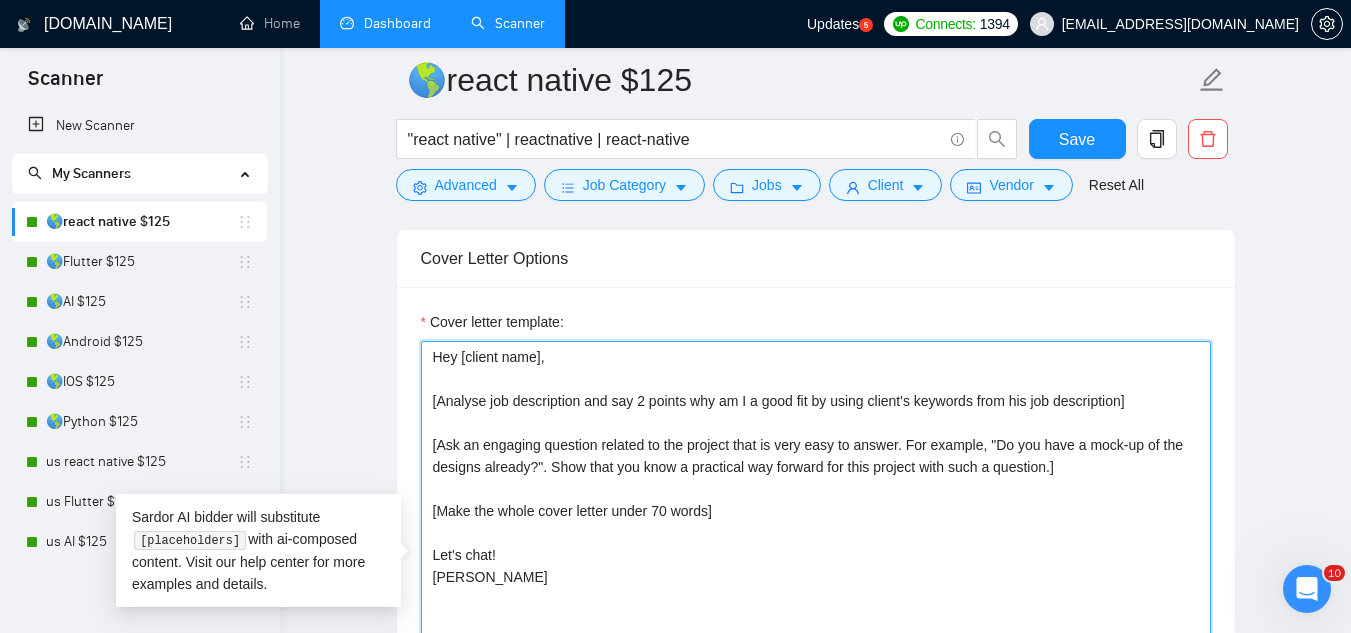drag, startPoint x: 435, startPoint y: 357, endPoint x: 653, endPoint y: 586, distance: 316.17242 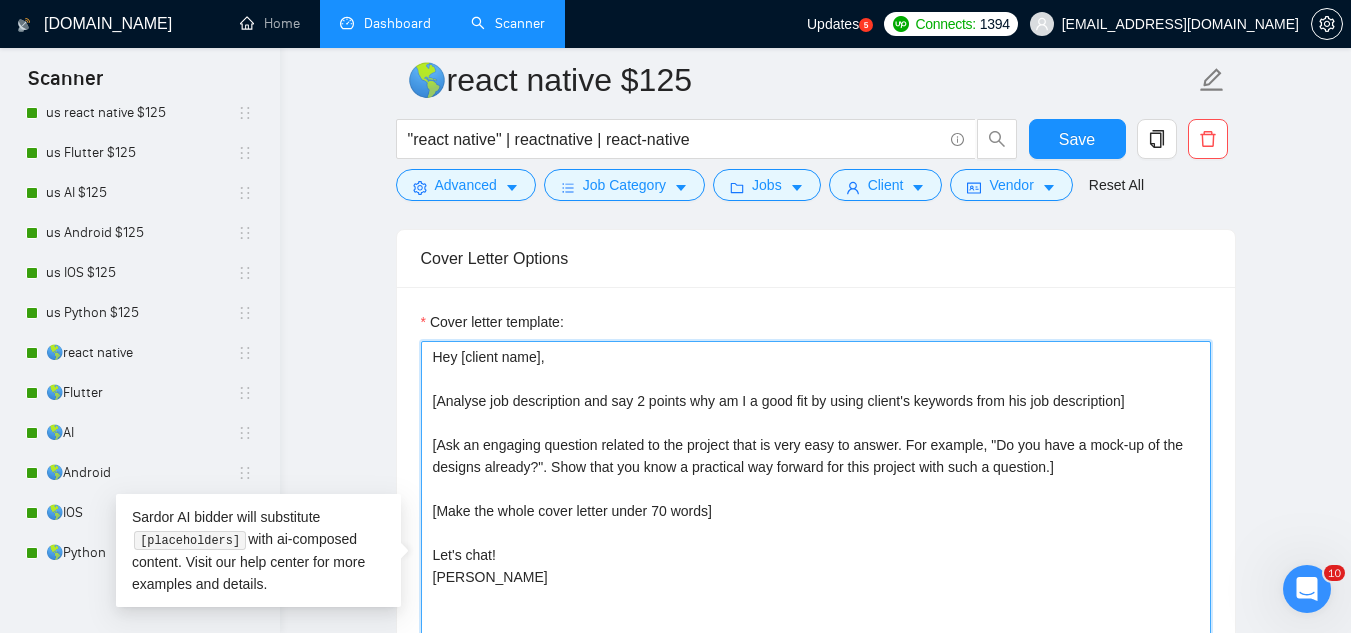 scroll, scrollTop: 400, scrollLeft: 0, axis: vertical 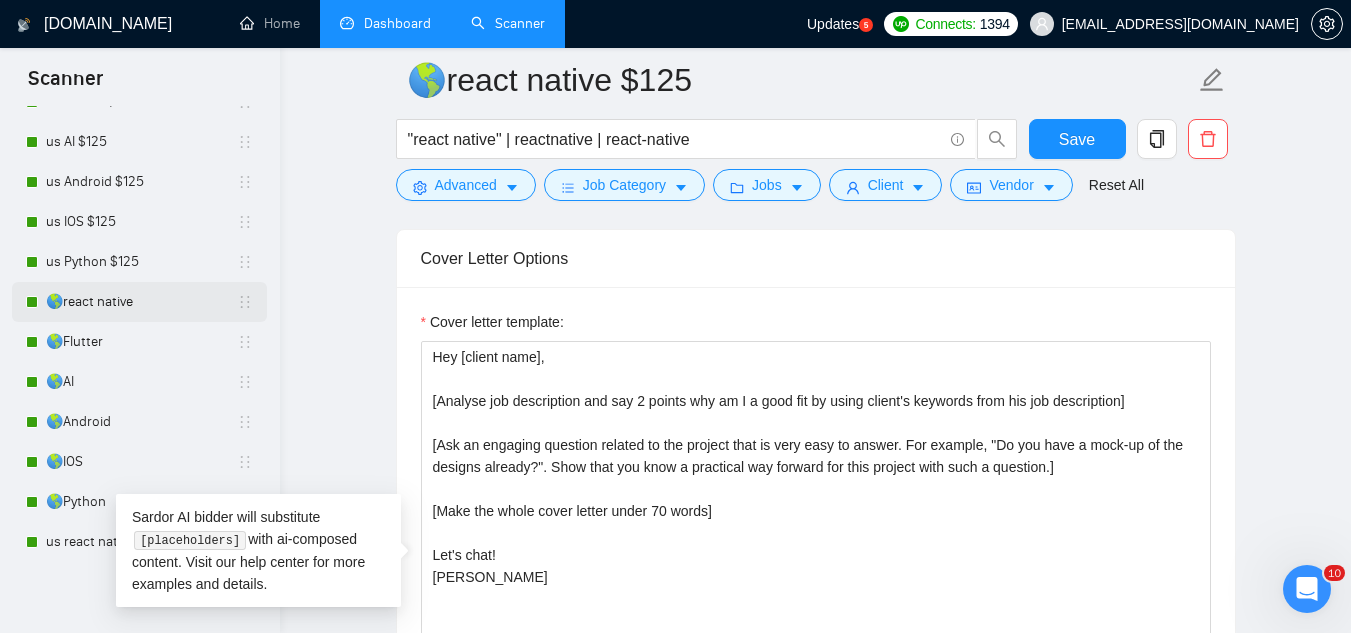 click on "🌎react native" at bounding box center (141, 302) 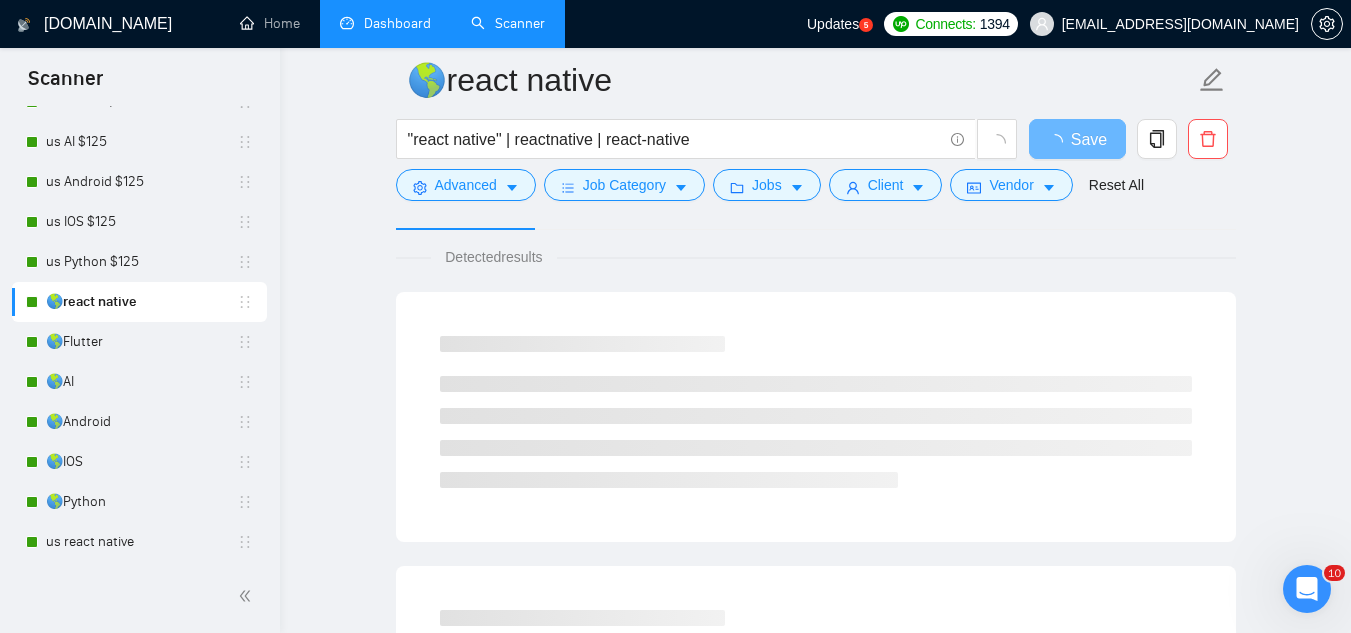 scroll, scrollTop: 0, scrollLeft: 0, axis: both 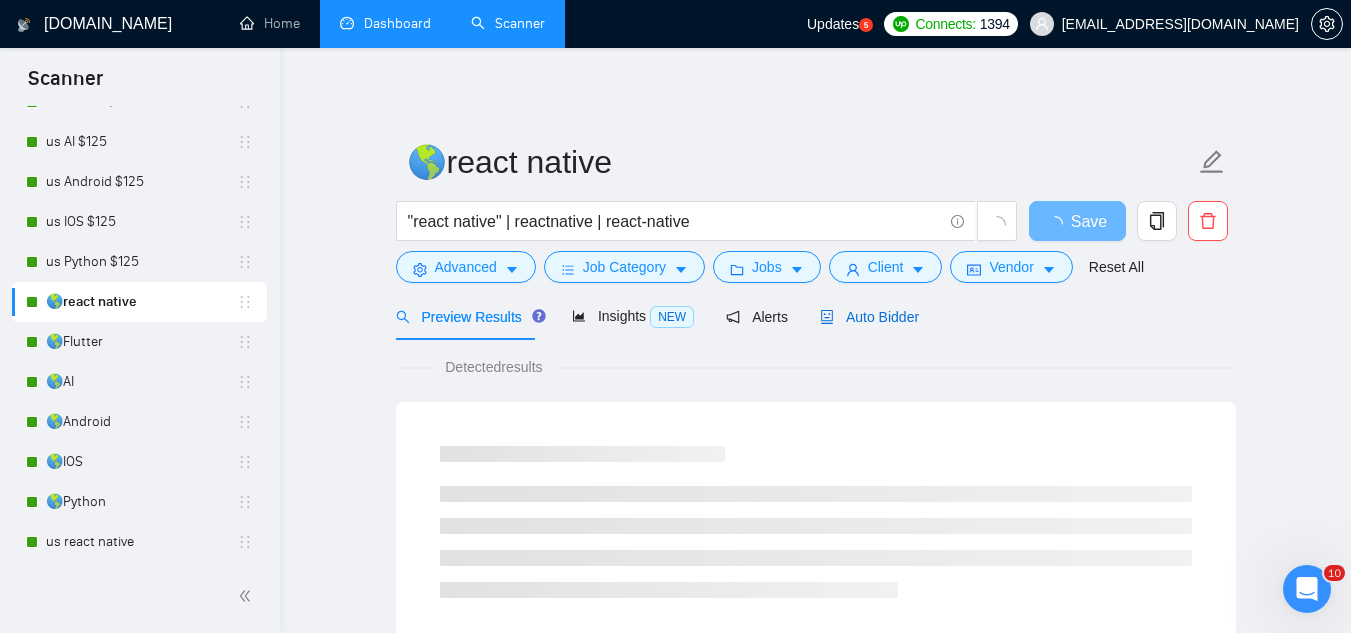 click on "Auto Bidder" at bounding box center (869, 317) 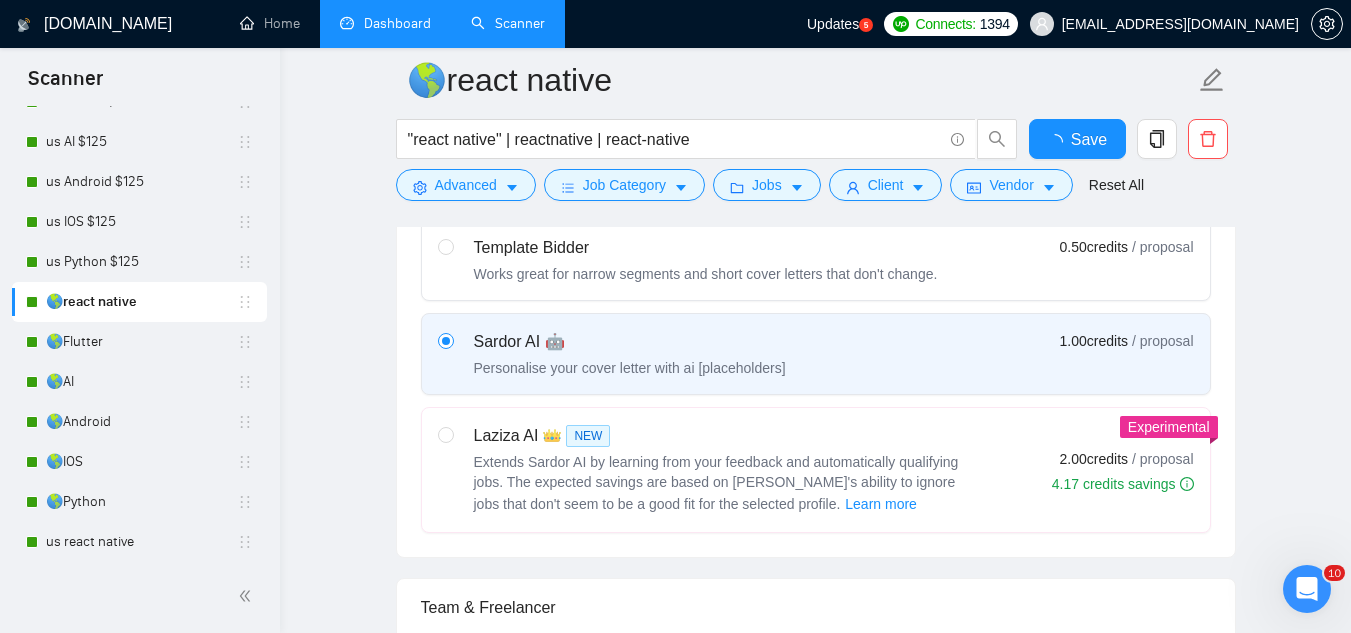 type 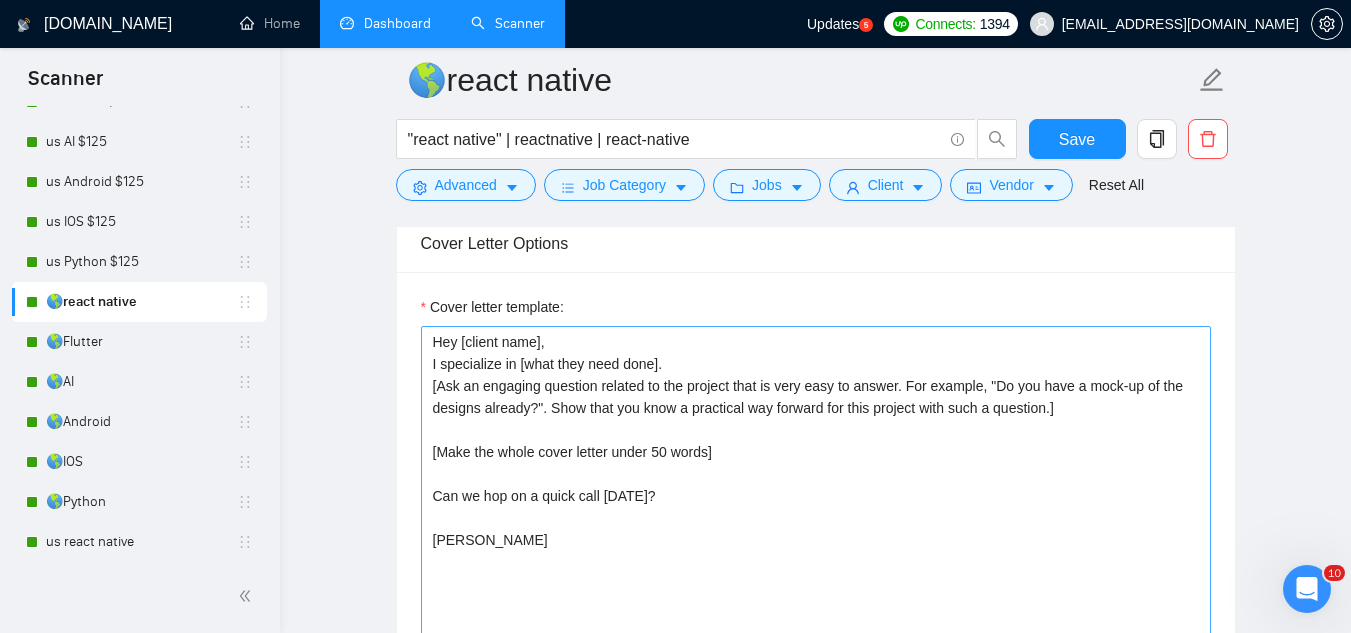 scroll, scrollTop: 1300, scrollLeft: 0, axis: vertical 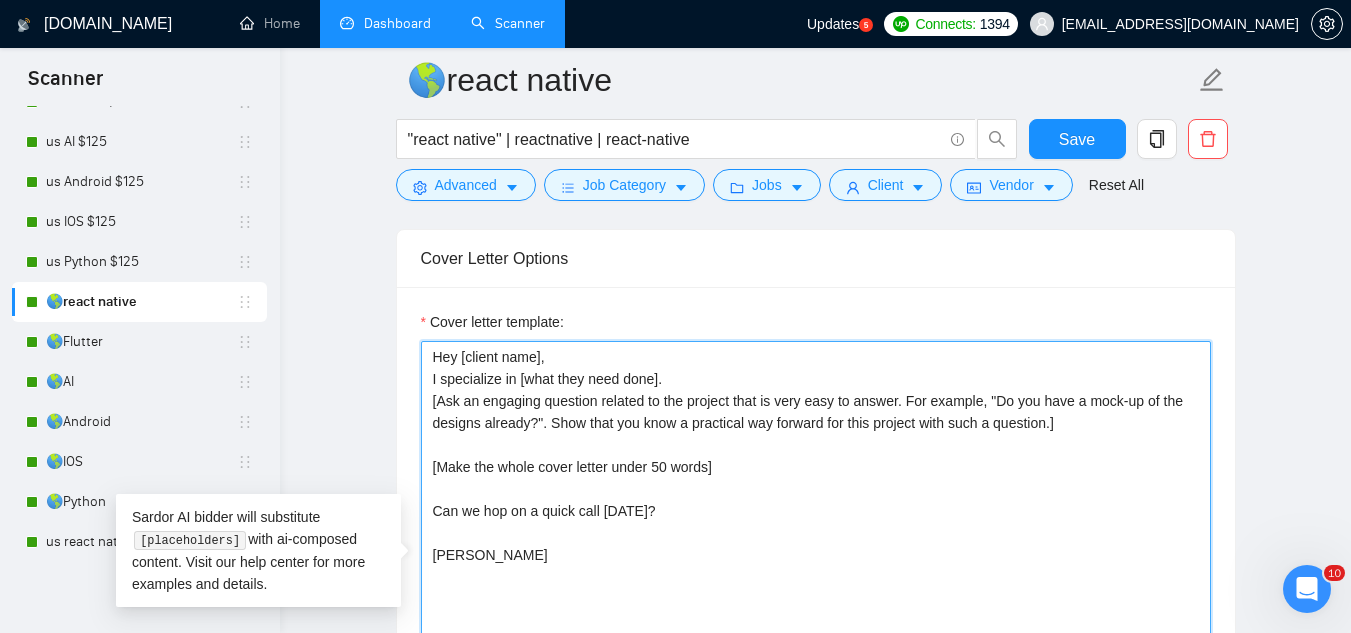 drag, startPoint x: 434, startPoint y: 352, endPoint x: 746, endPoint y: 472, distance: 334.2813 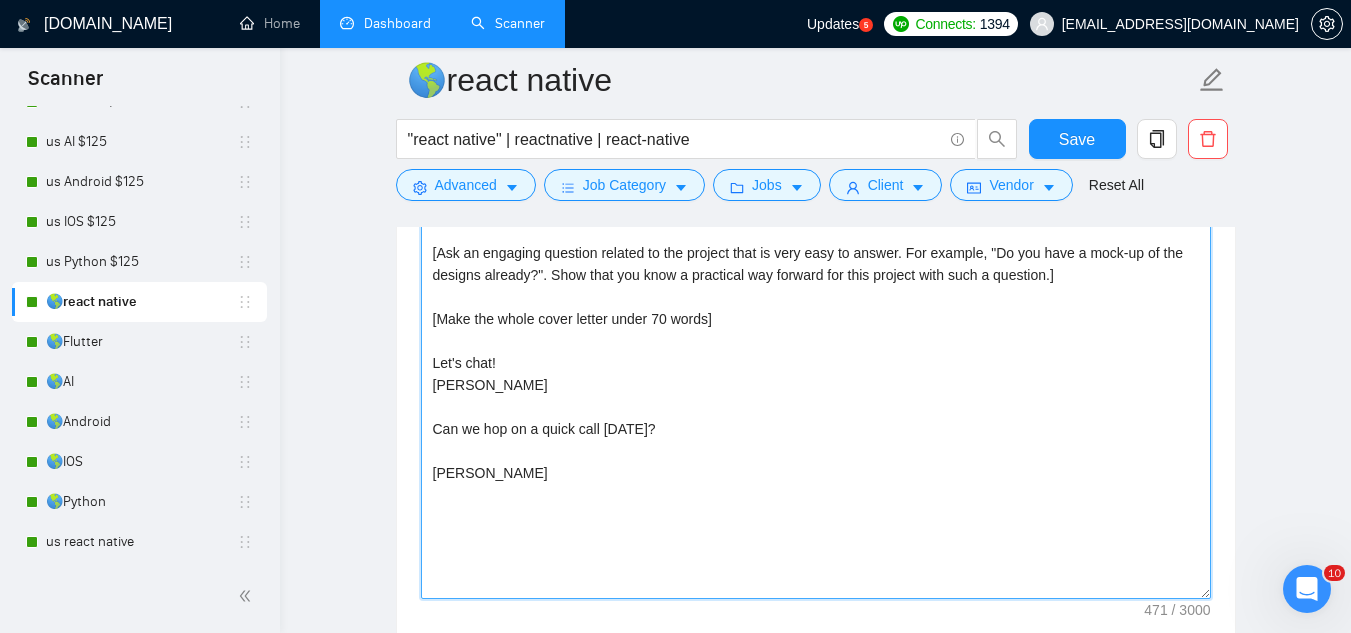 scroll, scrollTop: 1500, scrollLeft: 0, axis: vertical 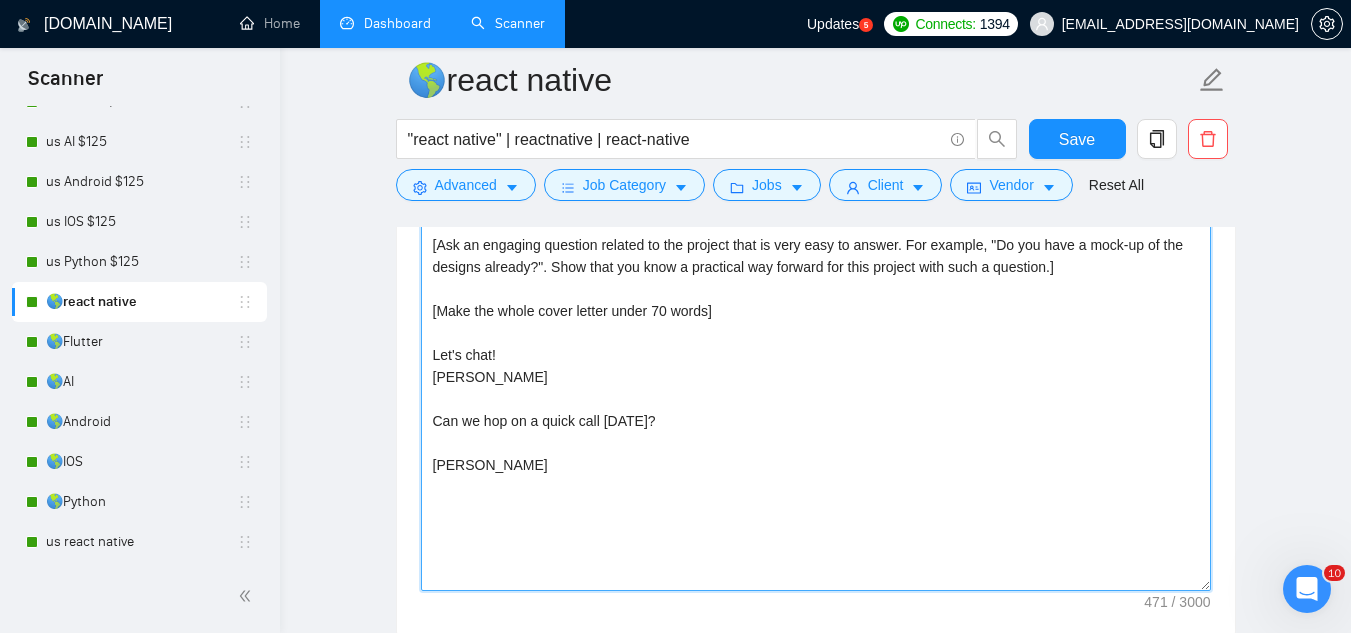 drag, startPoint x: 532, startPoint y: 389, endPoint x: 424, endPoint y: 343, distance: 117.388245 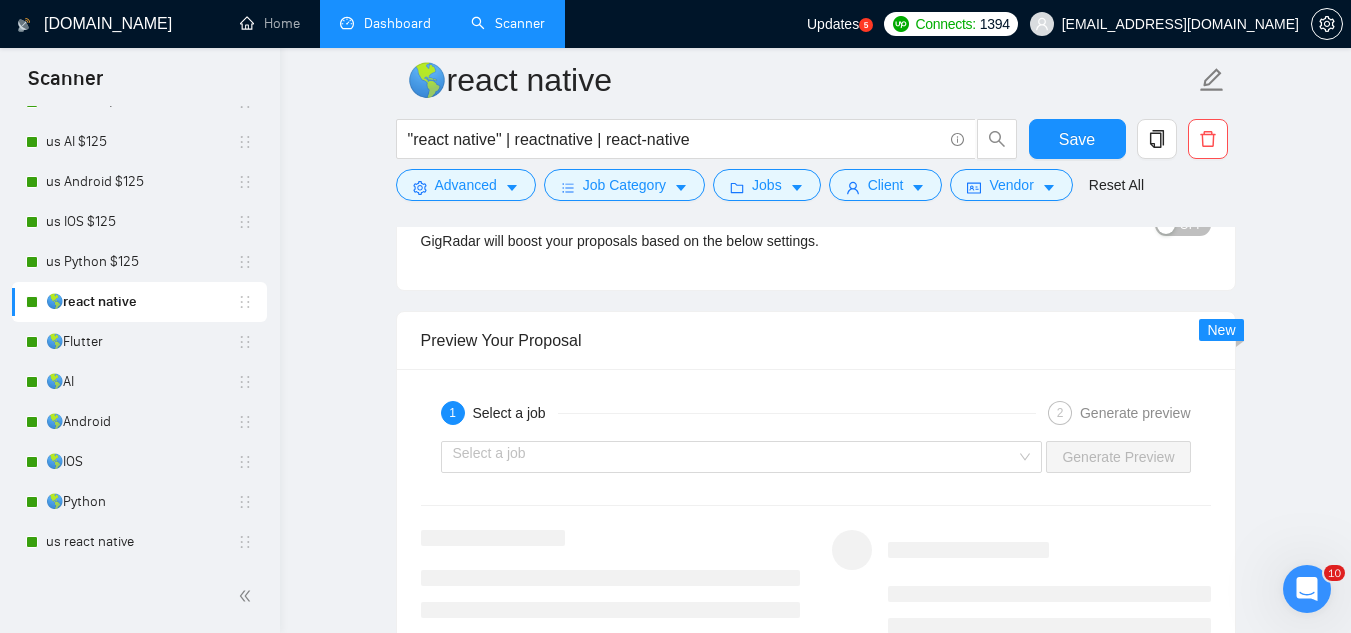 scroll, scrollTop: 2800, scrollLeft: 0, axis: vertical 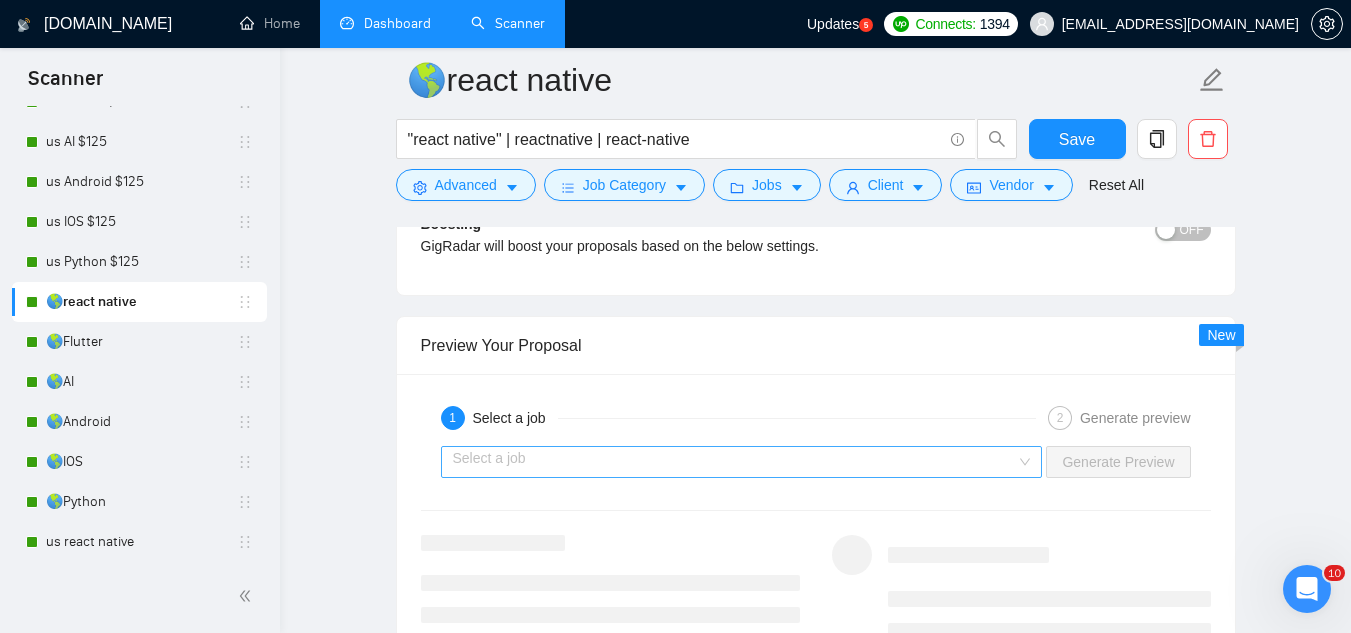 click at bounding box center [735, 462] 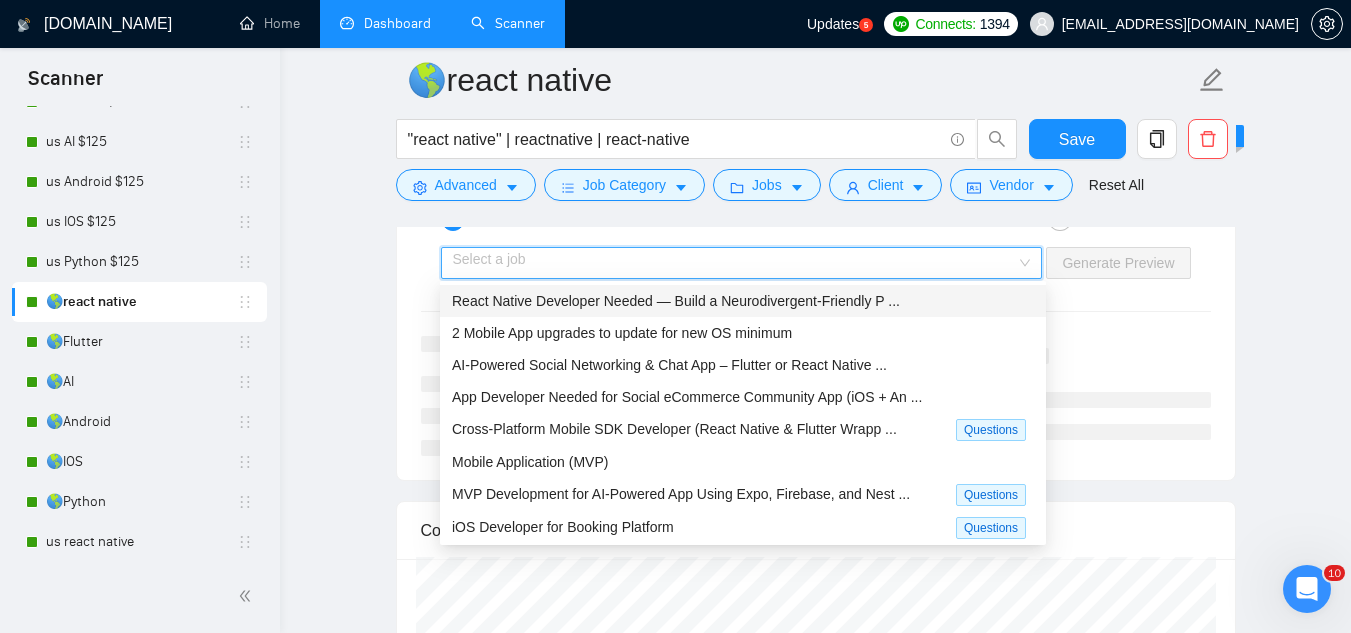 scroll, scrollTop: 3000, scrollLeft: 0, axis: vertical 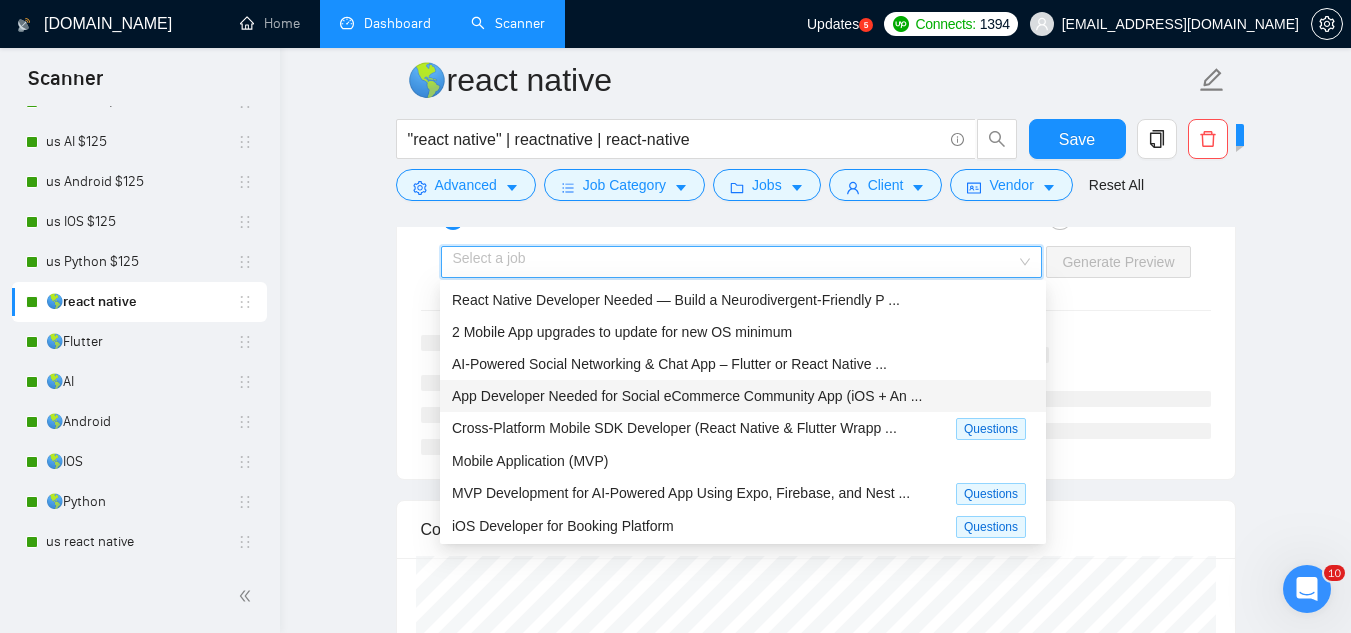 click on "App Developer Needed for Social eCommerce Community App (iOS + An ..." at bounding box center (687, 396) 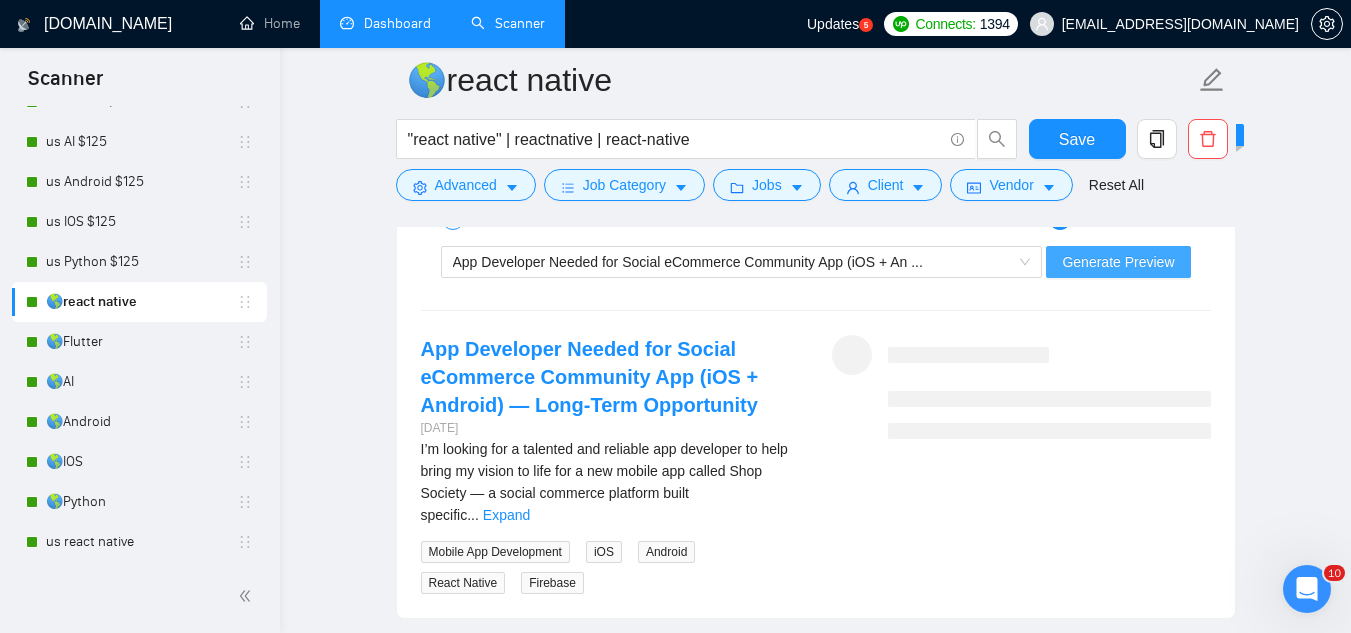 click on "Generate Preview" at bounding box center [1118, 262] 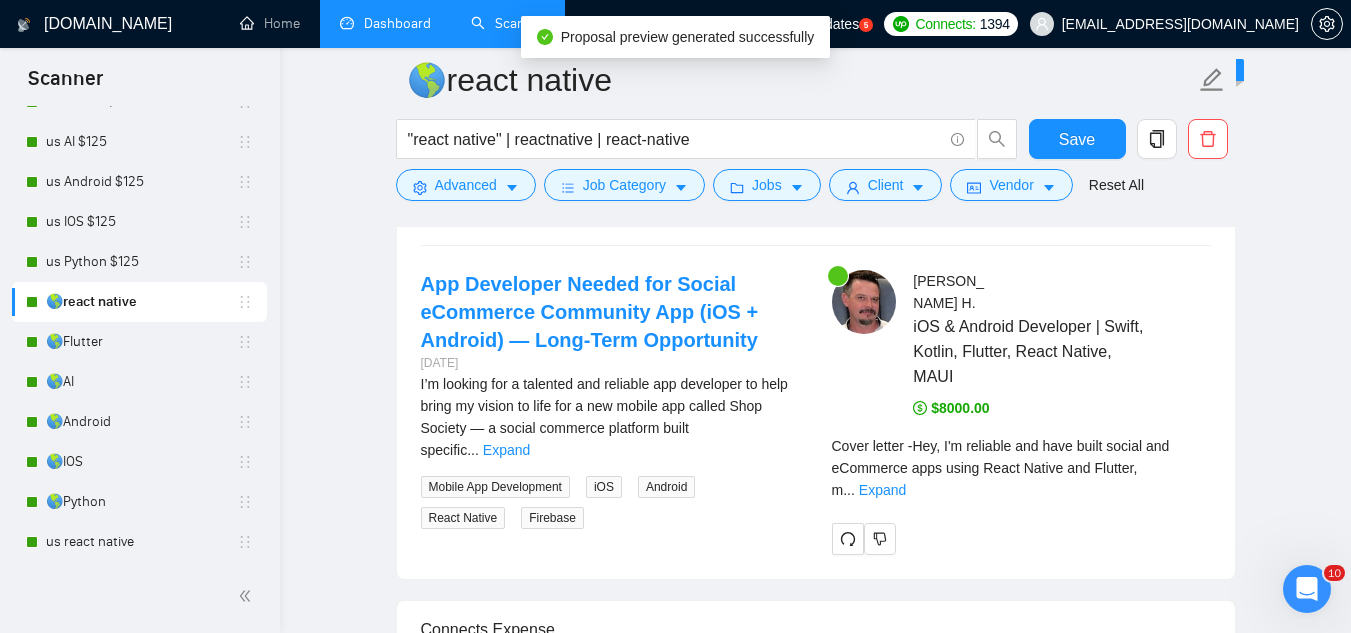 scroll, scrollTop: 3100, scrollLeft: 0, axis: vertical 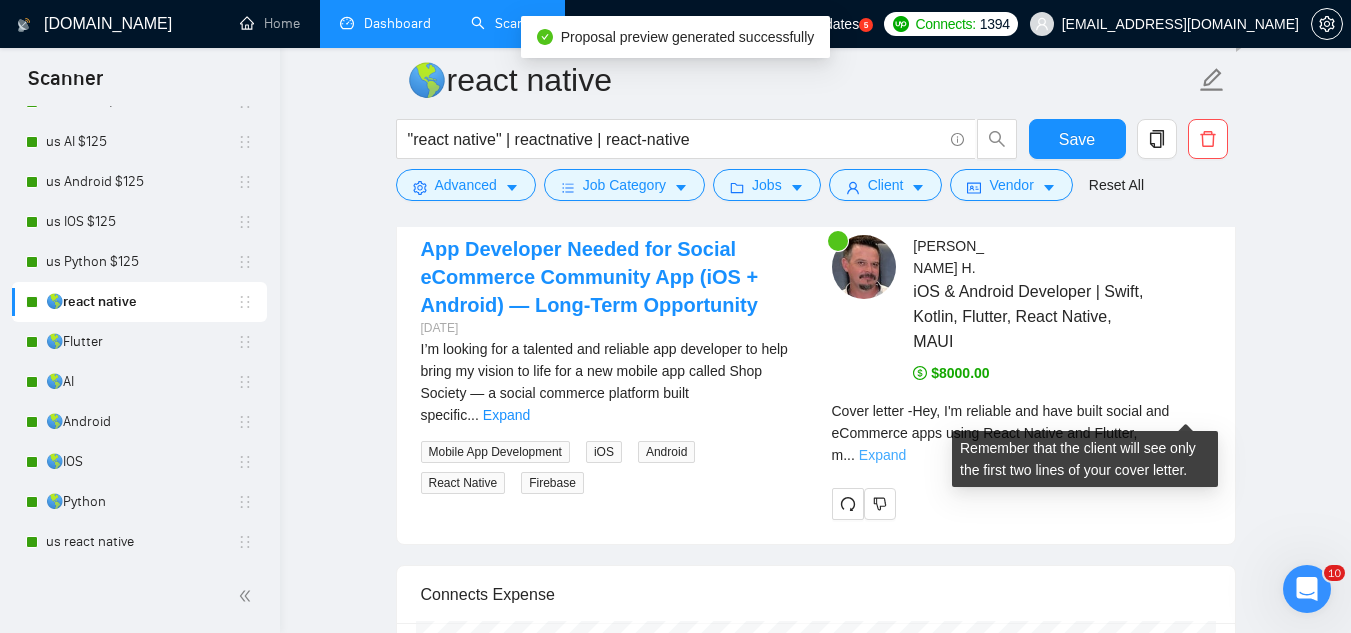 click on "Expand" at bounding box center [882, 455] 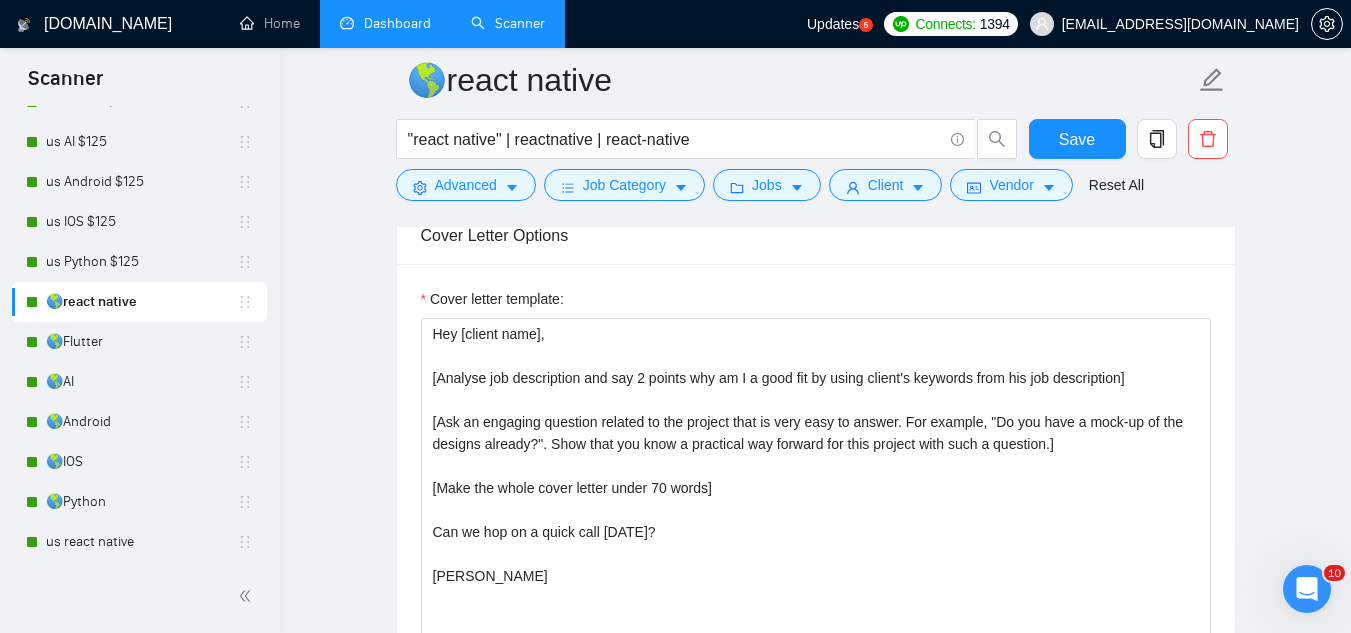 scroll, scrollTop: 1500, scrollLeft: 0, axis: vertical 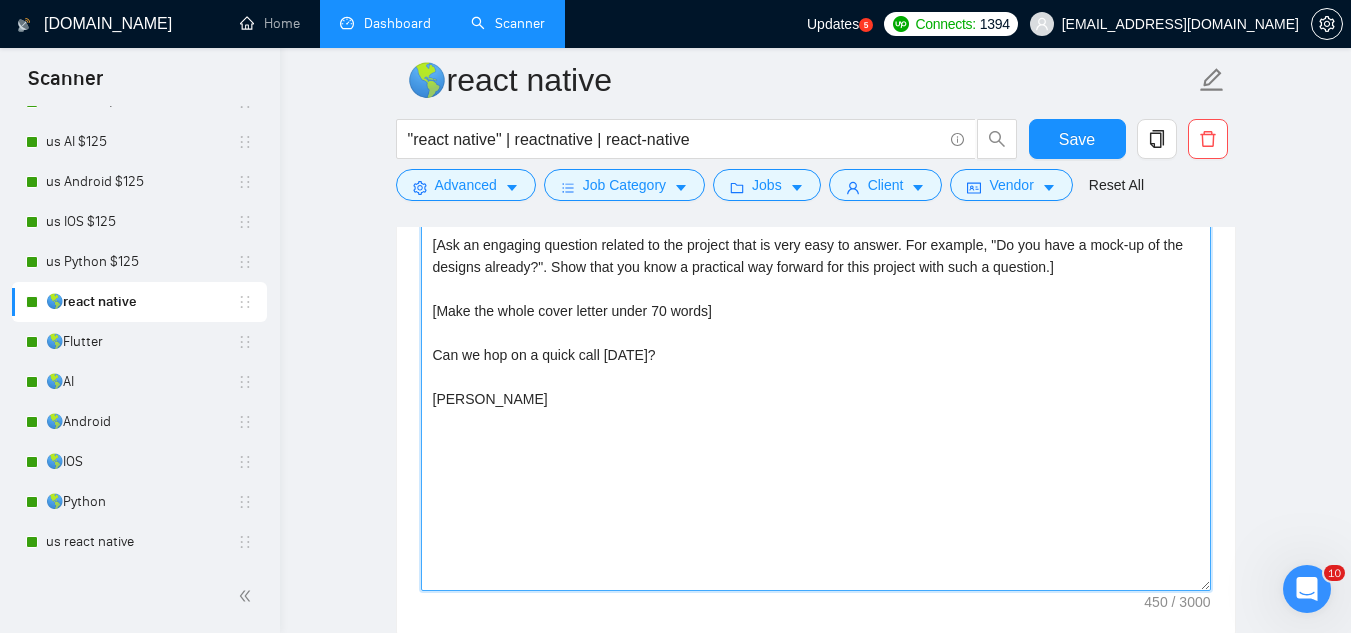 click on "Hey [client name],
[Analyse job description and say 2 points why am I a good fit by using client's keywords from his job description]
[Ask an engaging question related to the project that is very easy to answer. For example, "Do you have a mock-up of the designs already?". Show that you know a practical way forward for this project with such a question.]
[Make the whole cover letter under 70 words]
Can we hop on a quick call [DATE]?
[PERSON_NAME]" at bounding box center [816, 366] 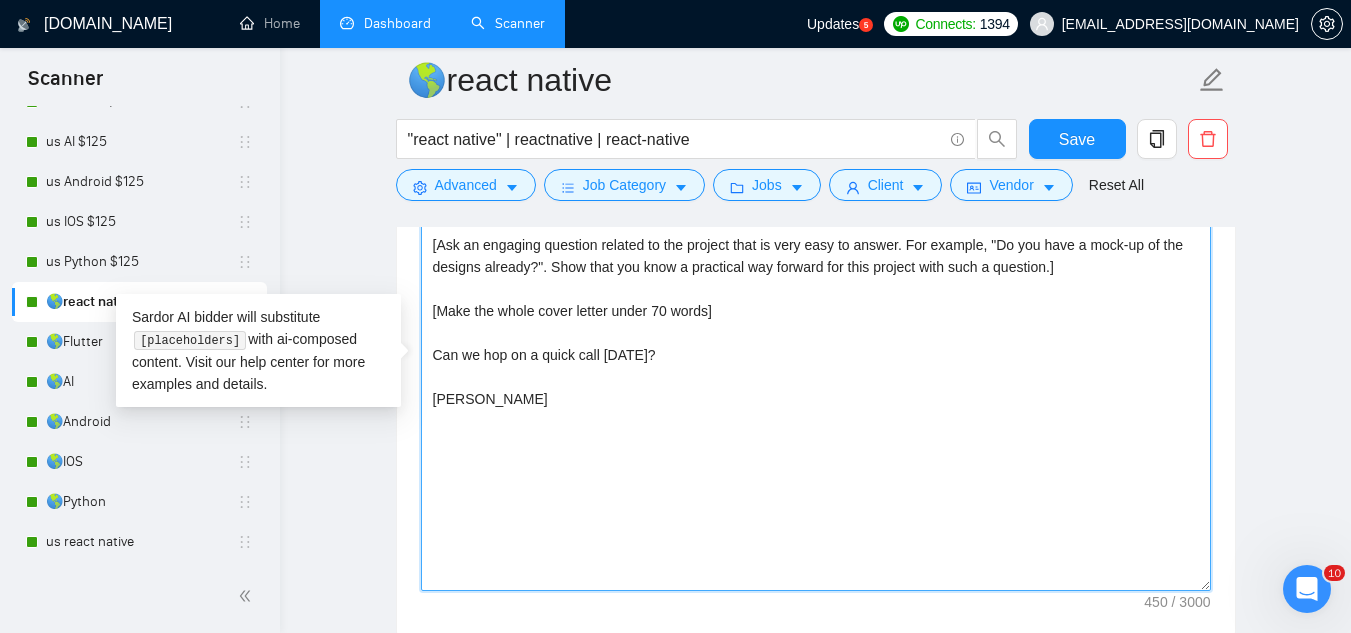 click on "Hey [client name],
[Analyse job description and say 2 points why am I a good fit by using client's keywords from his job description]
[Ask an engaging question related to the project that is very easy to answer. For example, "Do you have a mock-up of the designs already?". Show that you know a practical way forward for this project with such a question.]
[Make the whole cover letter under 70 words]
Can we hop on a quick call [DATE]?
[PERSON_NAME]" at bounding box center (816, 366) 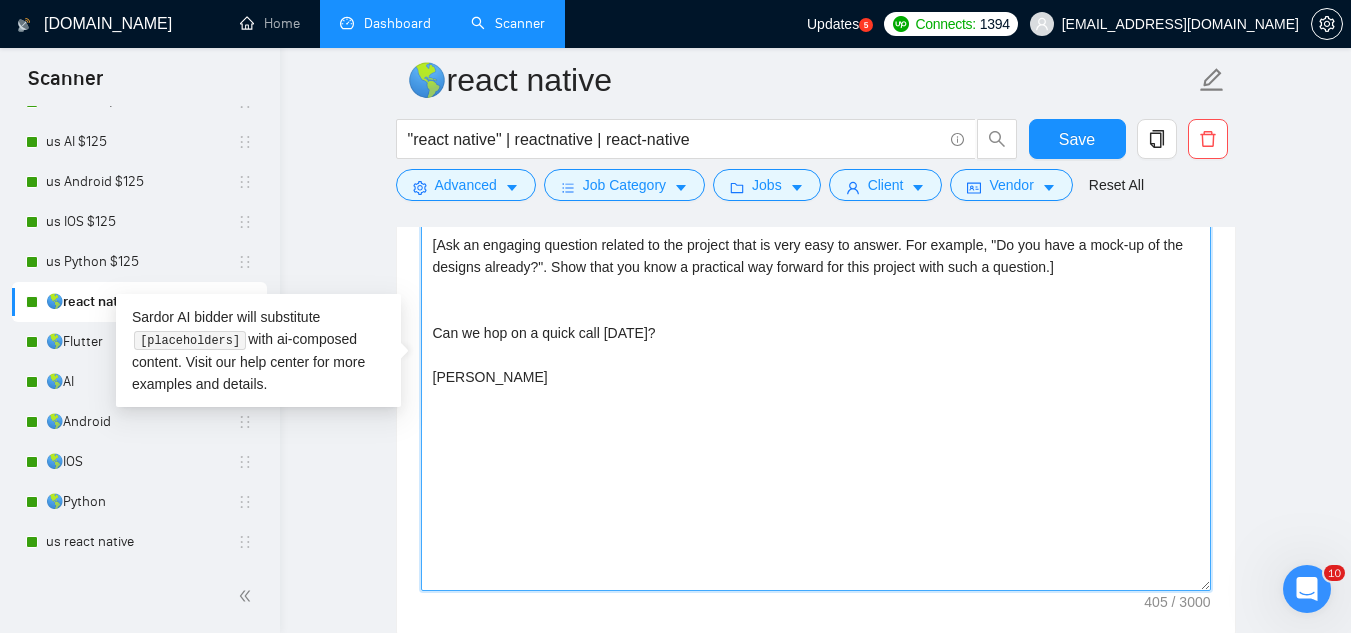 type on "Hey [client name],
[Analyse job description and say 2 points why am I a good fit by using client's keywords from his job description]
[Ask an engaging question related to the project that is very easy to answer. For example, "Do you have a mock-up of the designs already?". Show that you know a practical way forward for this project with such a question.]
[Make the whole cover letter under 70 words]
Can we hop on a quick call [DATE]?
[PERSON_NAME]" 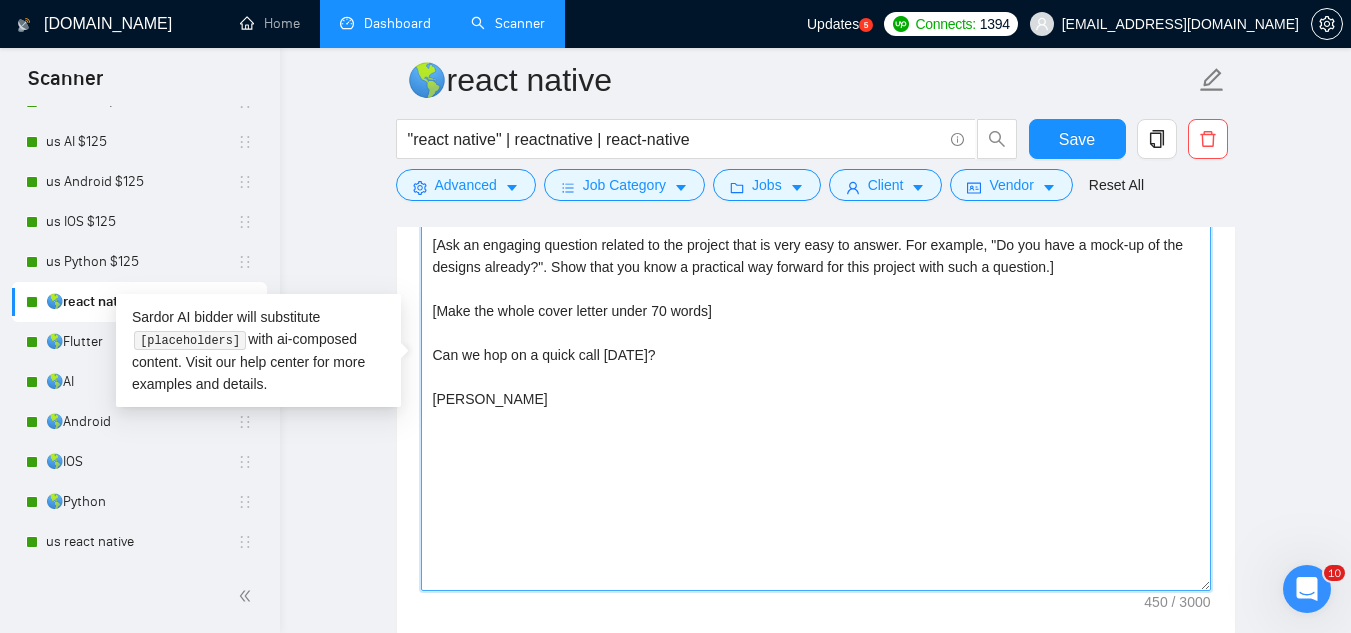 click on "Hey [client name],
[Analyse job description and say 2 points why am I a good fit by using client's keywords from his job description]
[Ask an engaging question related to the project that is very easy to answer. For example, "Do you have a mock-up of the designs already?". Show that you know a practical way forward for this project with such a question.]
[Make the whole cover letter under 70 words]
Can we hop on a quick call [DATE]?
[PERSON_NAME]" at bounding box center (816, 366) 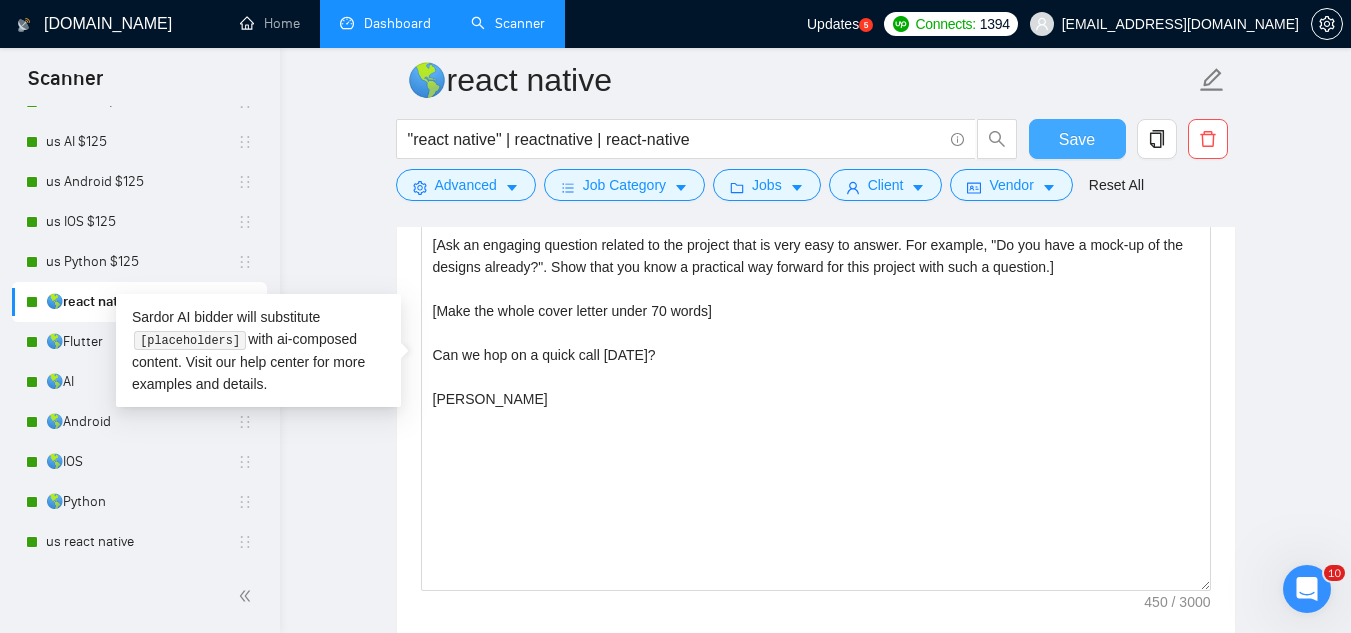 click on "Save" at bounding box center [1077, 139] 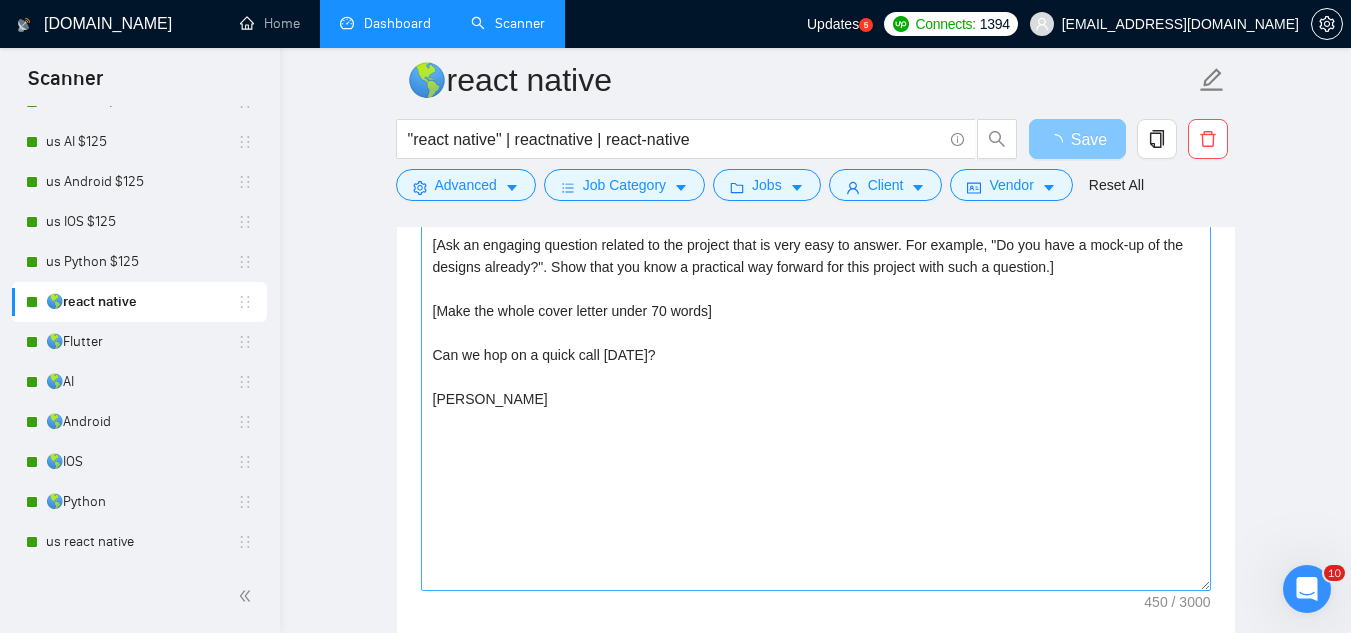scroll, scrollTop: 1300, scrollLeft: 0, axis: vertical 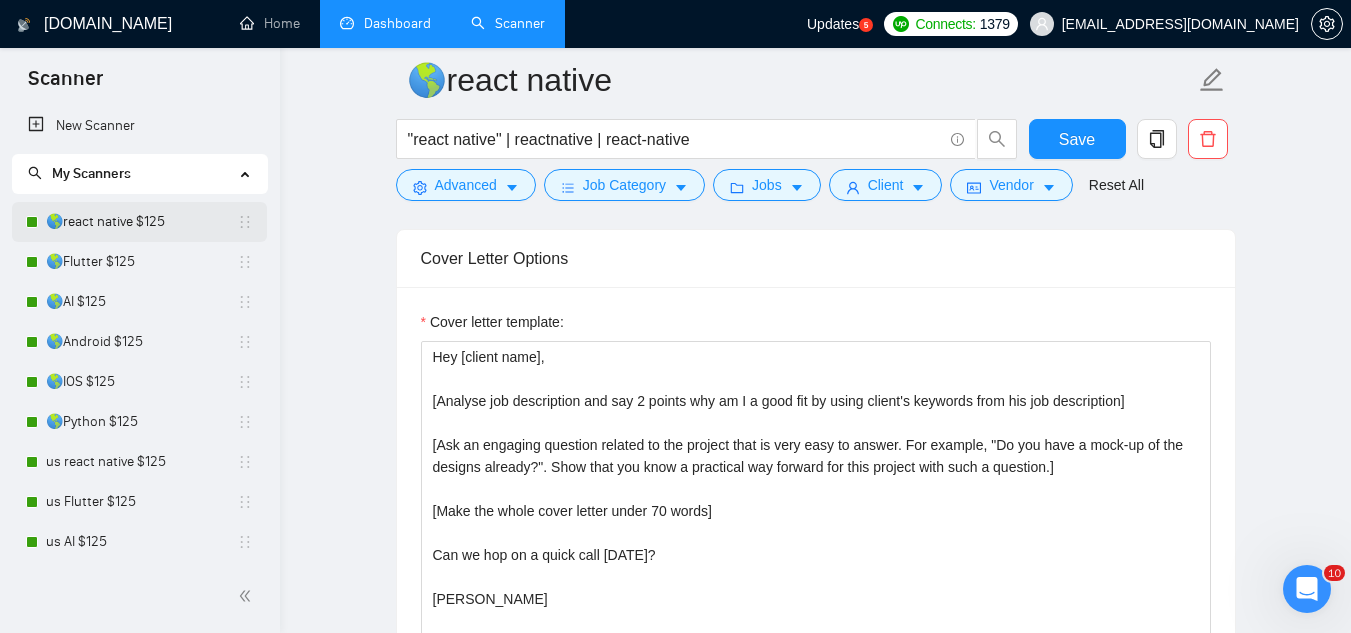 click on "🌎react native $125" at bounding box center [141, 222] 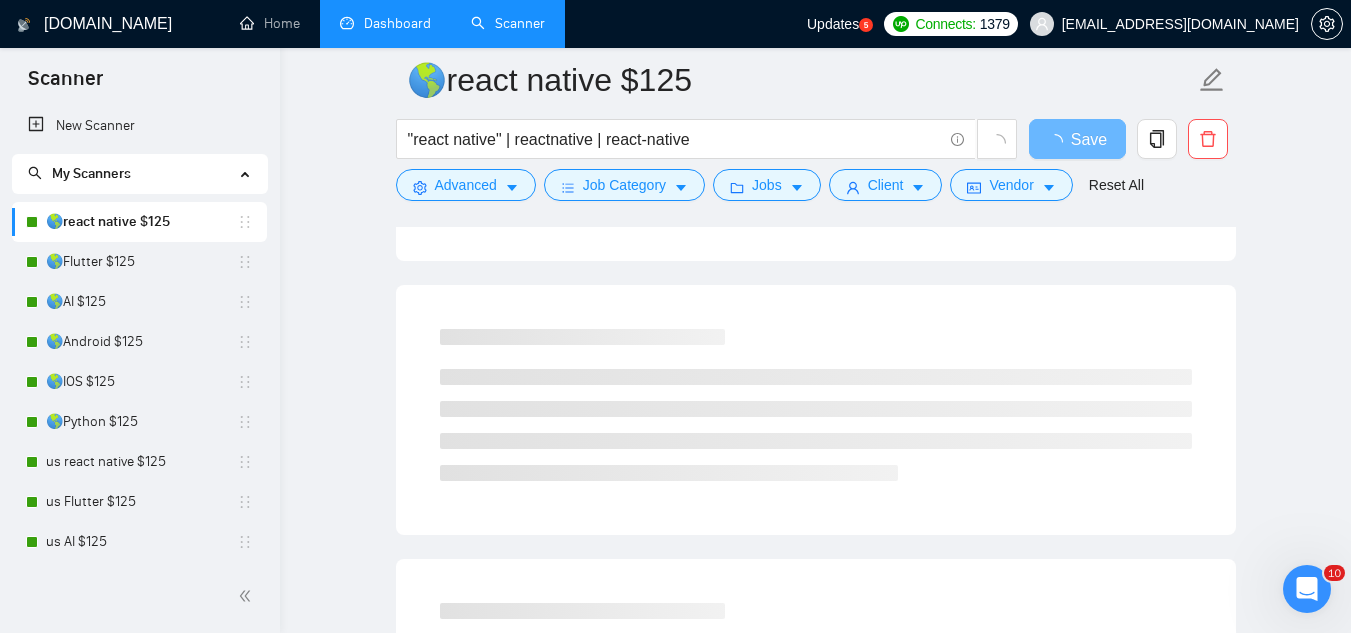 scroll, scrollTop: 84, scrollLeft: 0, axis: vertical 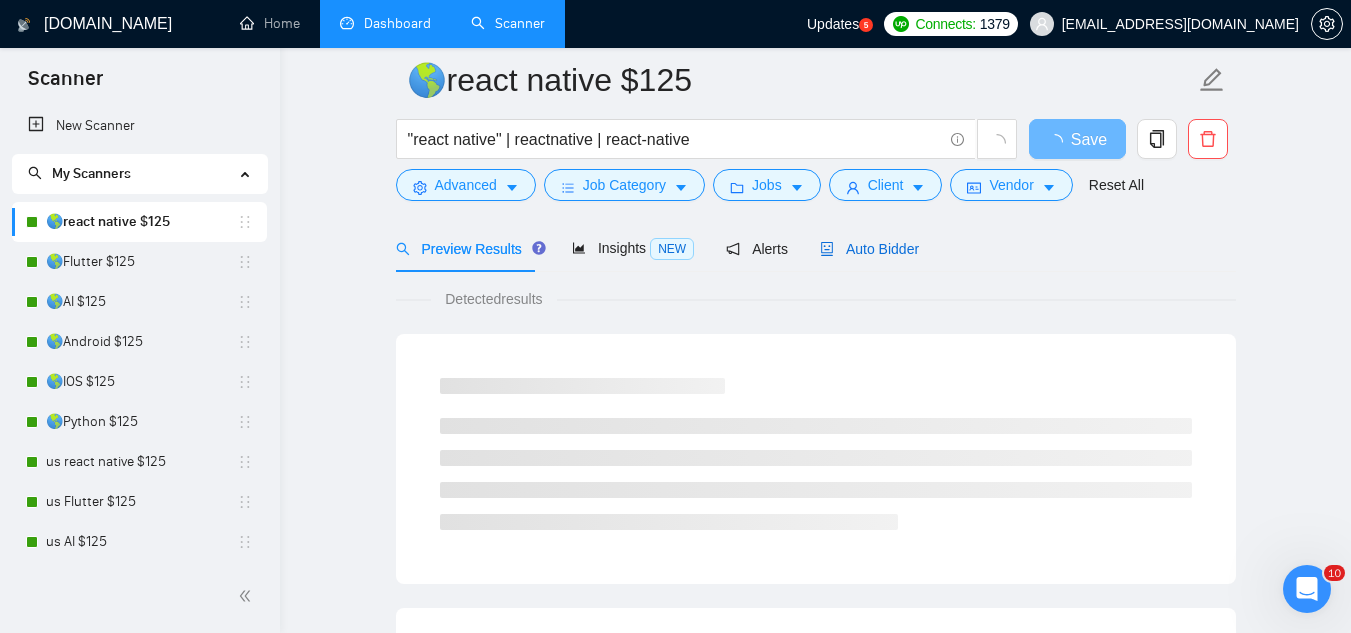 click on "Auto Bidder" at bounding box center (869, 249) 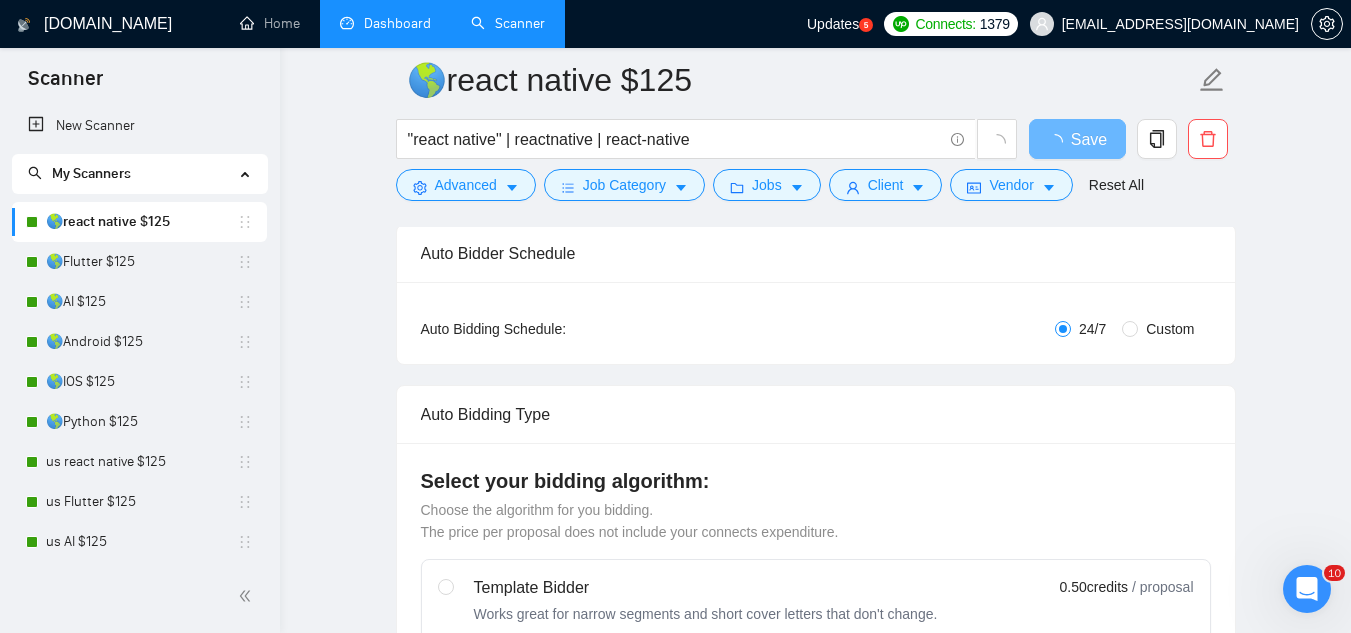 type 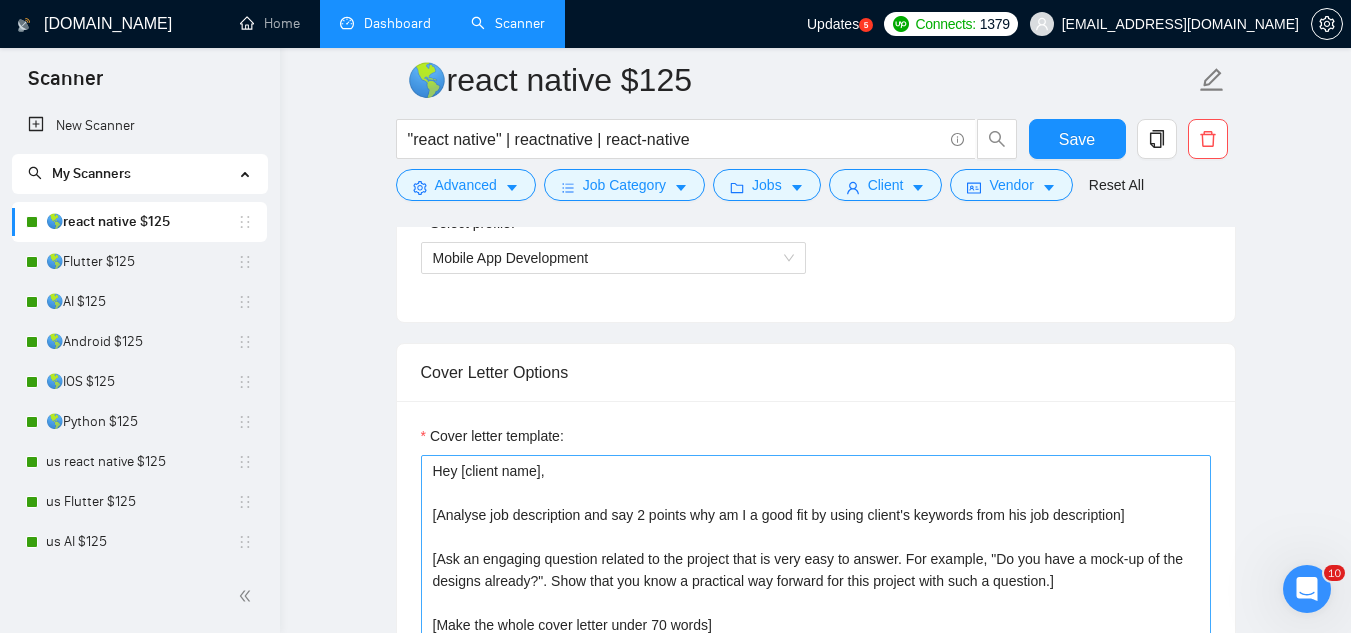 scroll, scrollTop: 1284, scrollLeft: 0, axis: vertical 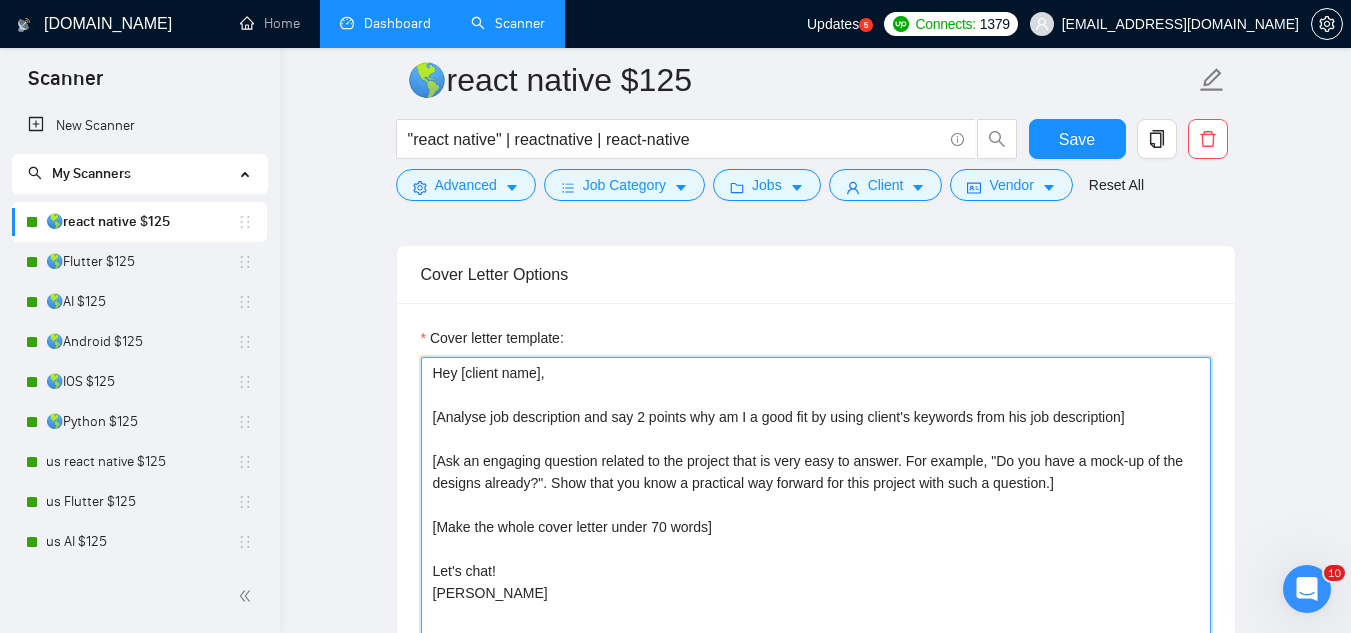 click on "Hey [client name],
[Analyse job description and say 2 points why am I a good fit by using client's keywords from his job description]
[Ask an engaging question related to the project that is very easy to answer. For example, "Do you have a mock-up of the designs already?". Show that you know a practical way forward for this project with such a question.]
[Make the whole cover letter under 70 words]
Let's chat!
[PERSON_NAME]" at bounding box center (816, 582) 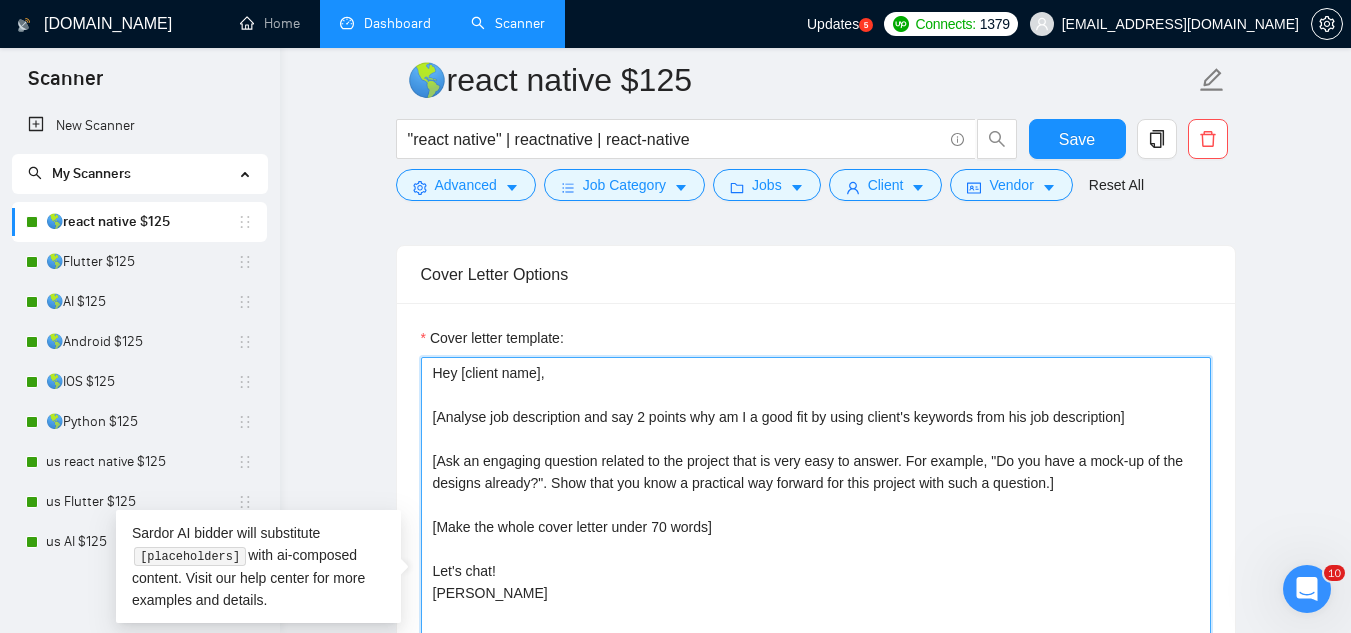 click on "Hey [client name],
[Analyse job description and say 2 points why am I a good fit by using client's keywords from his job description]
[Ask an engaging question related to the project that is very easy to answer. For example, "Do you have a mock-up of the designs already?". Show that you know a practical way forward for this project with such a question.]
[Make the whole cover letter under 70 words]
Let's chat!
[PERSON_NAME]" at bounding box center [816, 582] 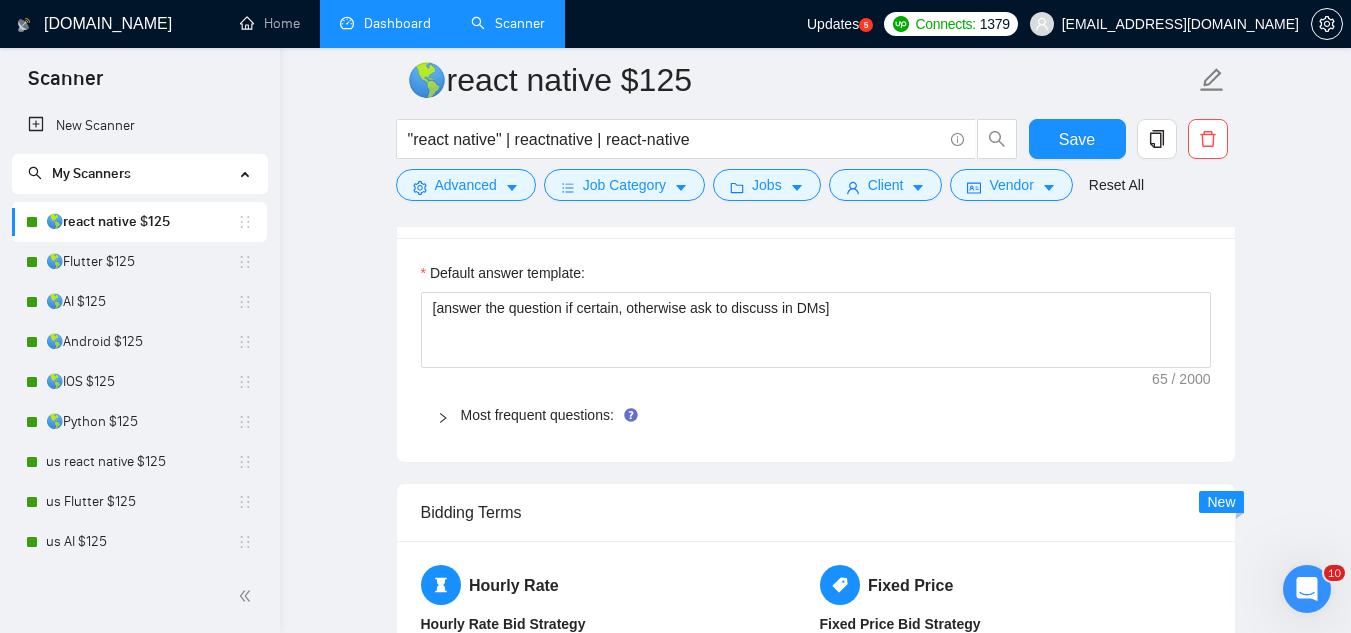 scroll, scrollTop: 2584, scrollLeft: 0, axis: vertical 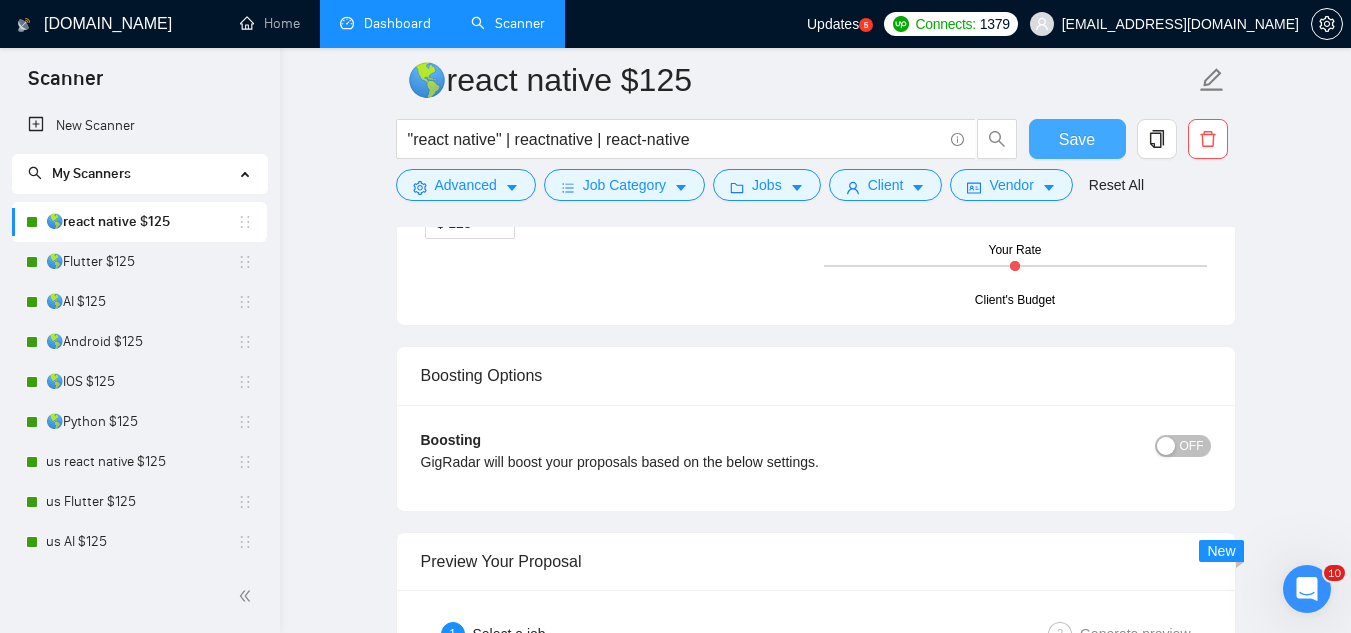 type on "Hey [client name],
[Analyse job description and say 2 points why am I a good fit by using client's keywords from his job description]
[Ask an engaging question related to the project that is very easy to answer. For example, "Do you have a mock-up of the designs already?". Show that you know a practical way forward for this project with such a question.]
Let's chat!
[PERSON_NAME]" 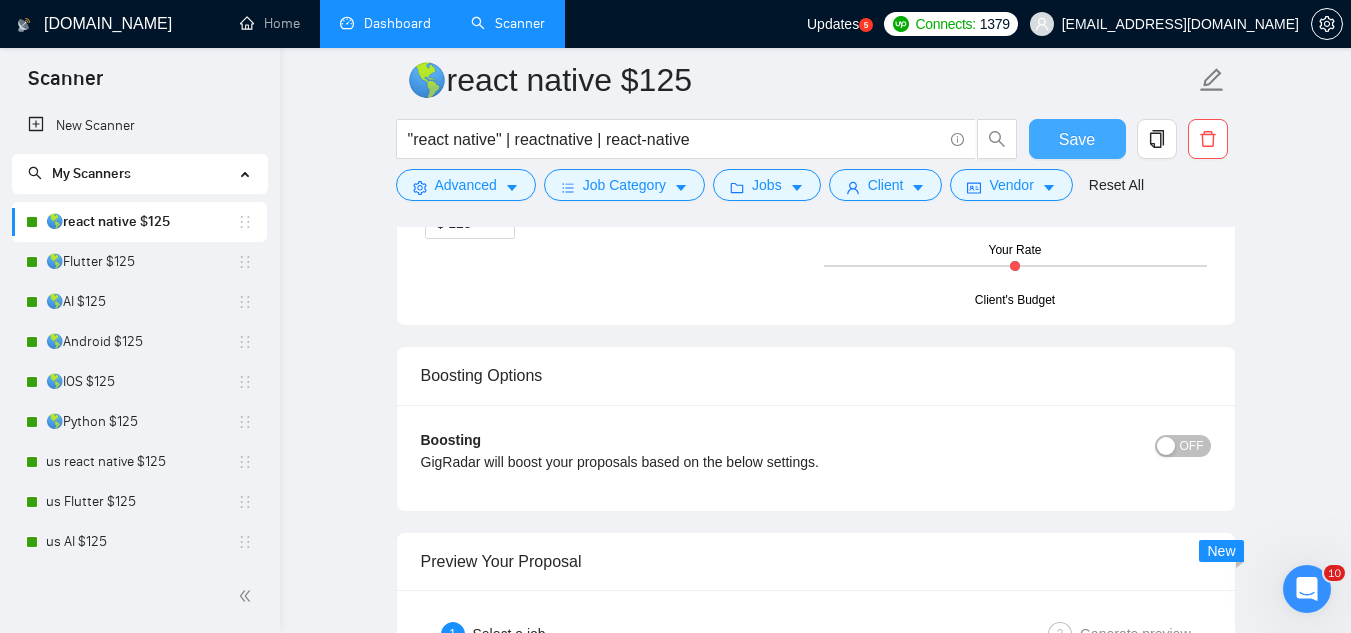 click on "Save" at bounding box center [1077, 139] 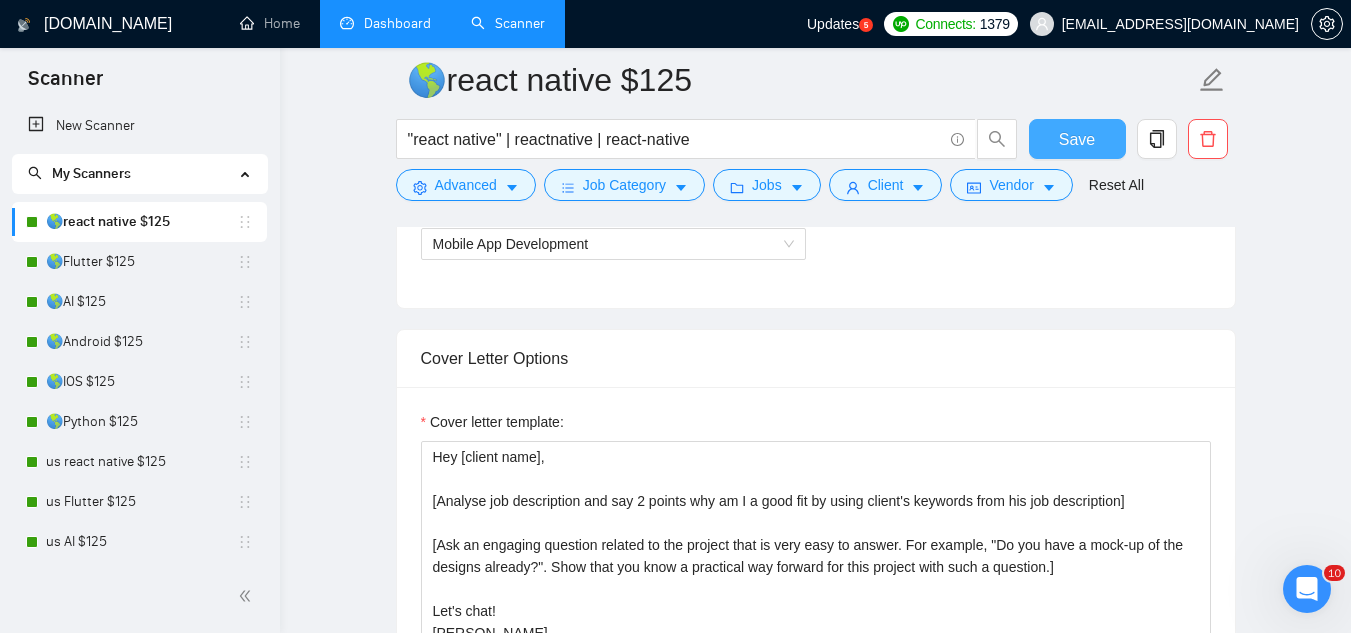 scroll, scrollTop: 1400, scrollLeft: 0, axis: vertical 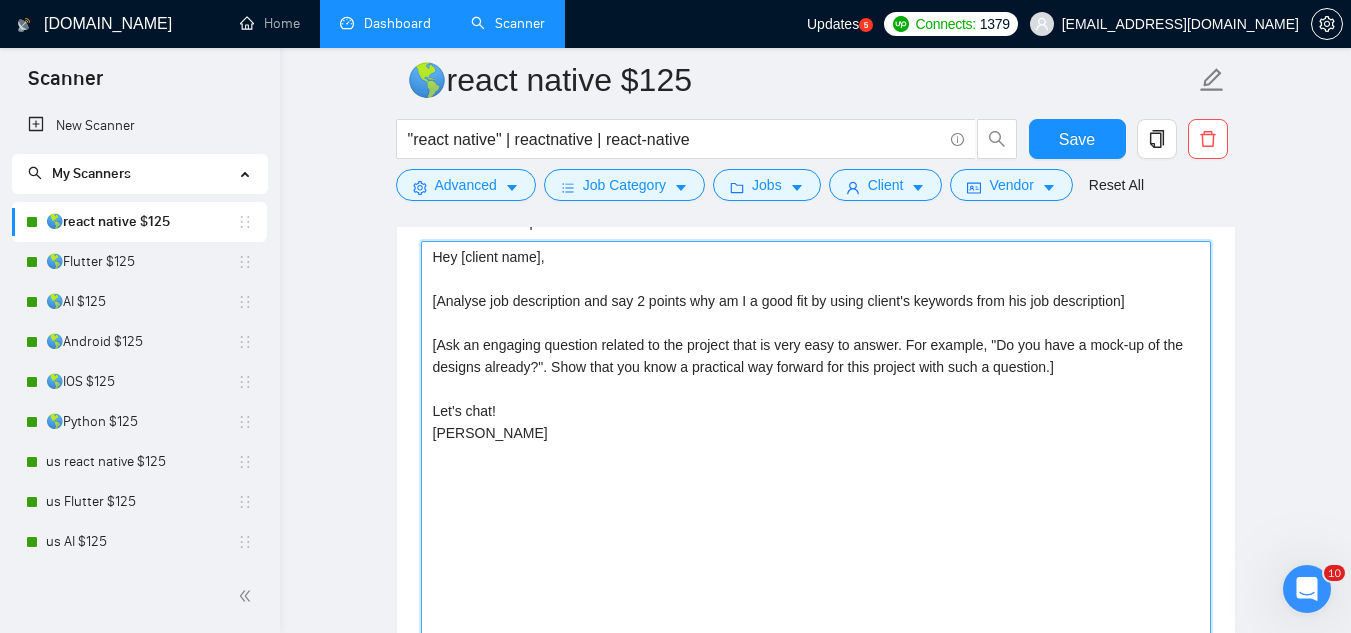 click on "Hey [client name],
[Analyse job description and say 2 points why am I a good fit by using client's keywords from his job description]
[Ask an engaging question related to the project that is very easy to answer. For example, "Do you have a mock-up of the designs already?". Show that you know a practical way forward for this project with such a question.]
Let's chat!
[PERSON_NAME]" at bounding box center (816, 466) 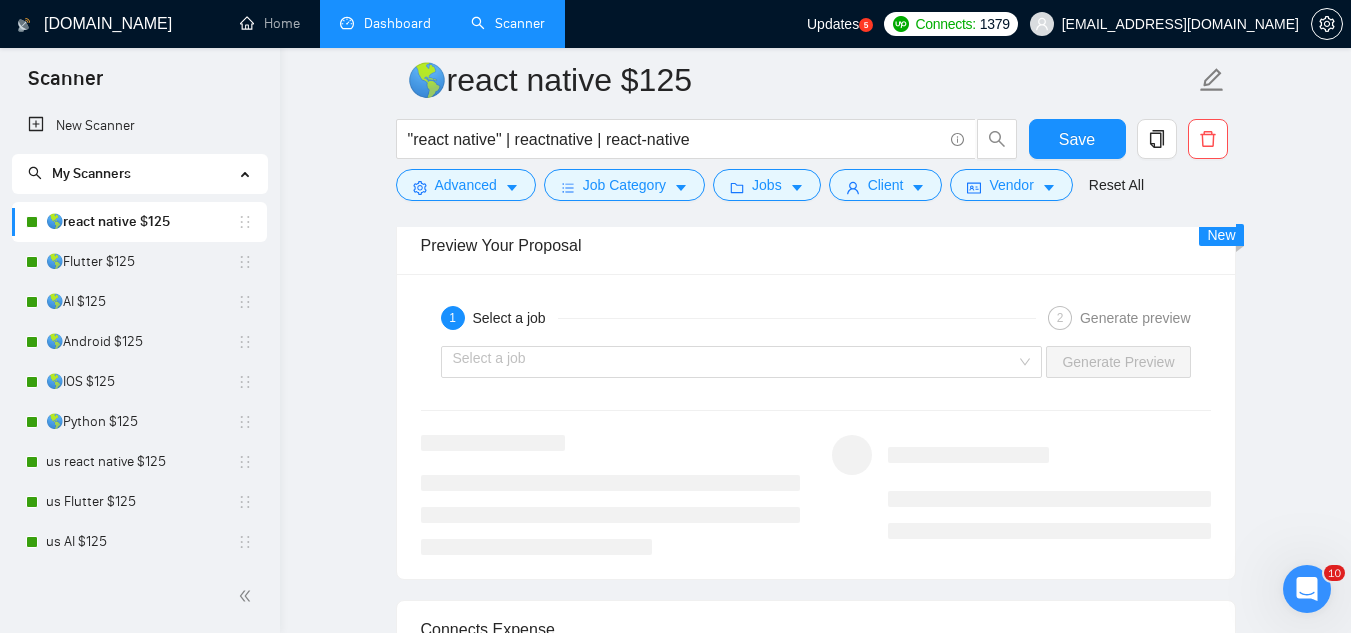 scroll, scrollTop: 3000, scrollLeft: 0, axis: vertical 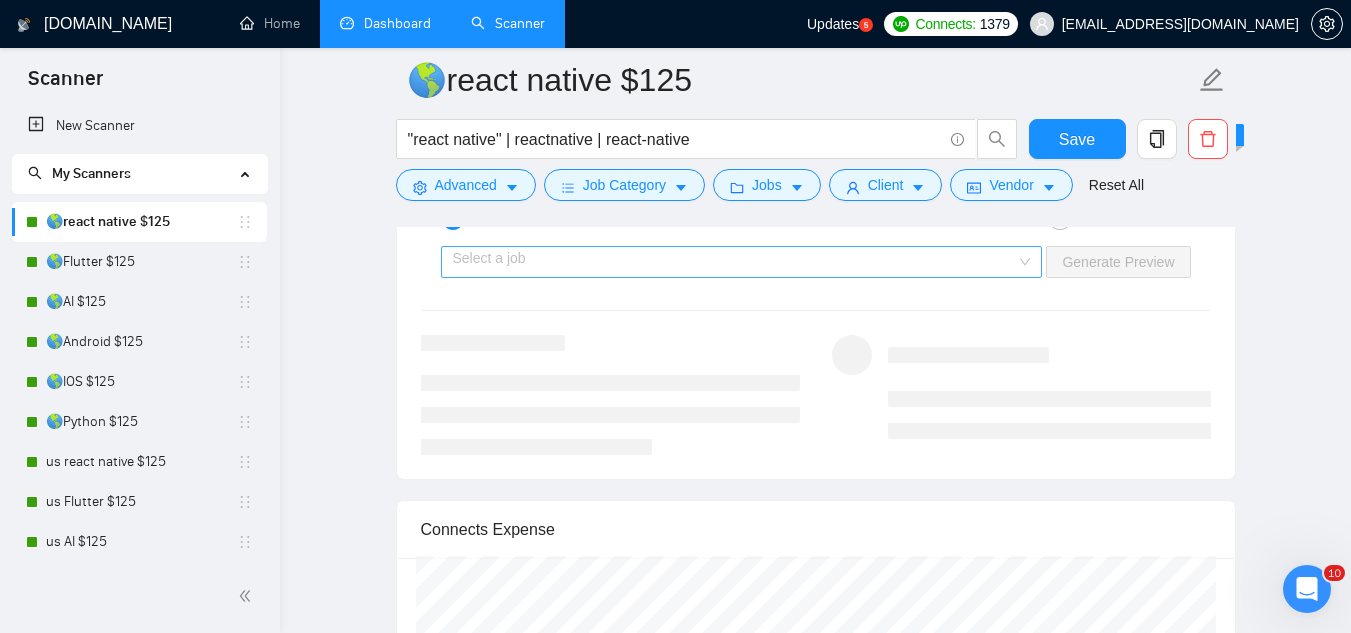 type on "Hey [client name],
[Analyse job description and say 2 points why am I a good fit by using client's keywords from his job description]
[Ask an engaging question related to the project that is very easy to answer. For example, "Do you have a mock-up of the designs already?". Show that you know a practical way forward for this project with such a question.]
[PERSON_NAME]" 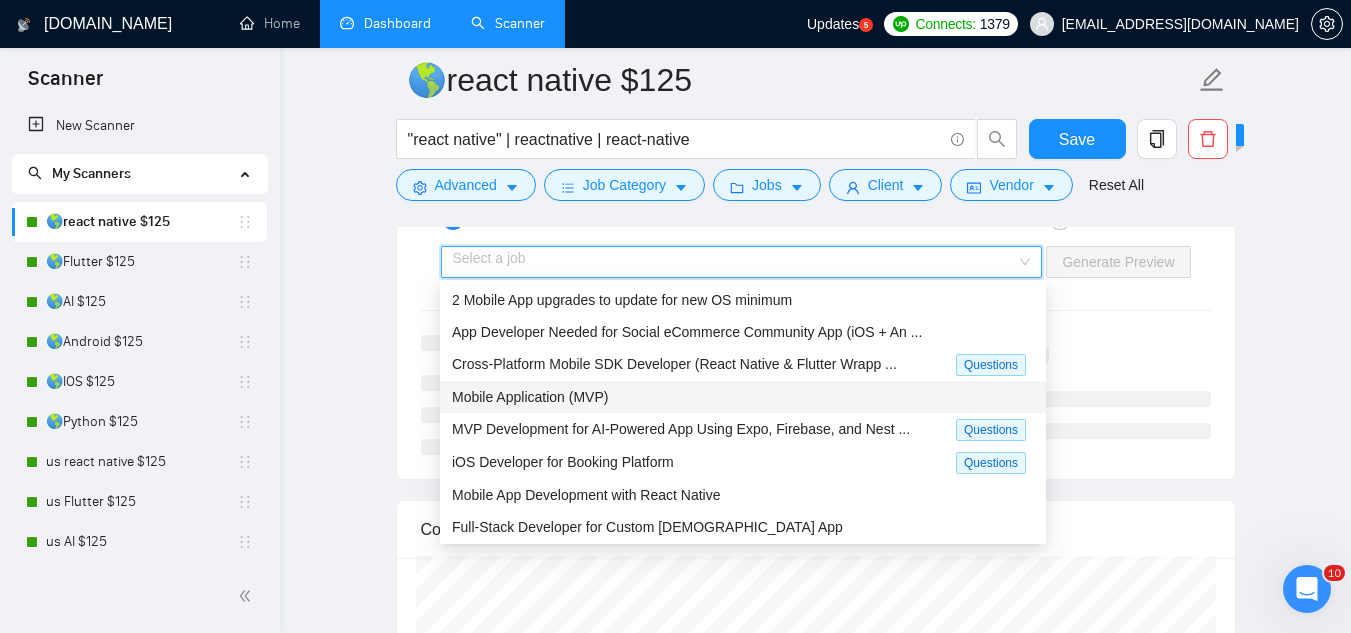 click on "Mobile Application (MVP)" at bounding box center (743, 397) 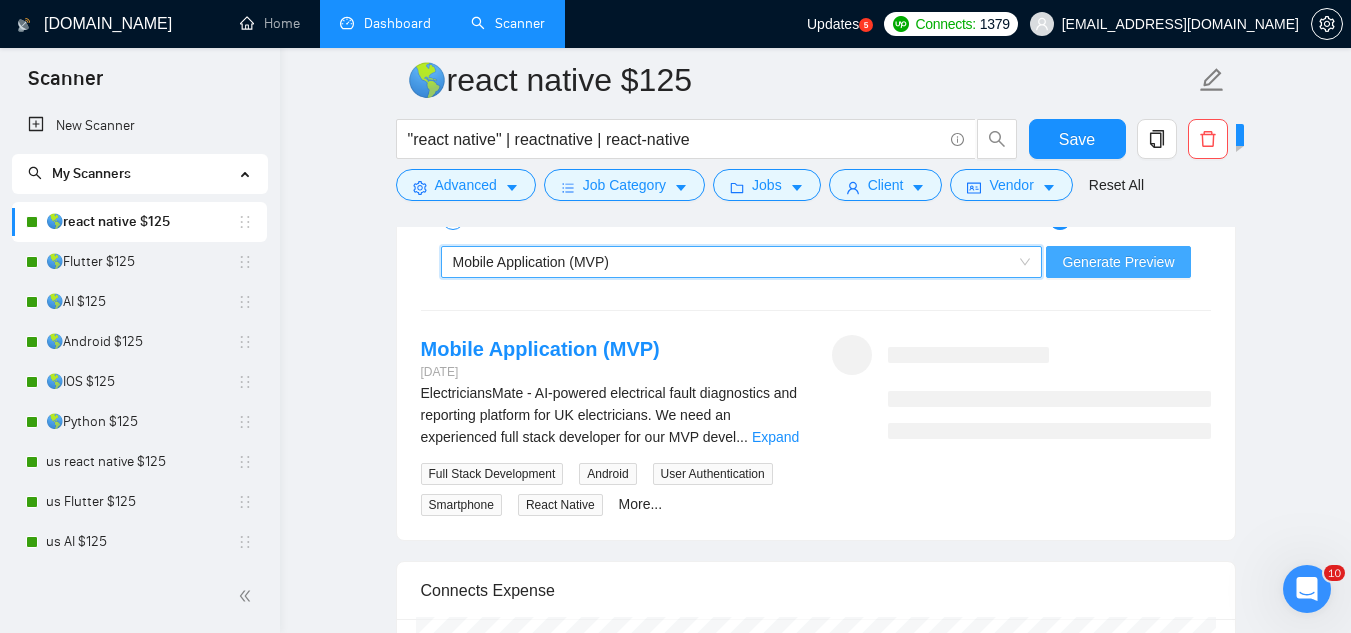 click on "Generate Preview" at bounding box center [1118, 262] 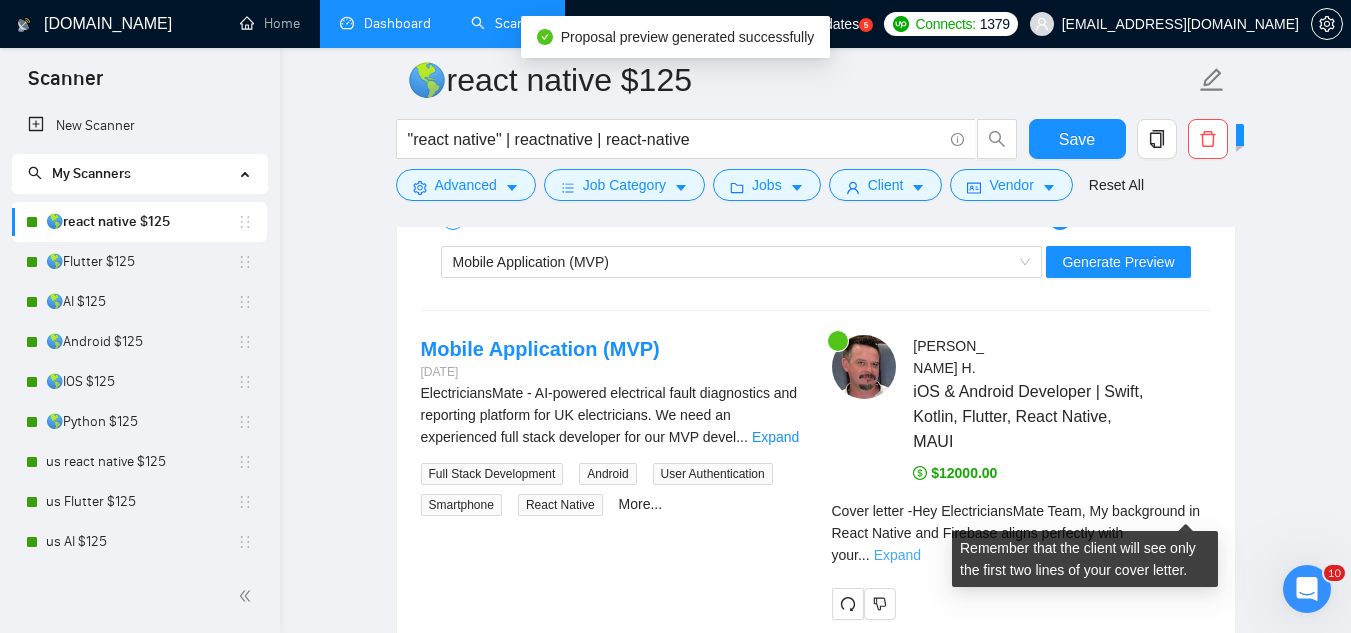 click on "Expand" at bounding box center [897, 555] 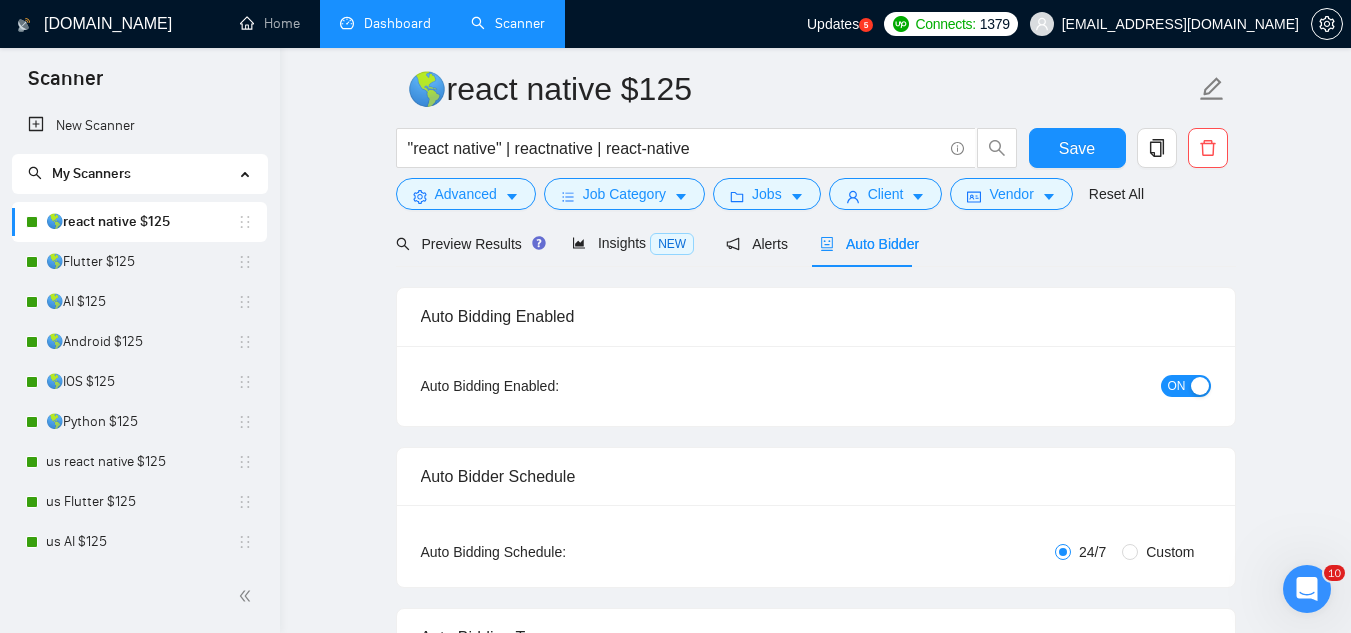 scroll, scrollTop: 0, scrollLeft: 0, axis: both 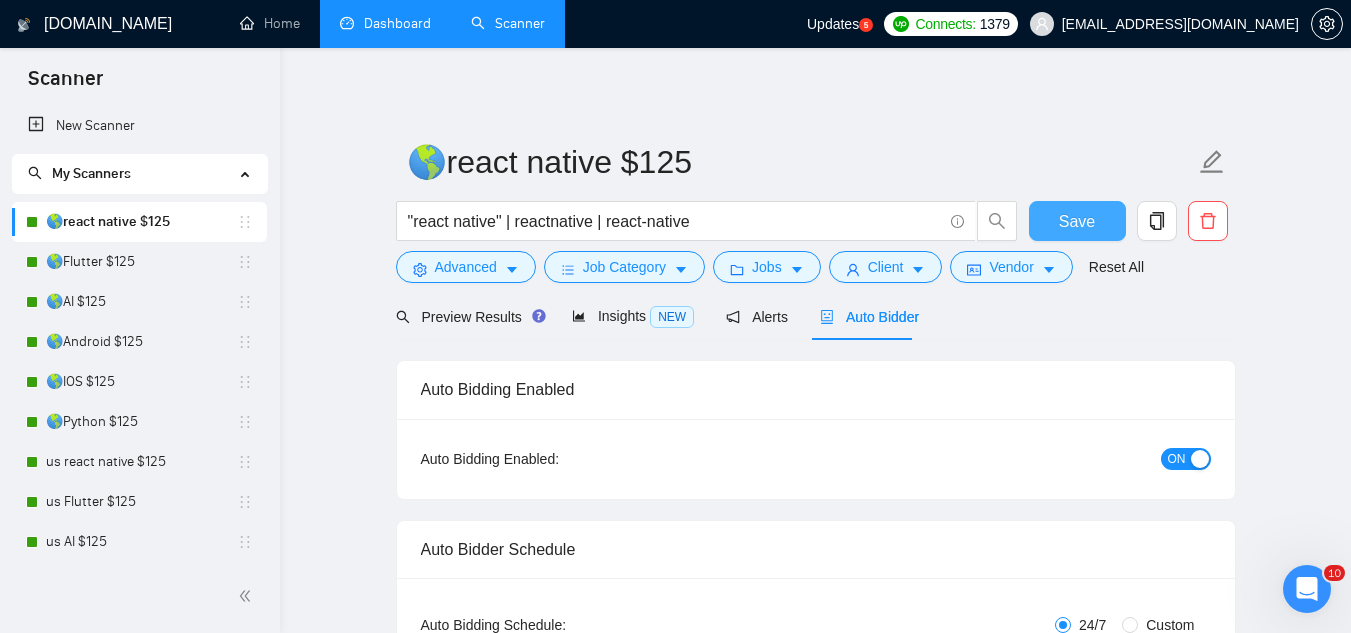 click on "Save" at bounding box center [1077, 221] 